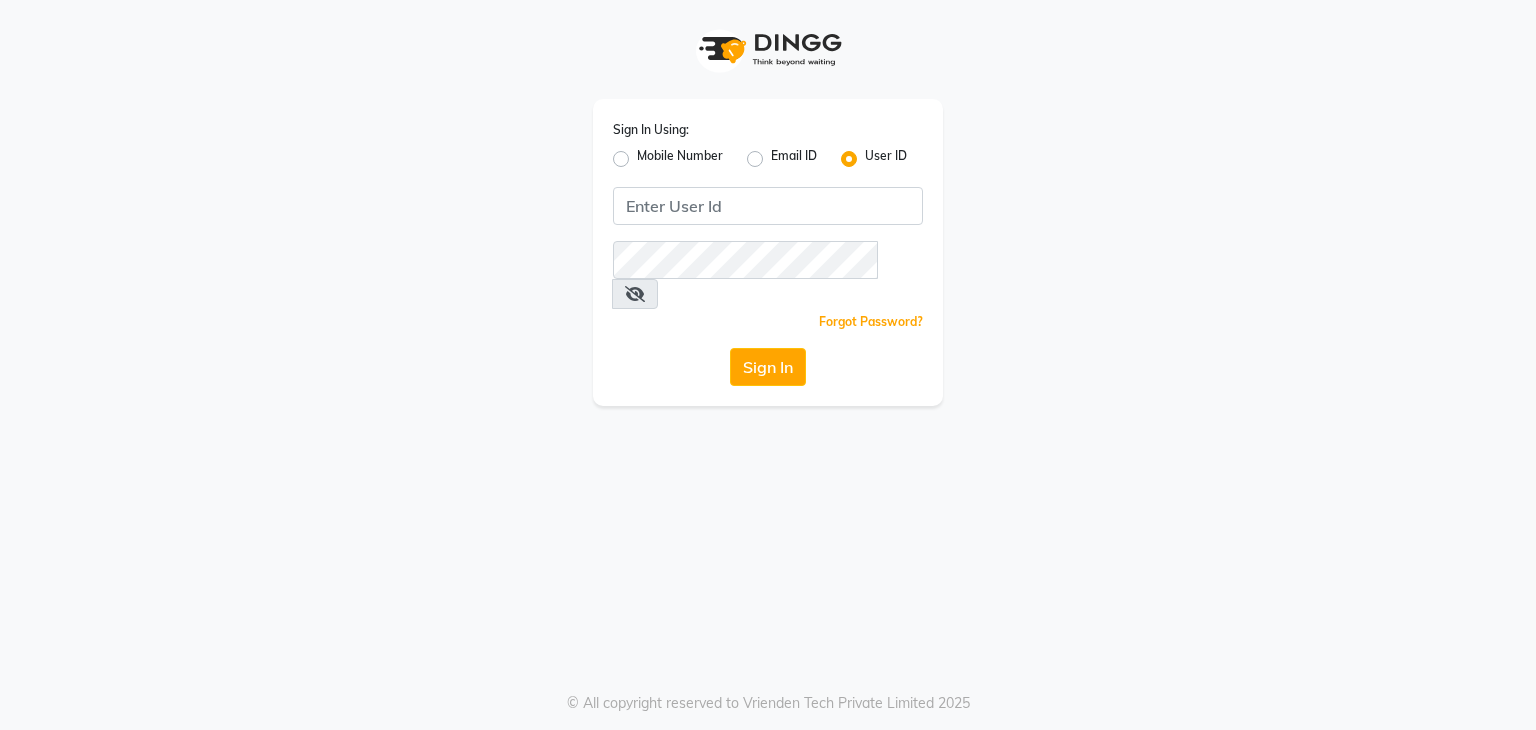 scroll, scrollTop: 0, scrollLeft: 0, axis: both 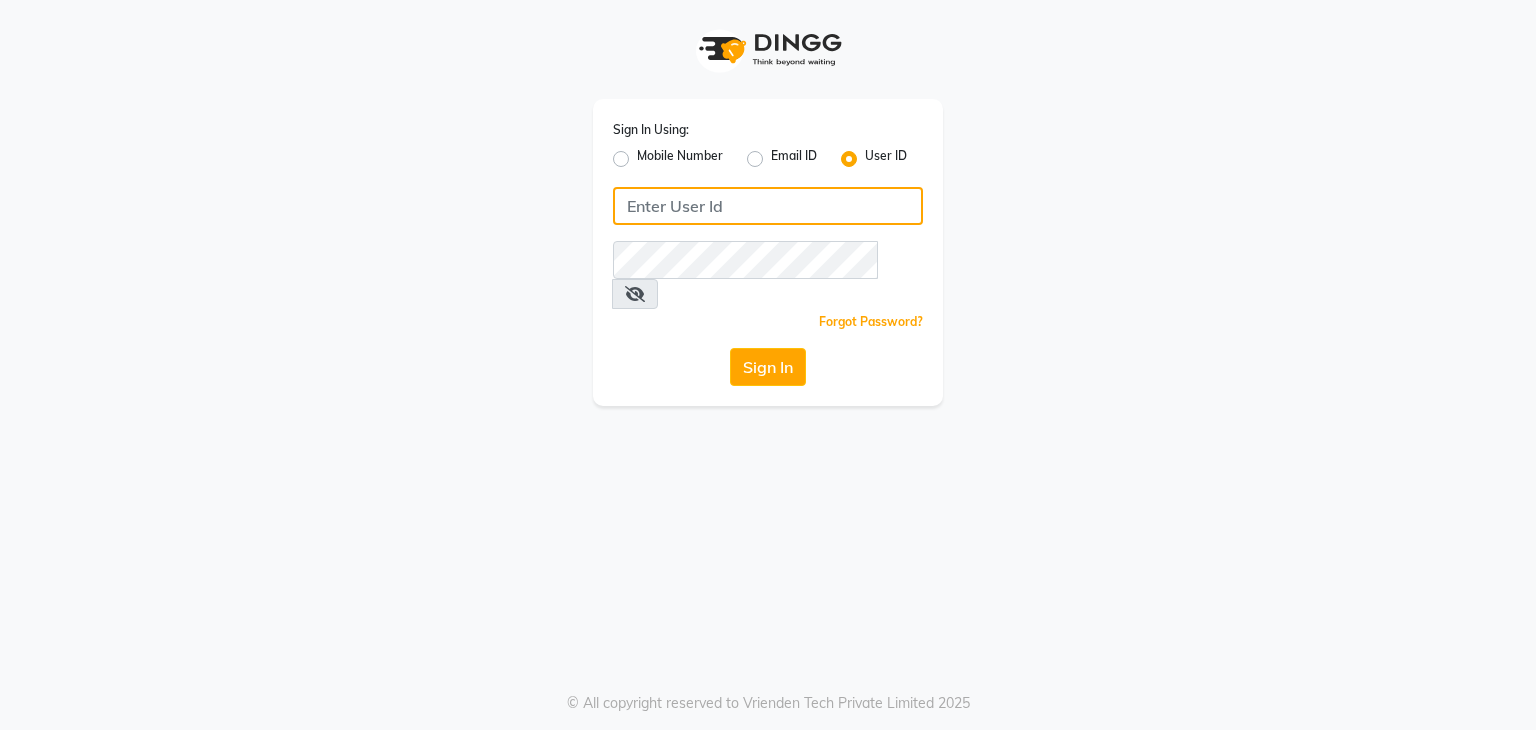 drag, startPoint x: 831, startPoint y: 189, endPoint x: 836, endPoint y: 205, distance: 16.763054 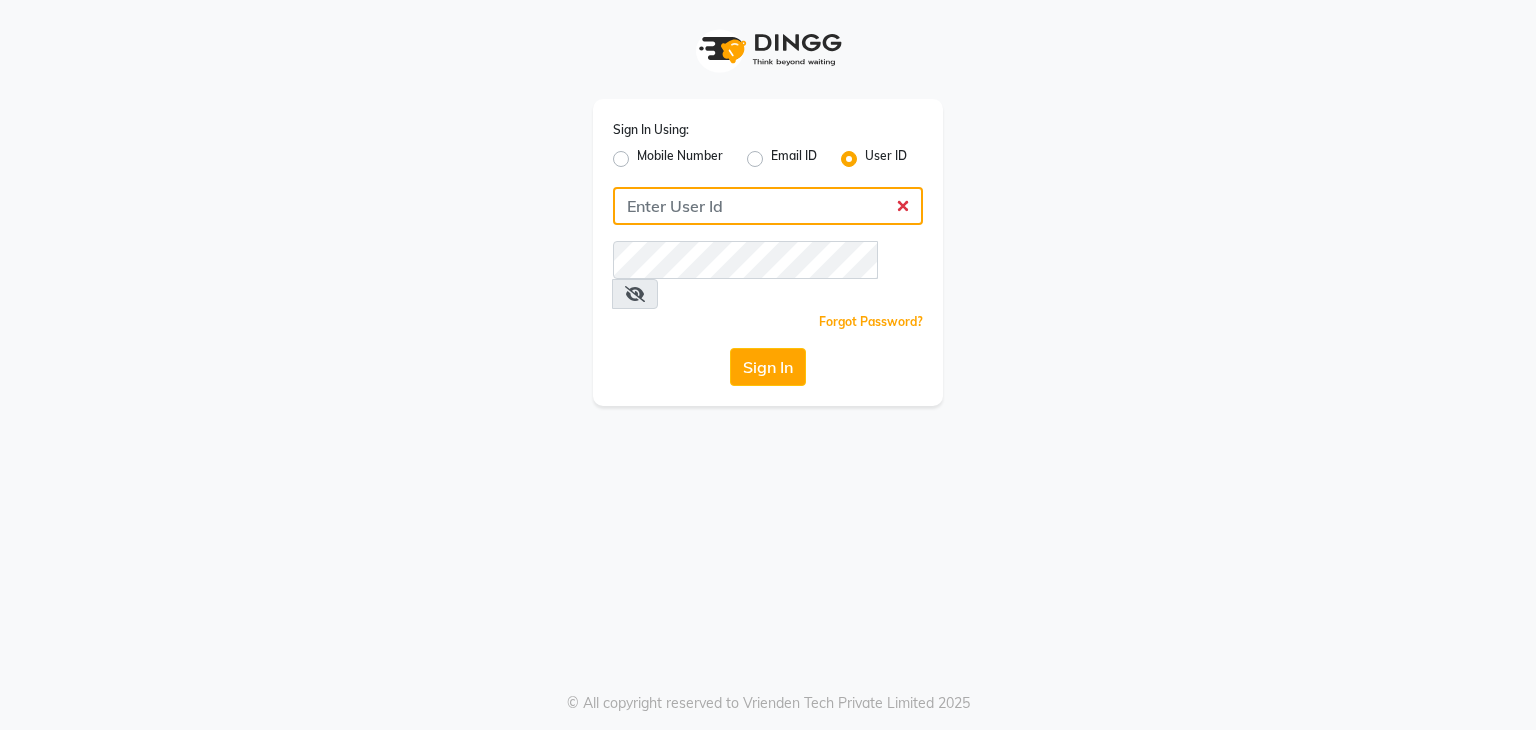 type on "[BRAND]" 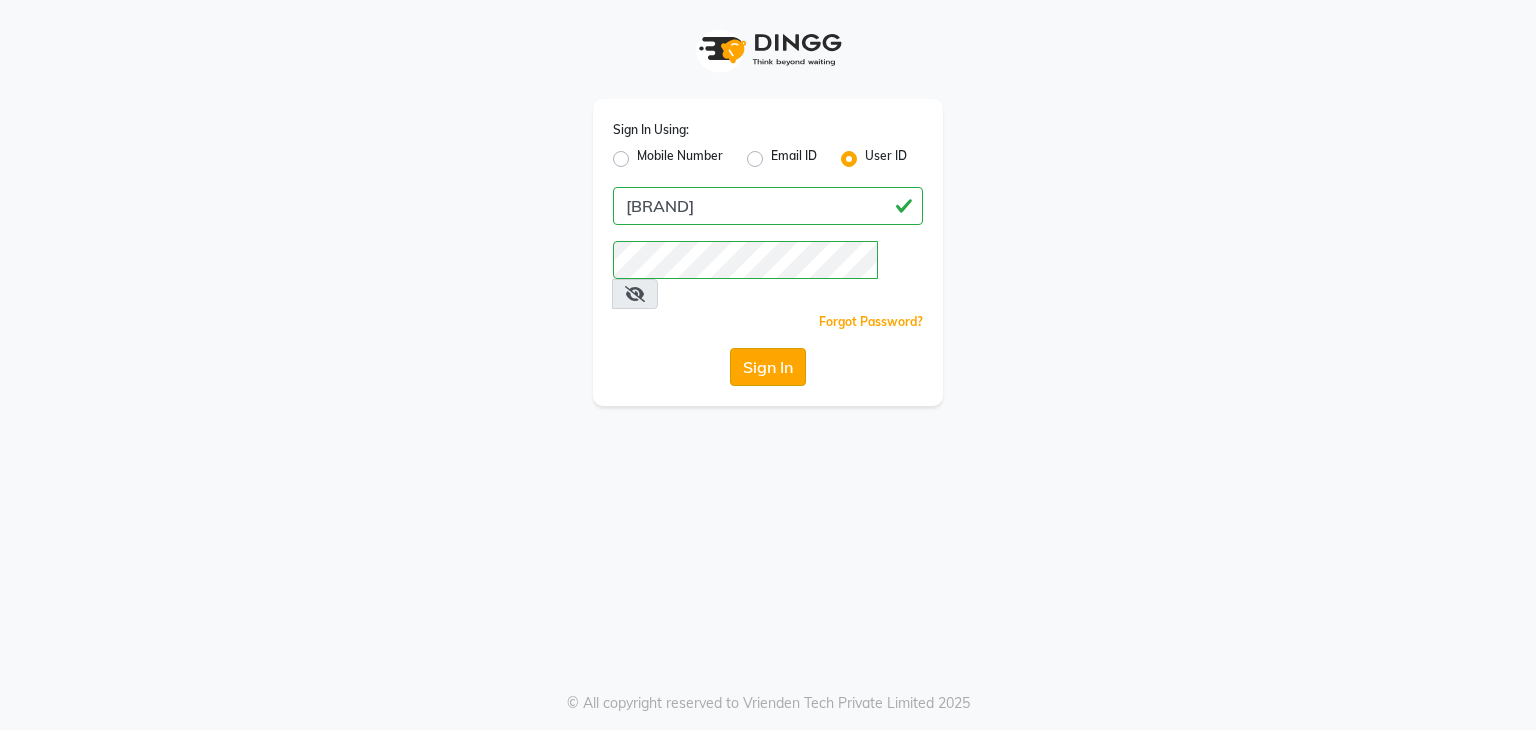 click on "Sign In" 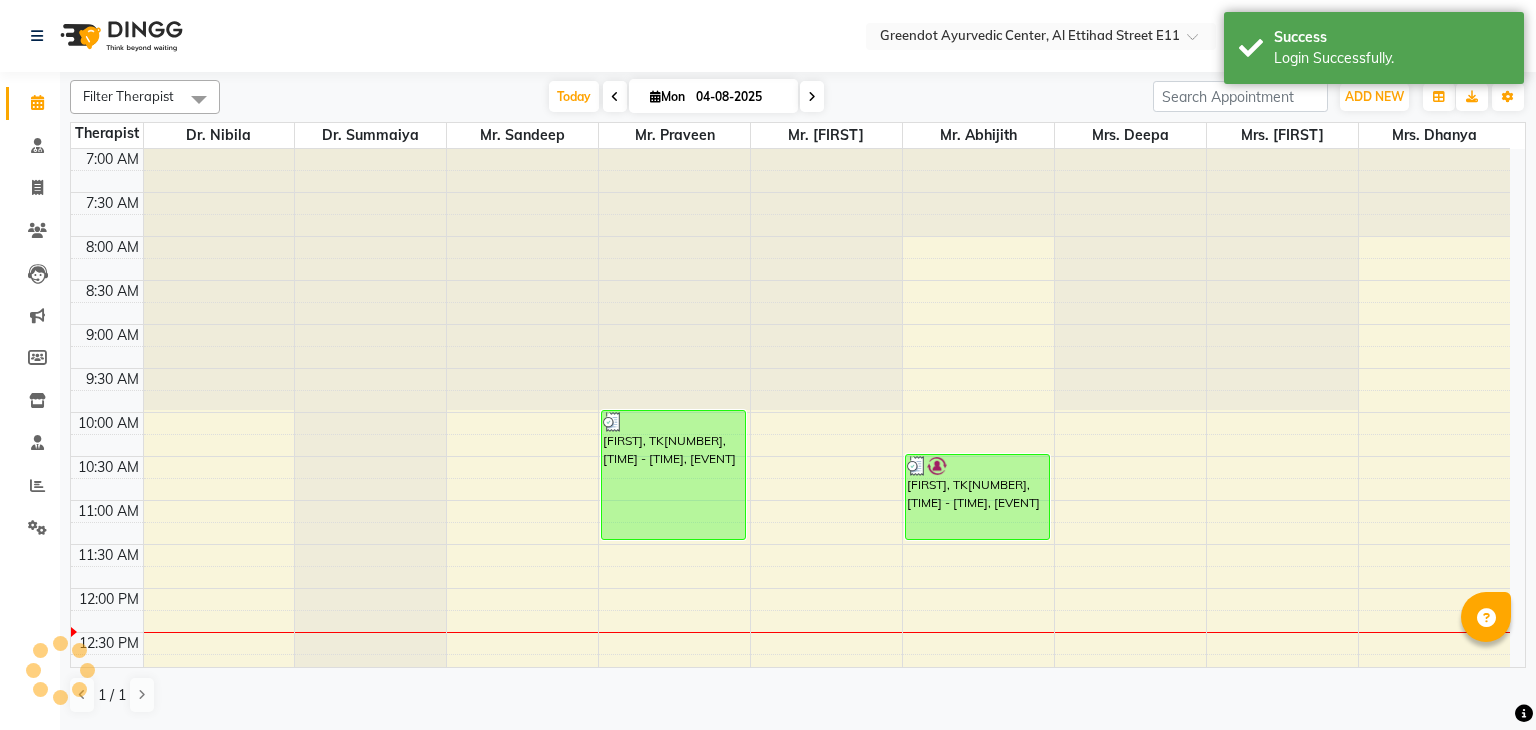 scroll, scrollTop: 0, scrollLeft: 0, axis: both 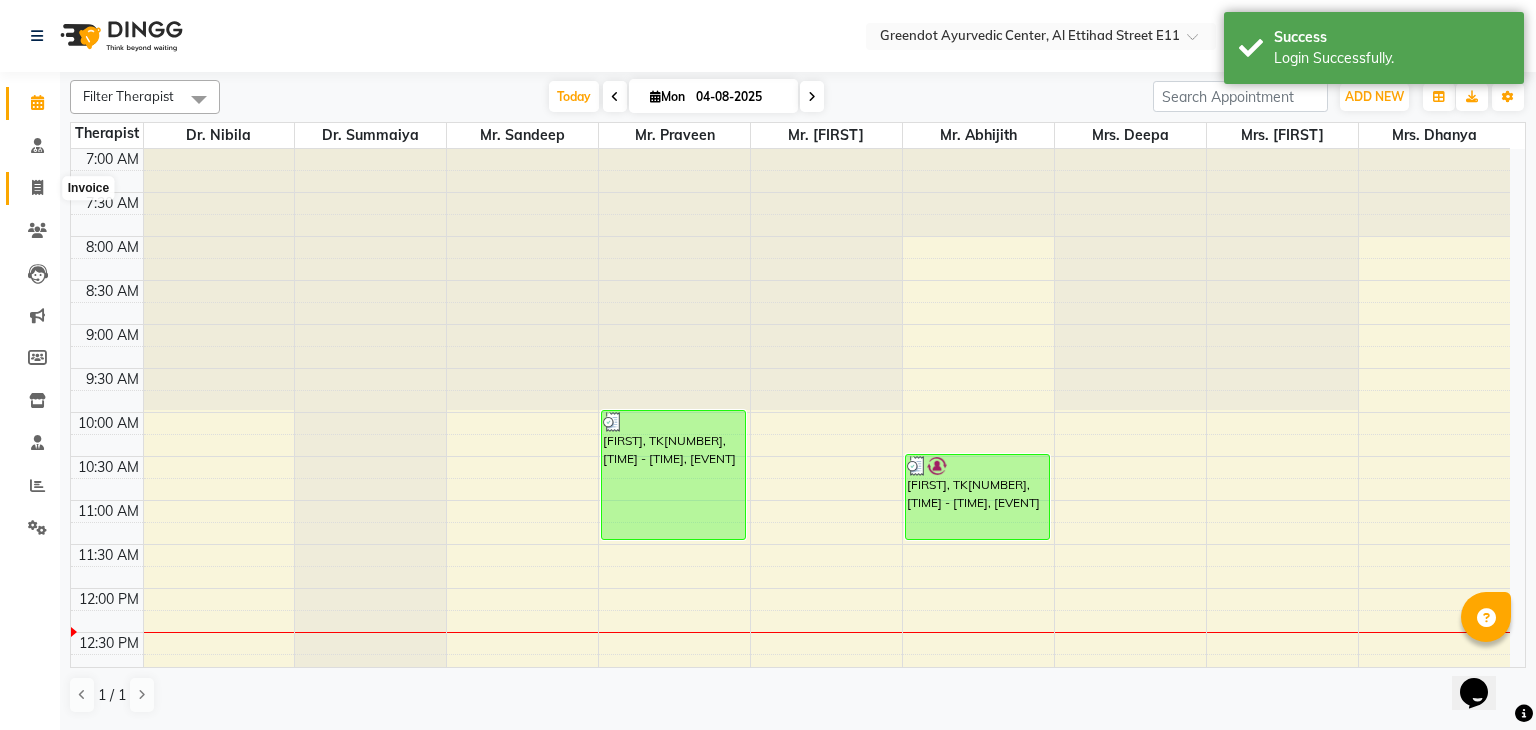 click 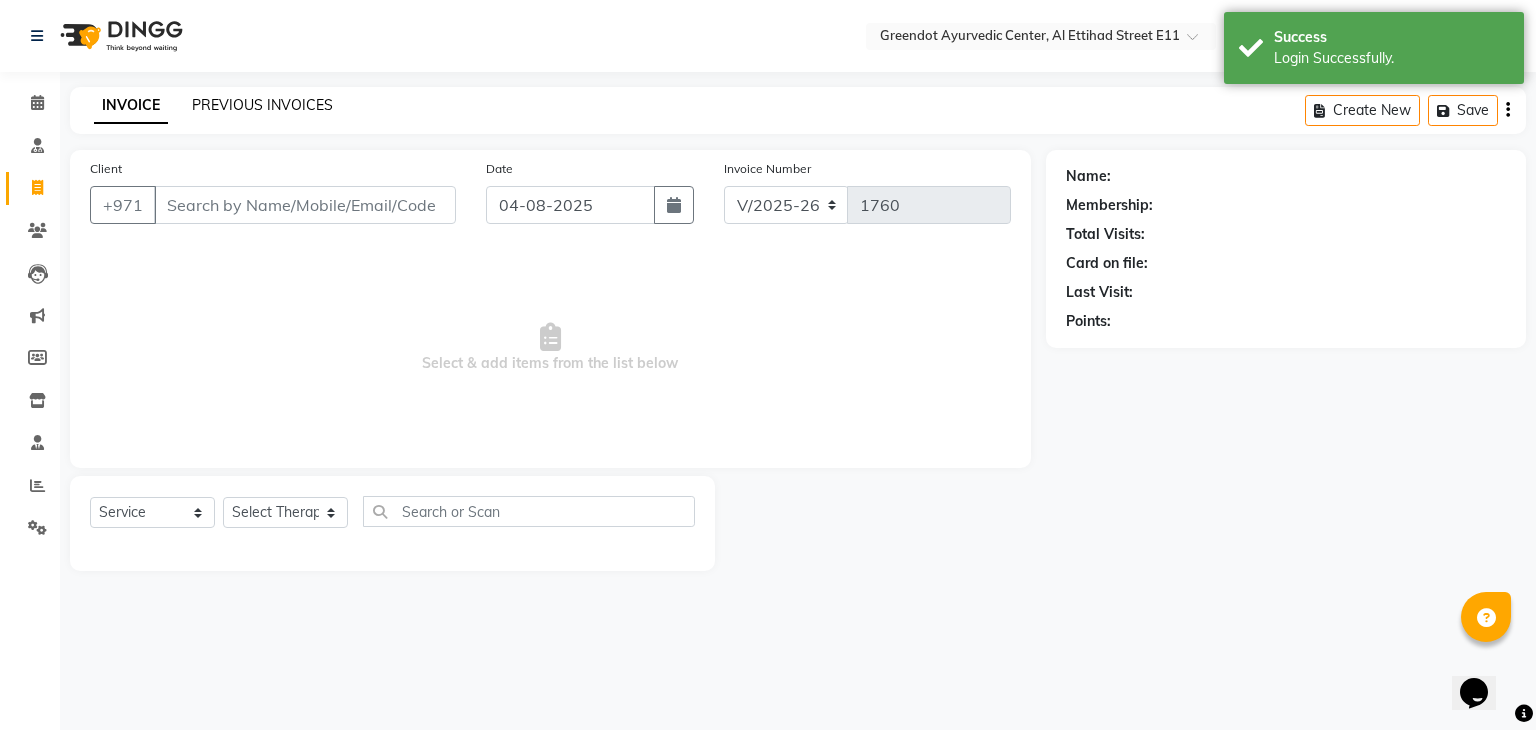 click on "PREVIOUS INVOICES" 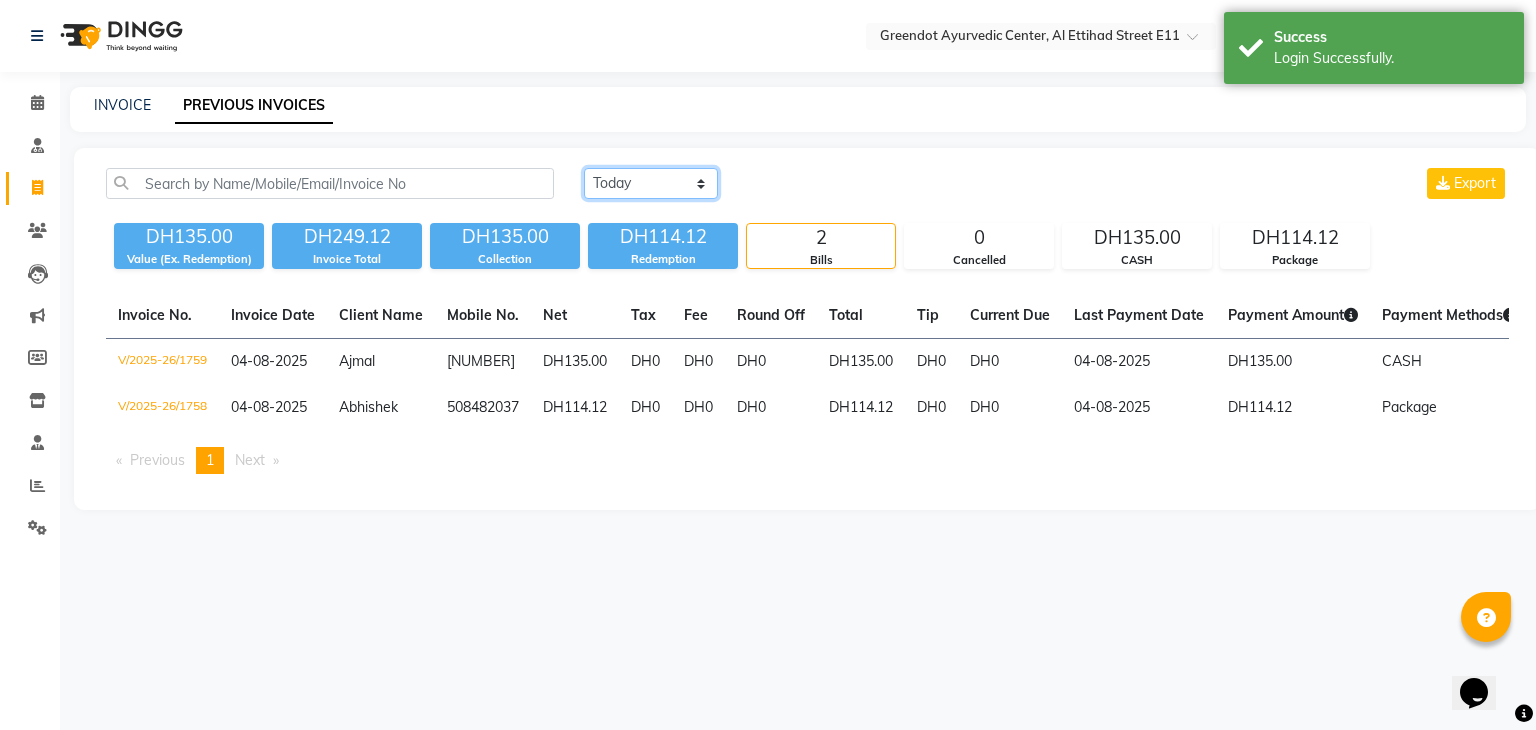 click on "Today Yesterday Custom Range" 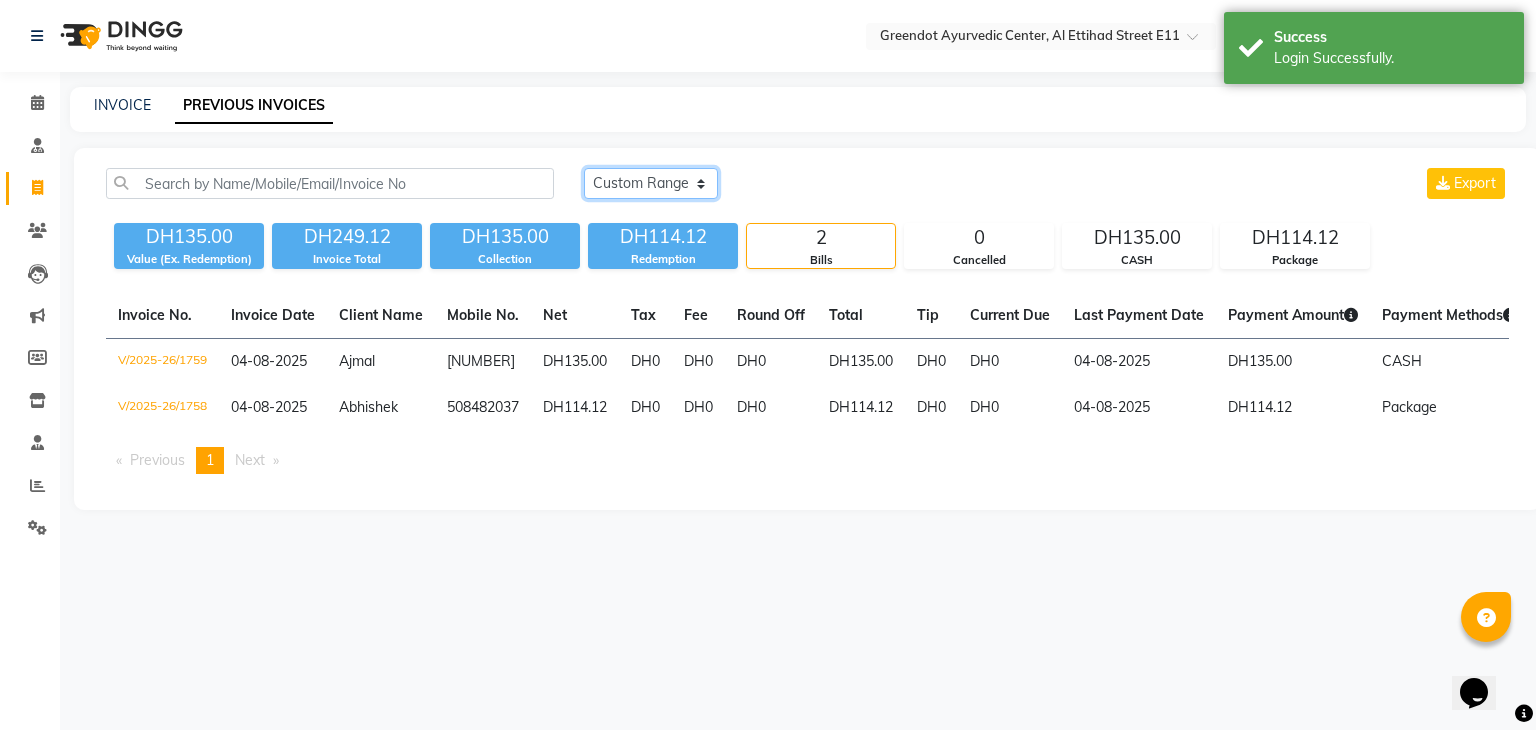click on "Today Yesterday Custom Range" 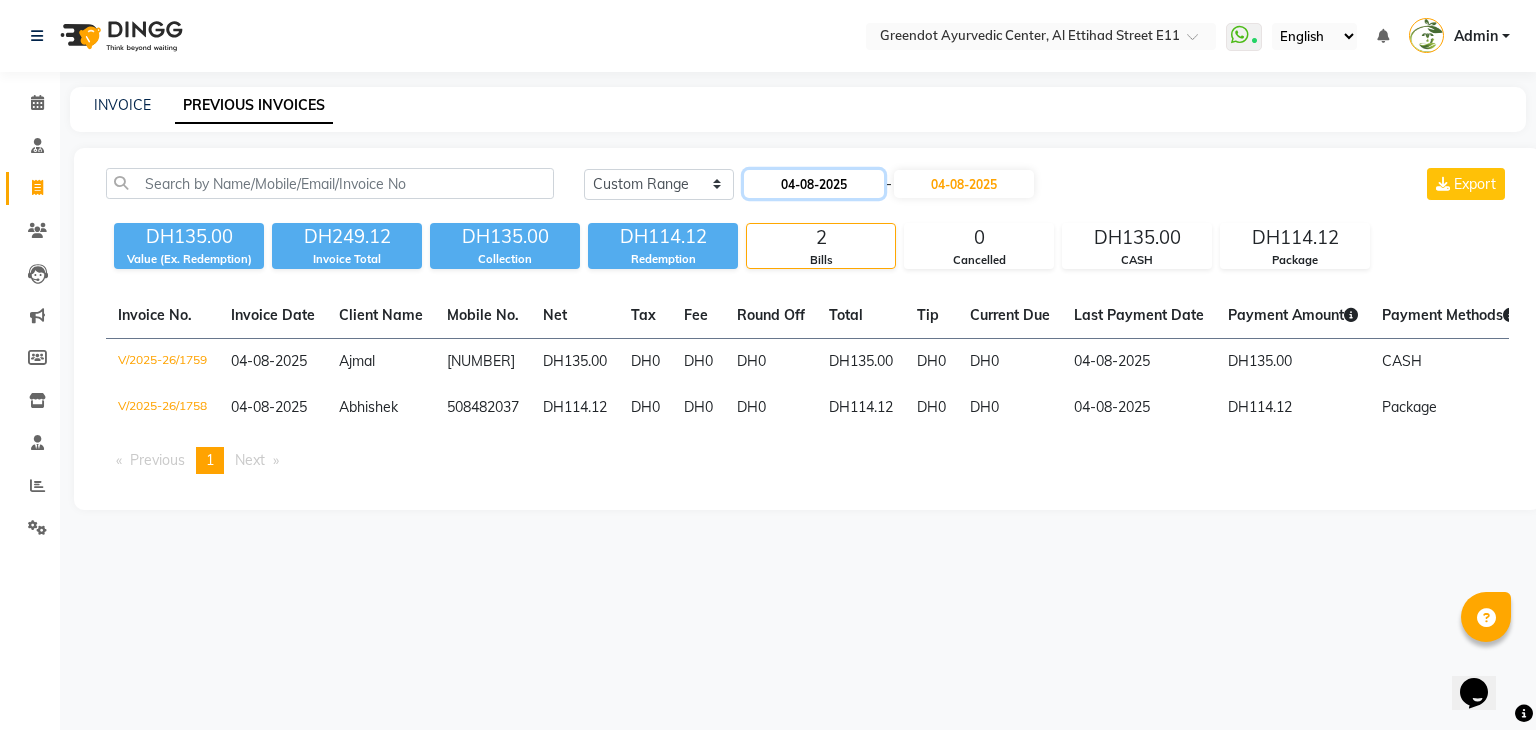 click on "04-08-2025" 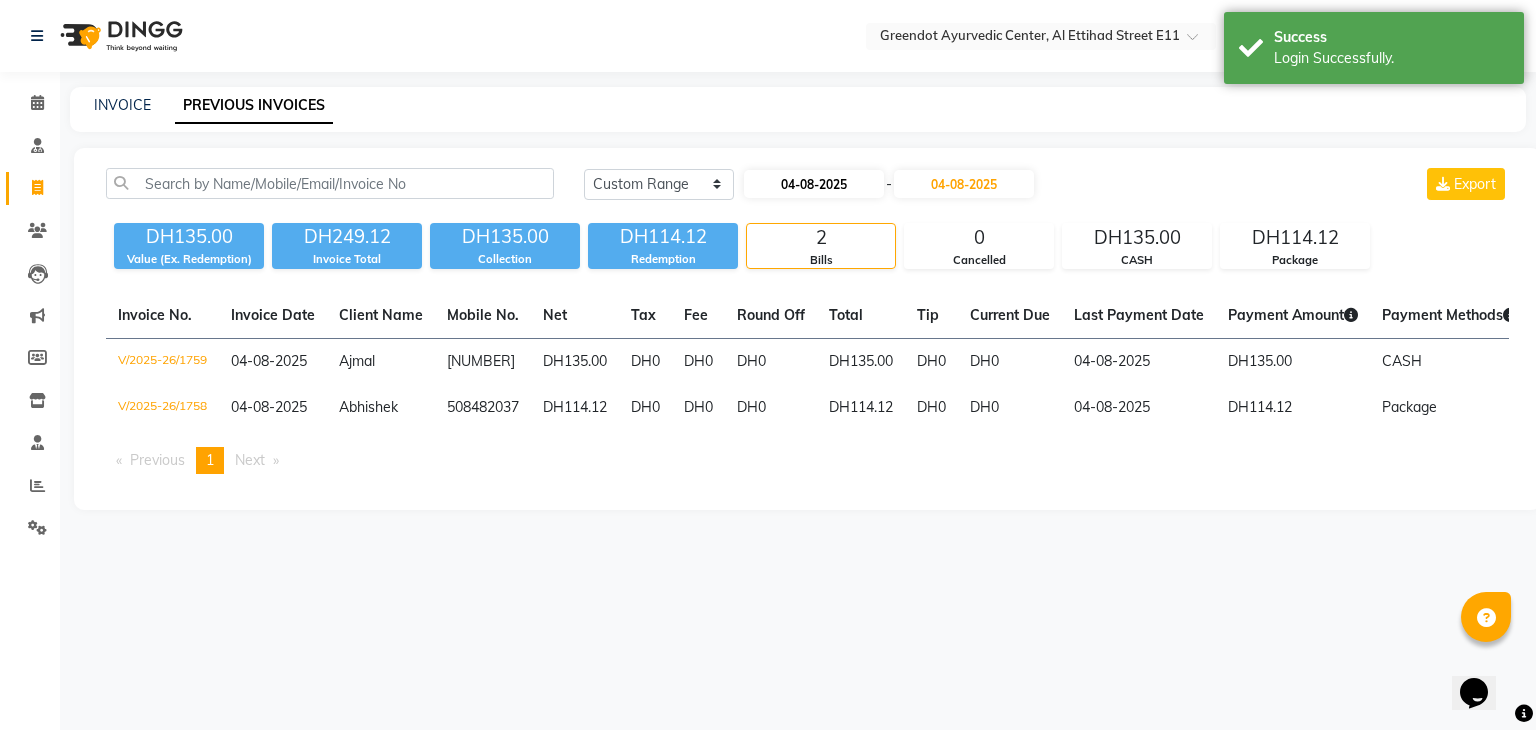 select on "8" 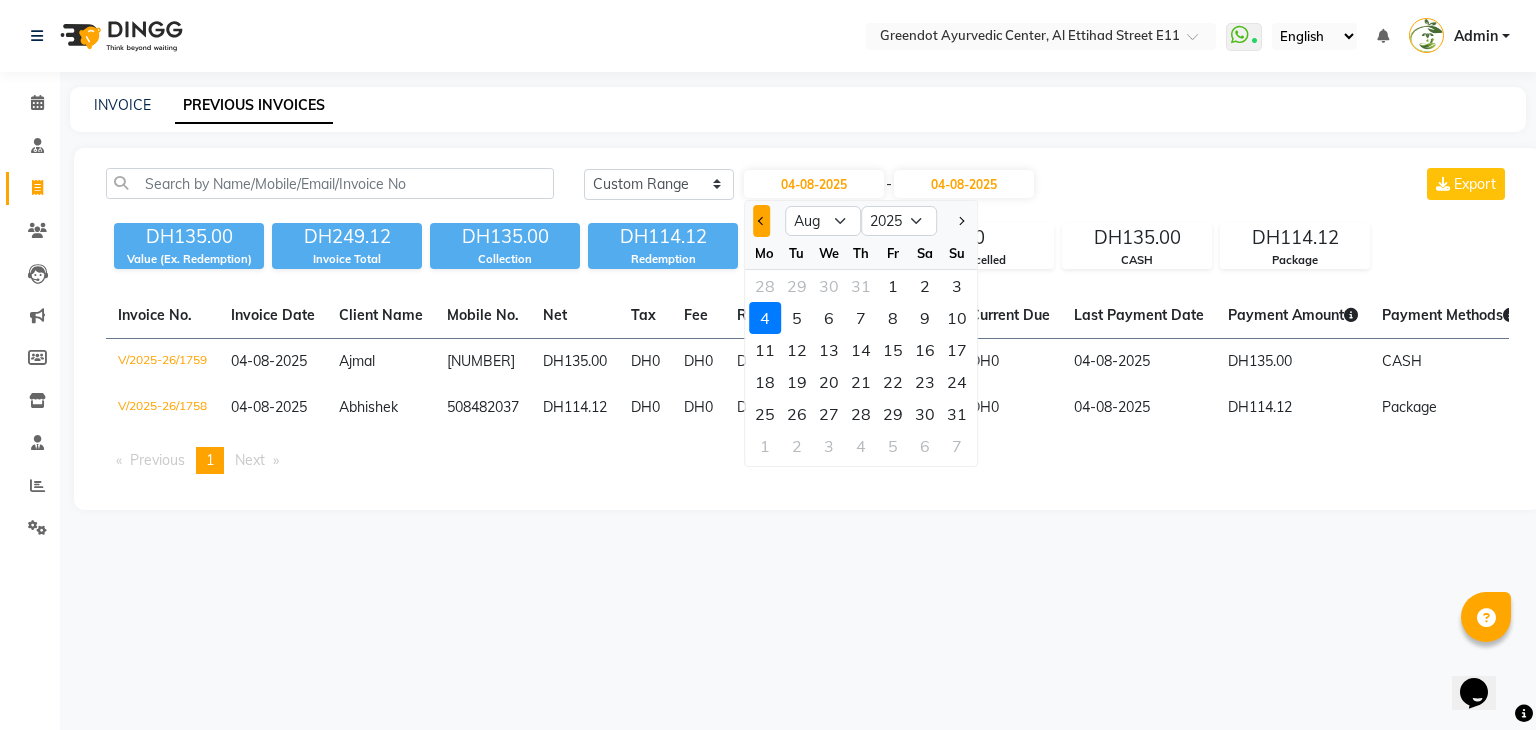 click 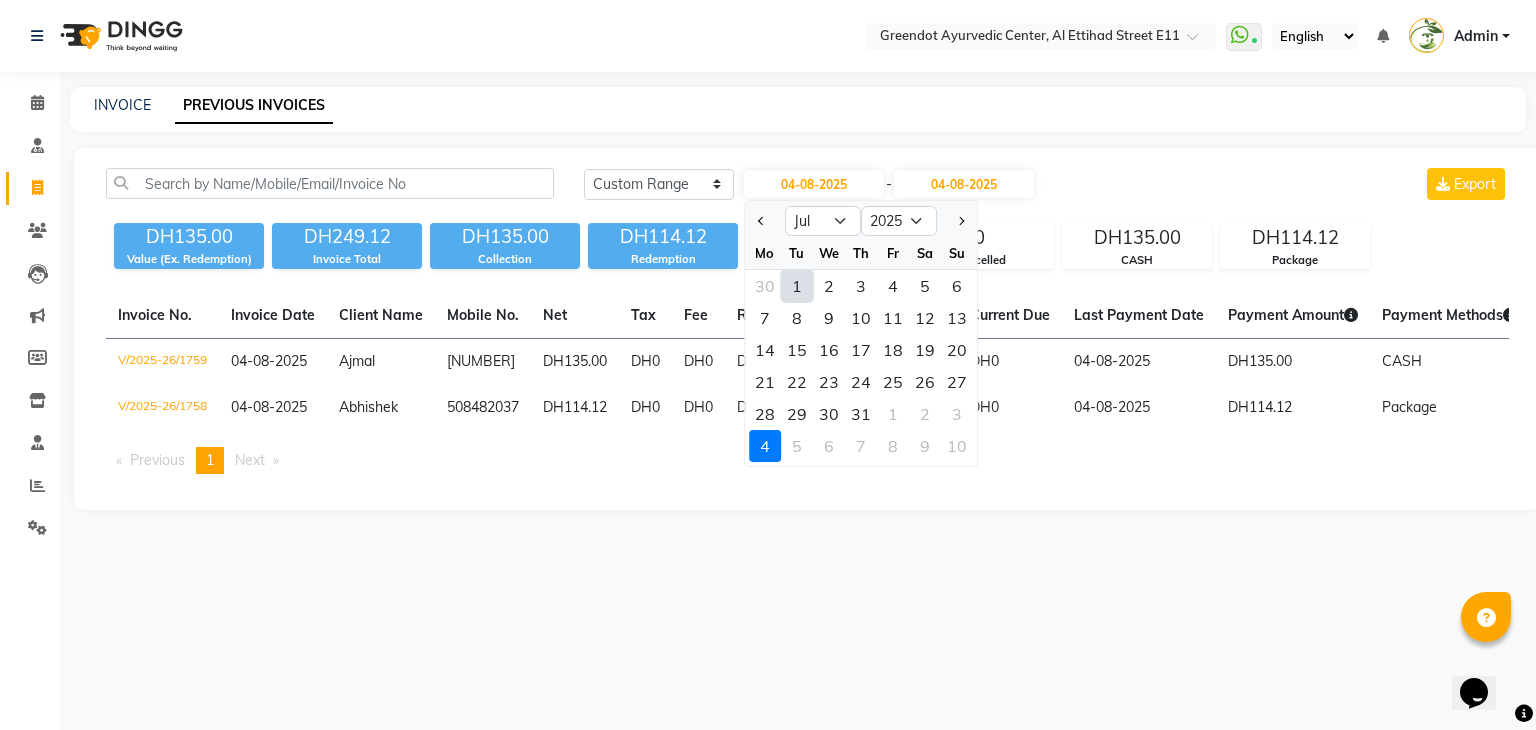 drag, startPoint x: 792, startPoint y: 278, endPoint x: 839, endPoint y: 261, distance: 49.979996 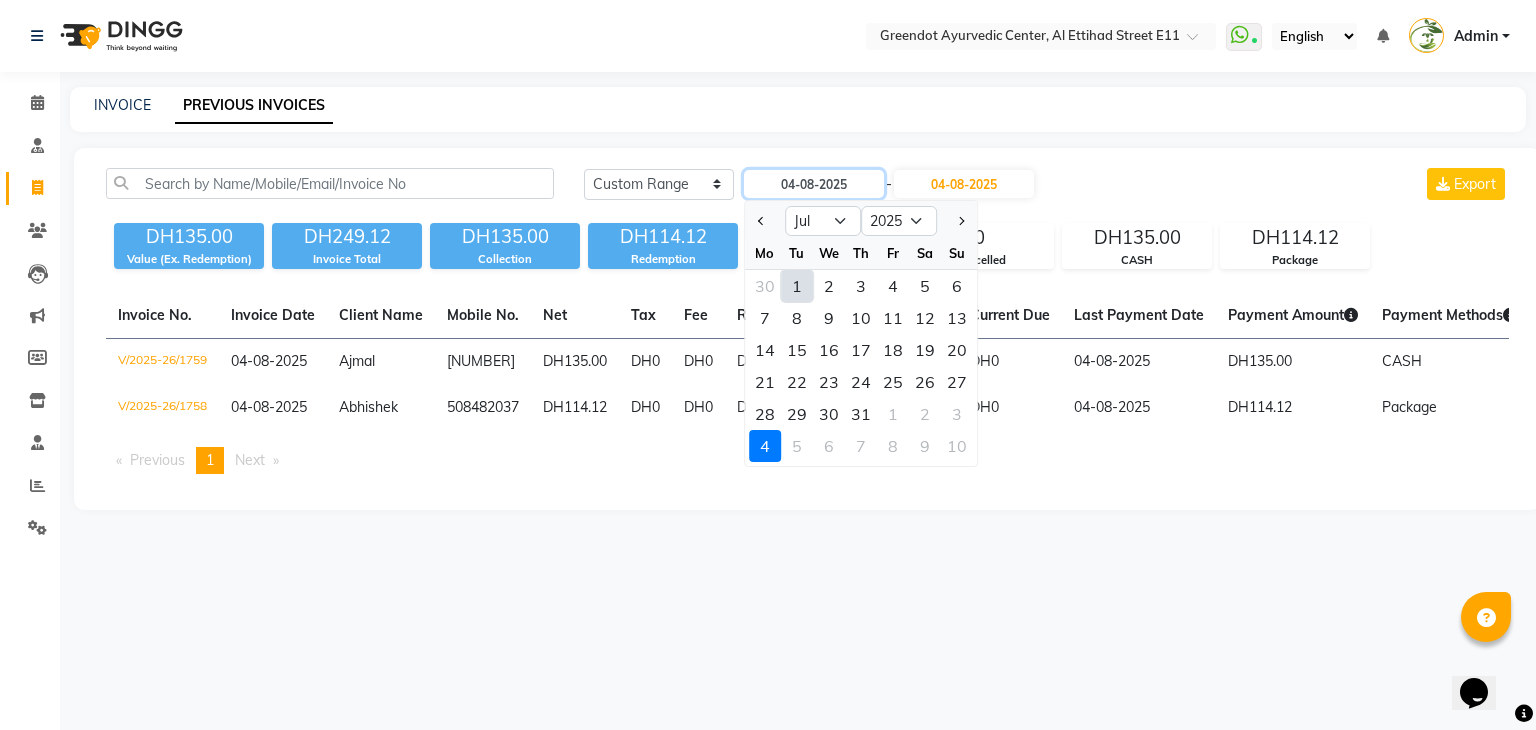 type on "01-07-2025" 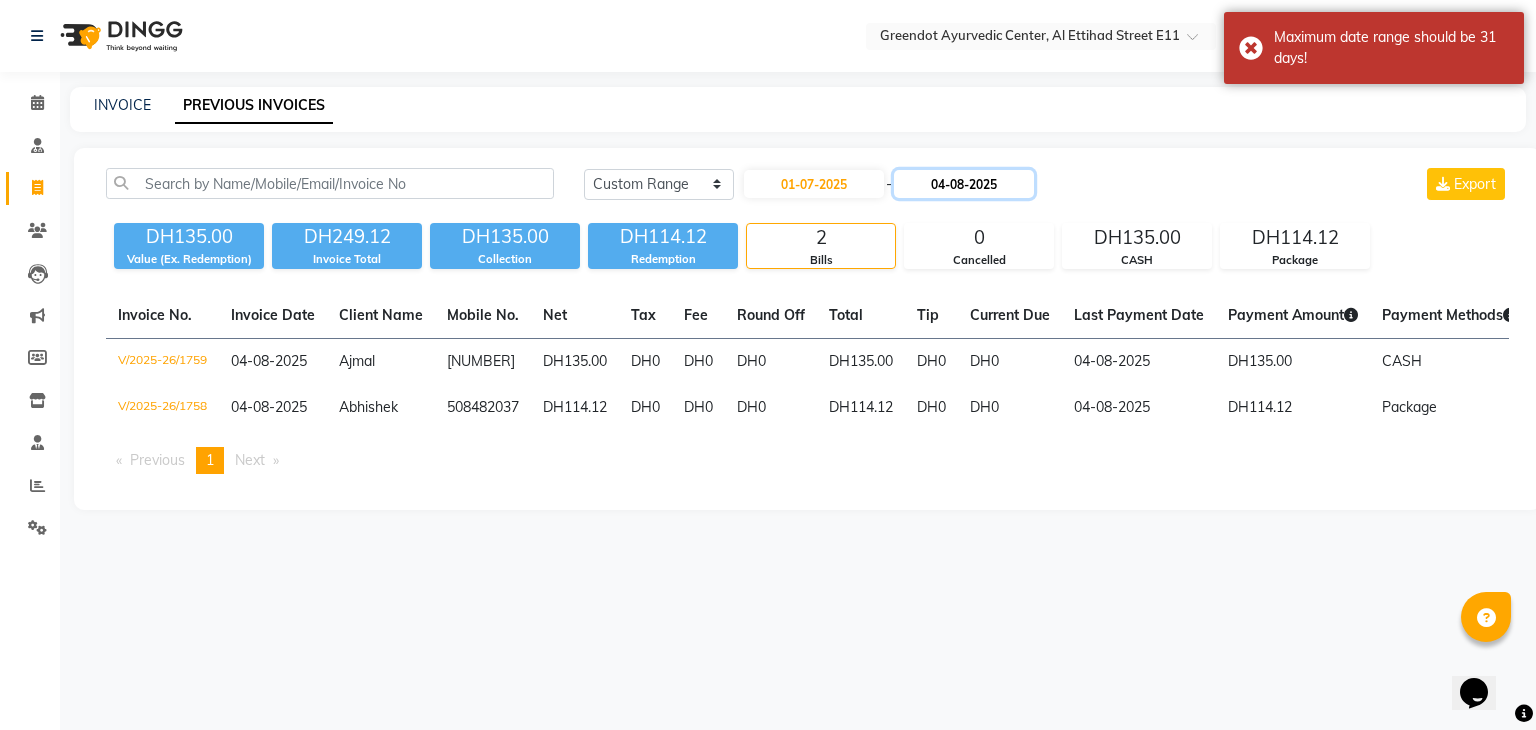click on "04-08-2025" 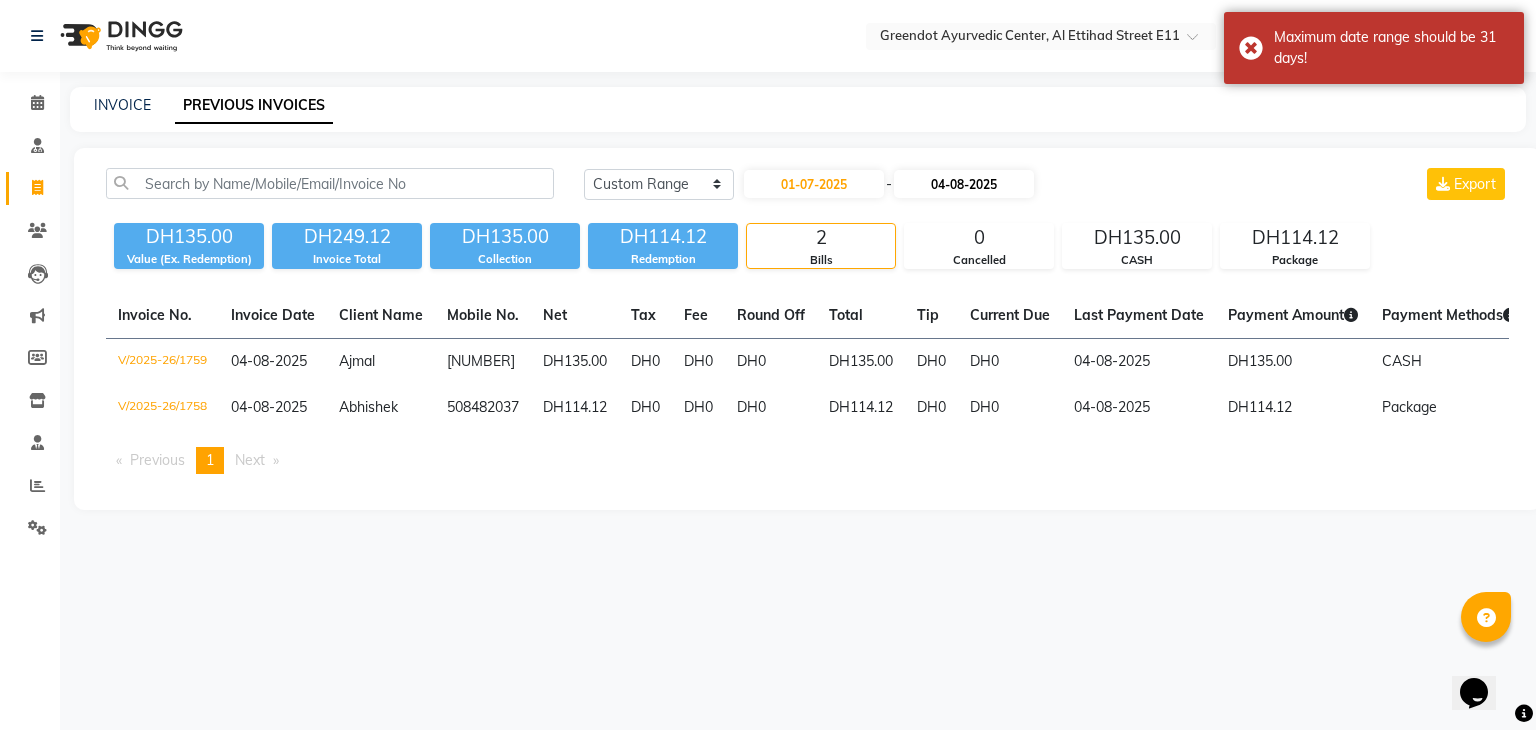 select on "8" 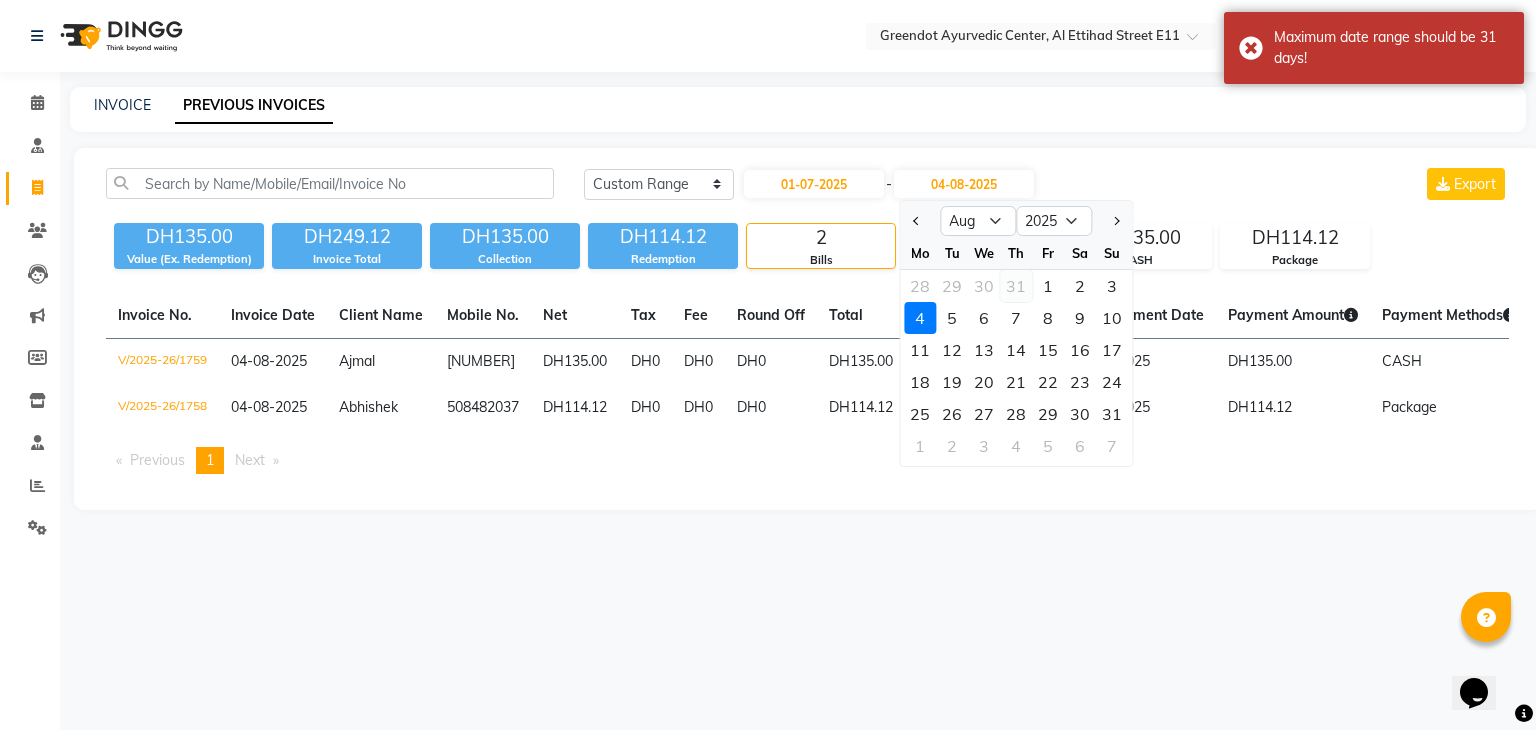 click on "31" 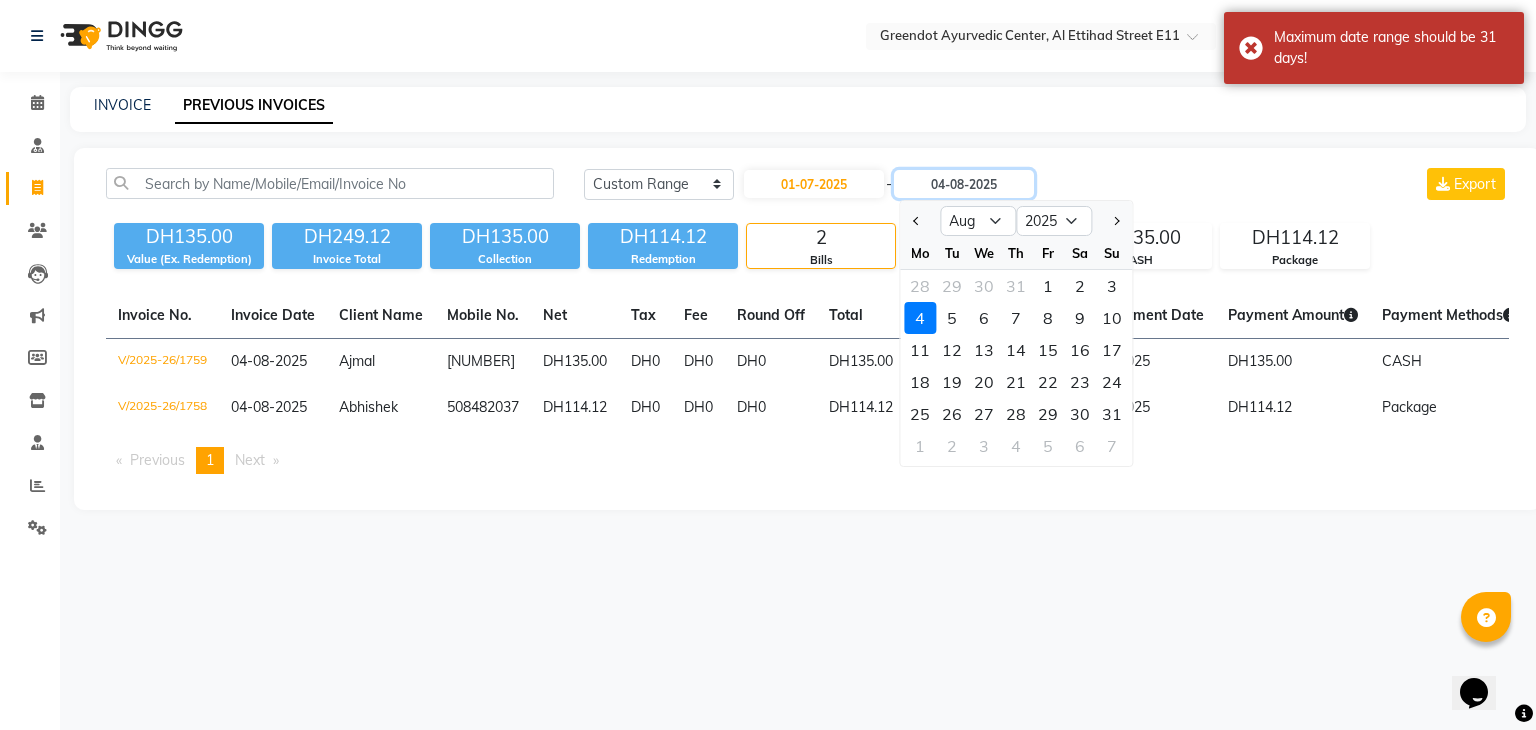 type on "31-07-2025" 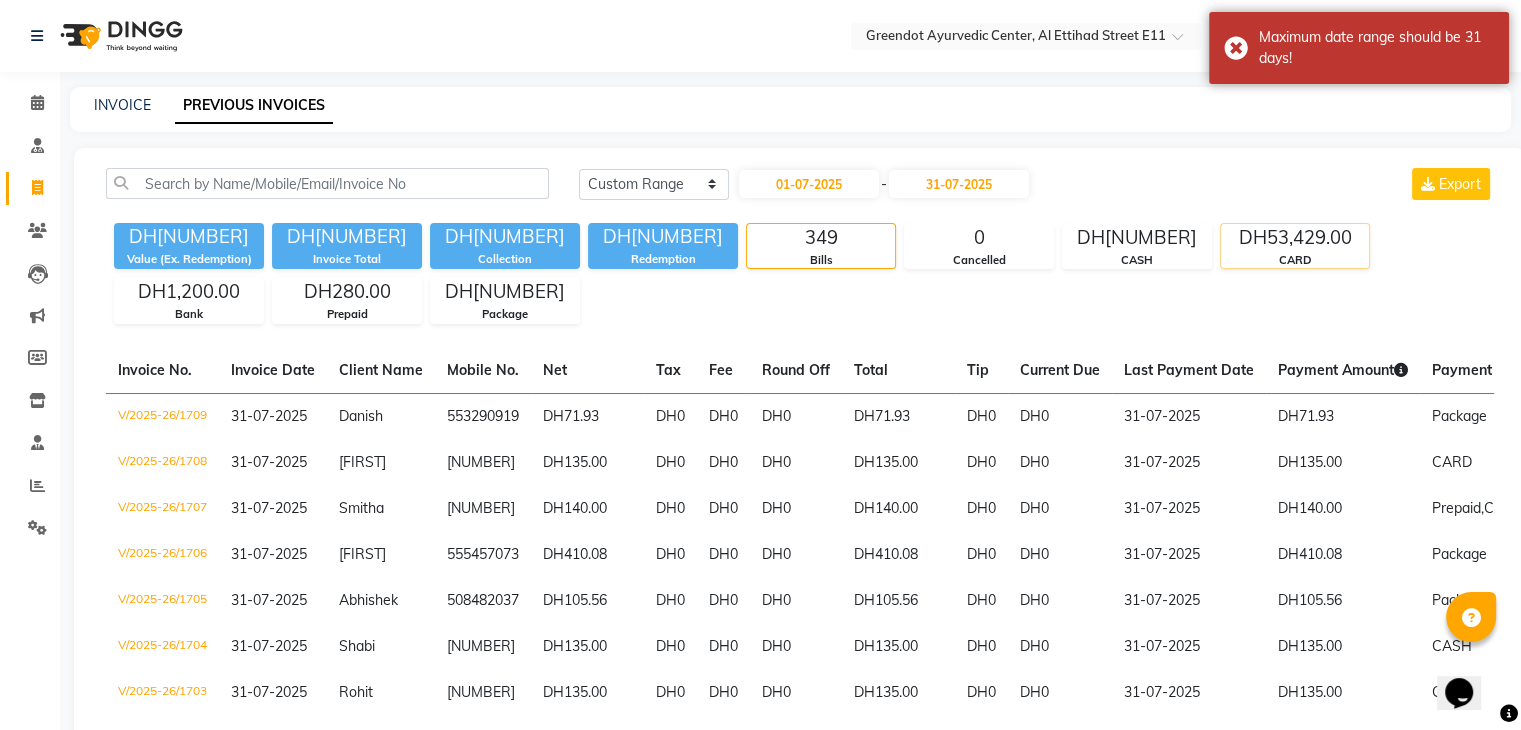 click on "DH53,429.00" 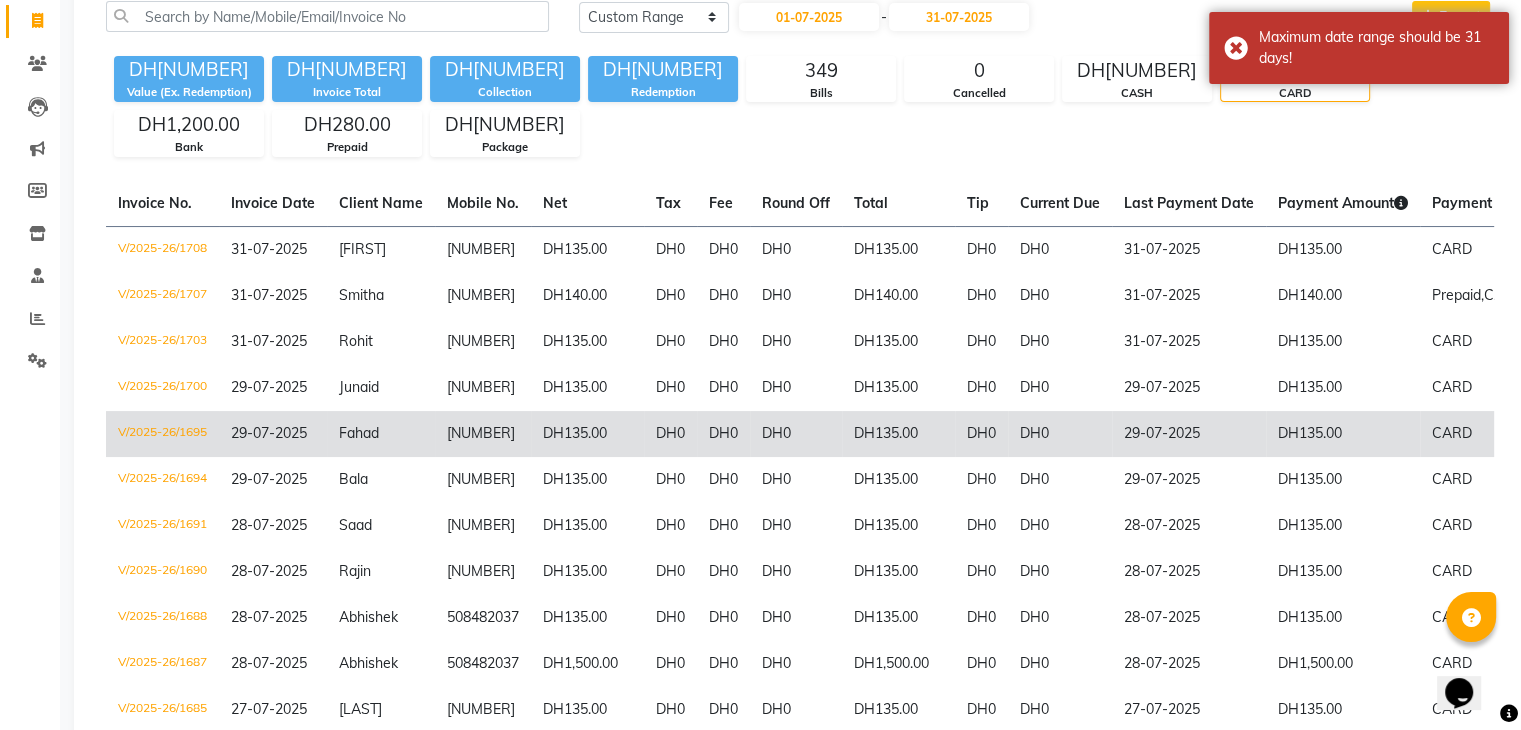 scroll, scrollTop: 300, scrollLeft: 0, axis: vertical 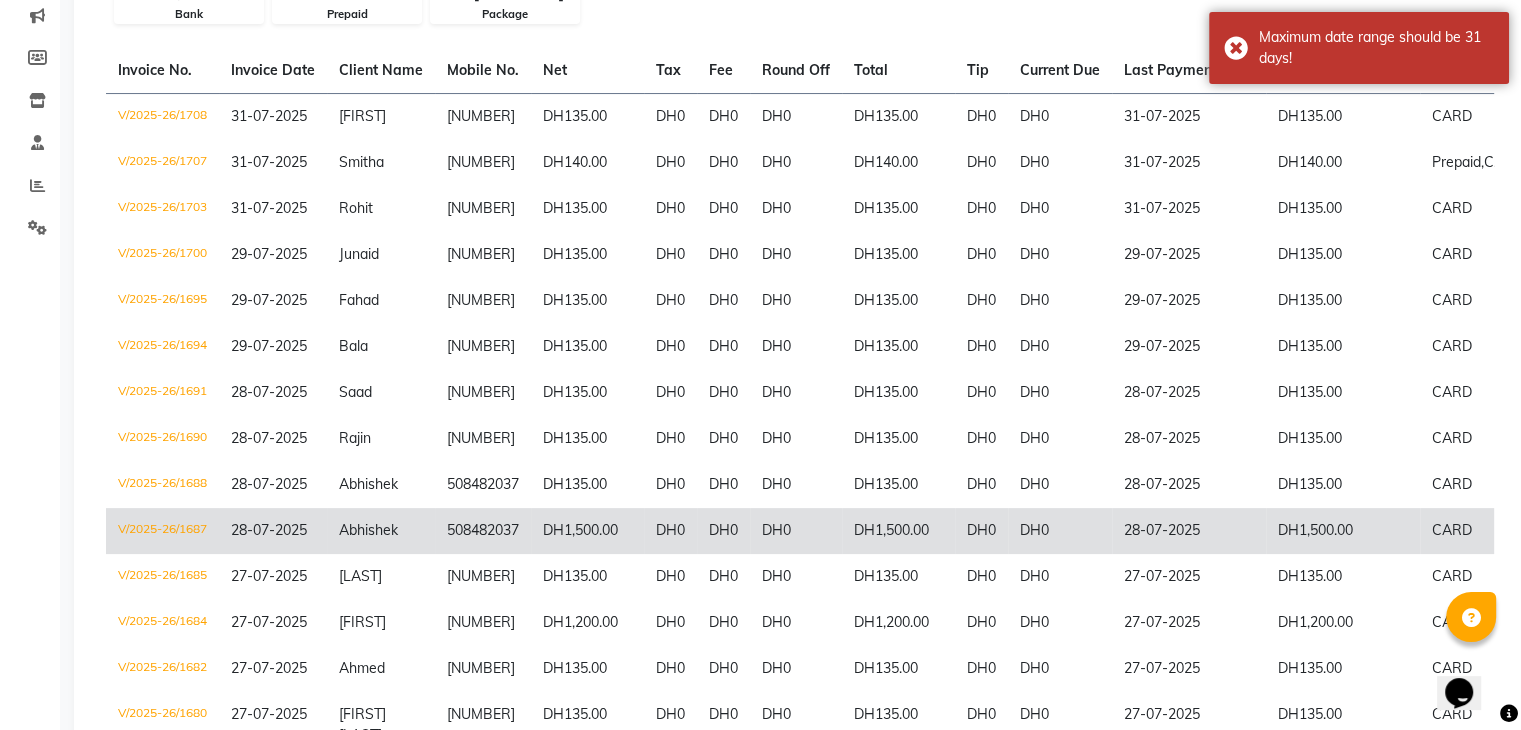 click on "DH1,500.00" 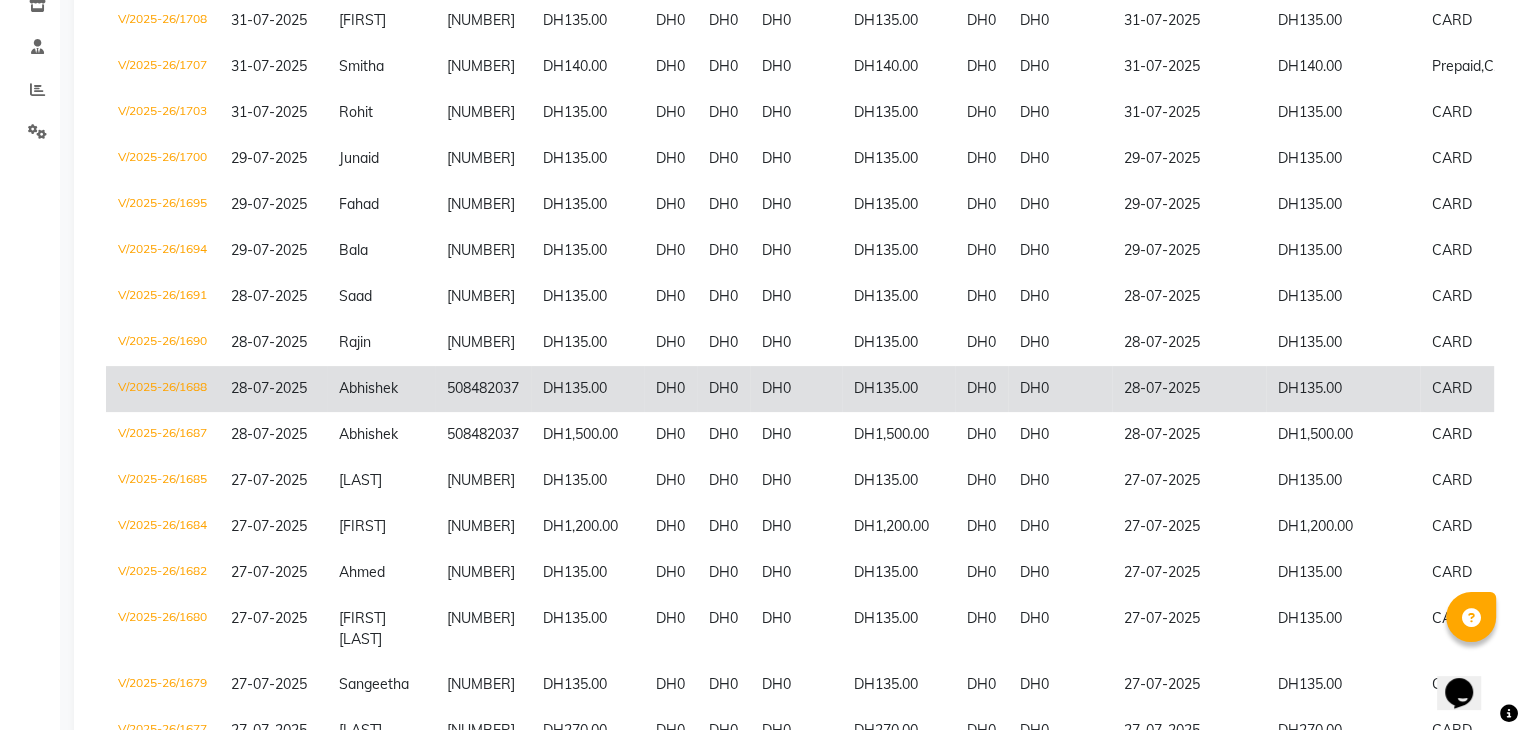 scroll, scrollTop: 400, scrollLeft: 0, axis: vertical 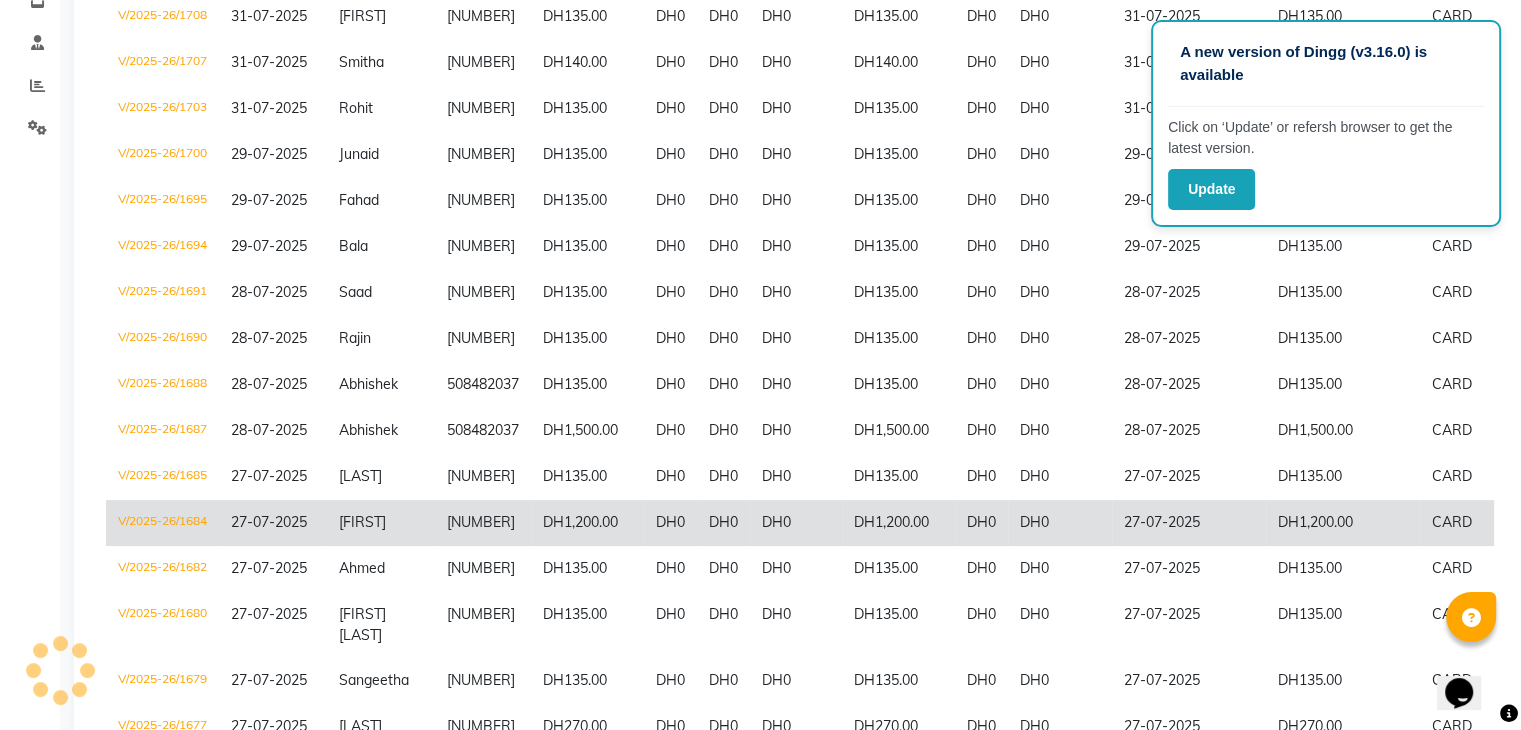 click on "DH1,200.00" 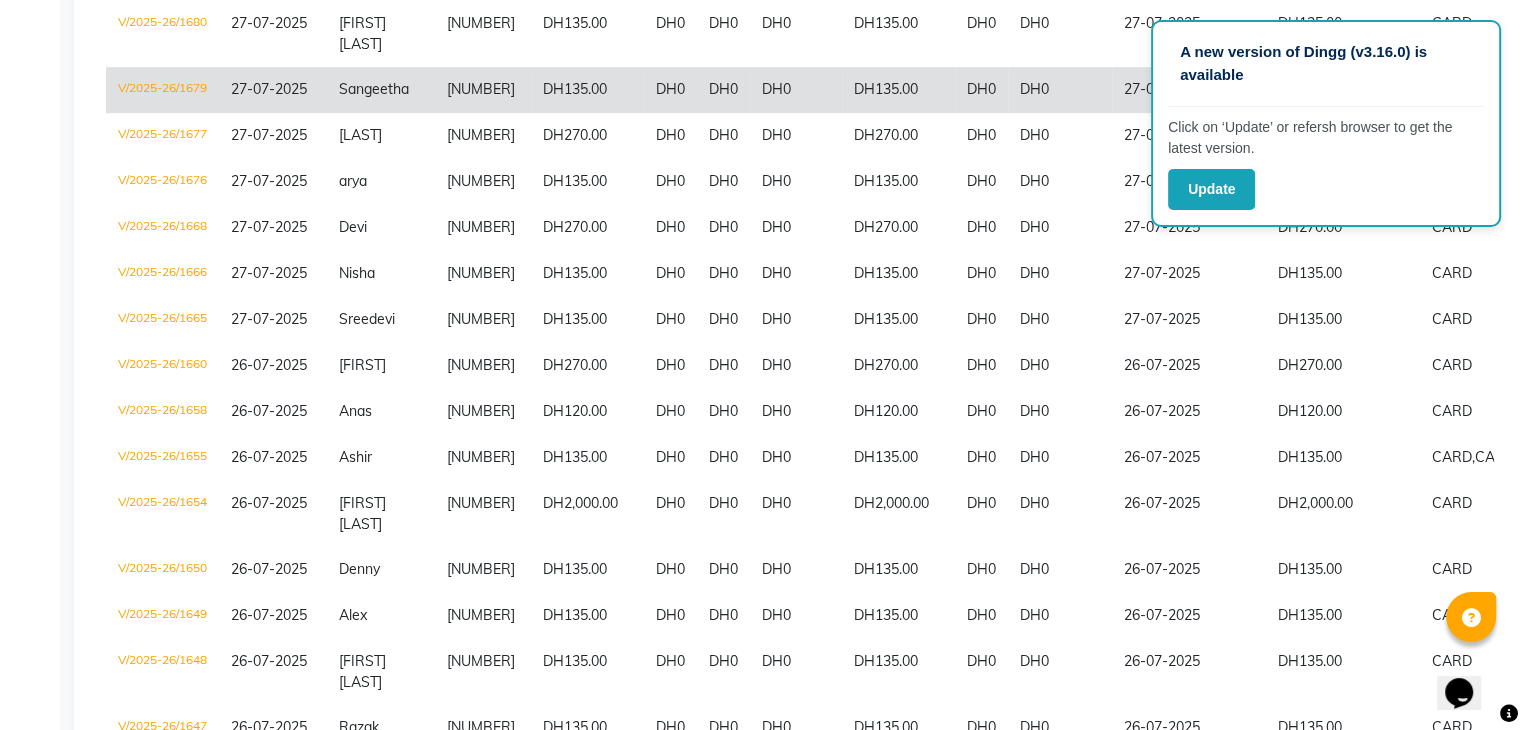 scroll, scrollTop: 1000, scrollLeft: 0, axis: vertical 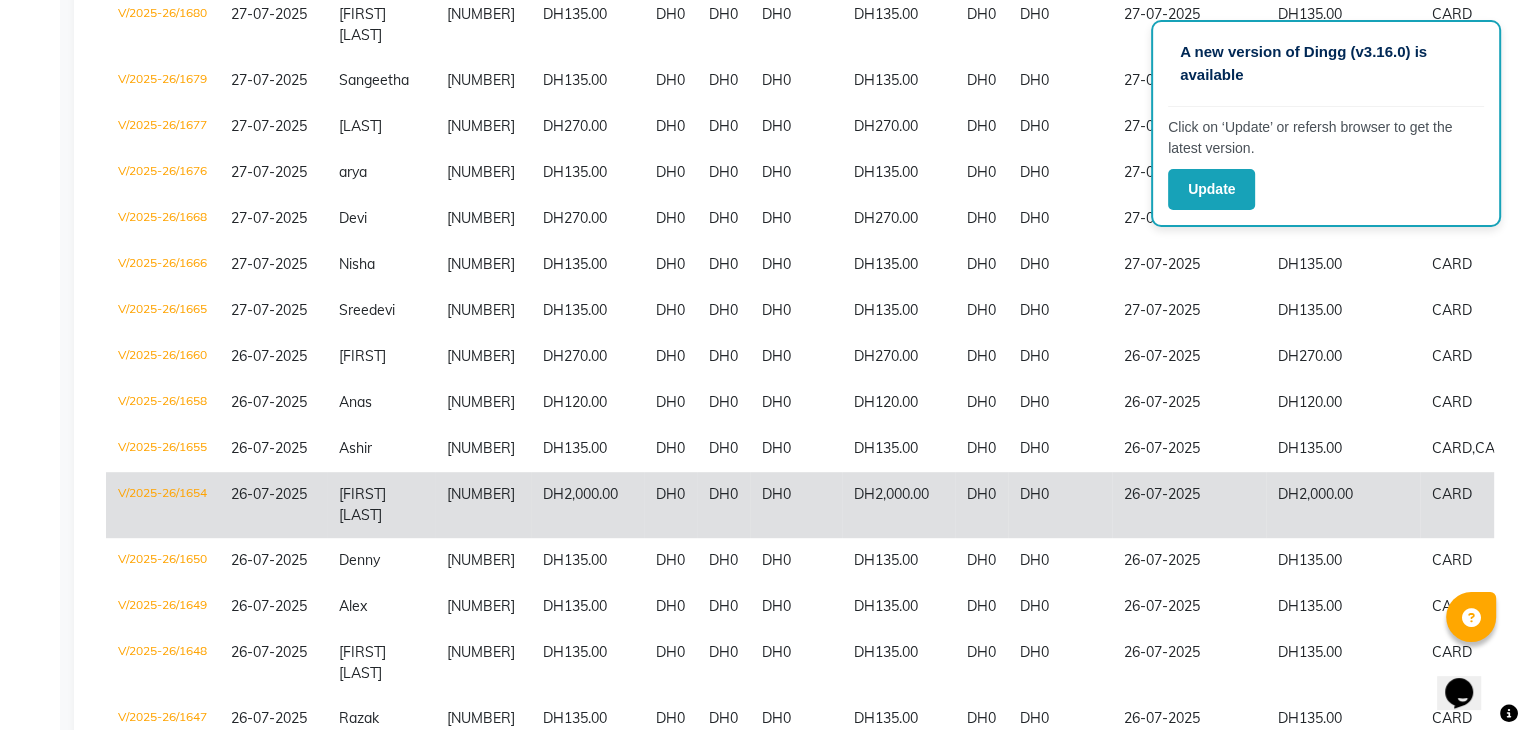 click on "DH0" 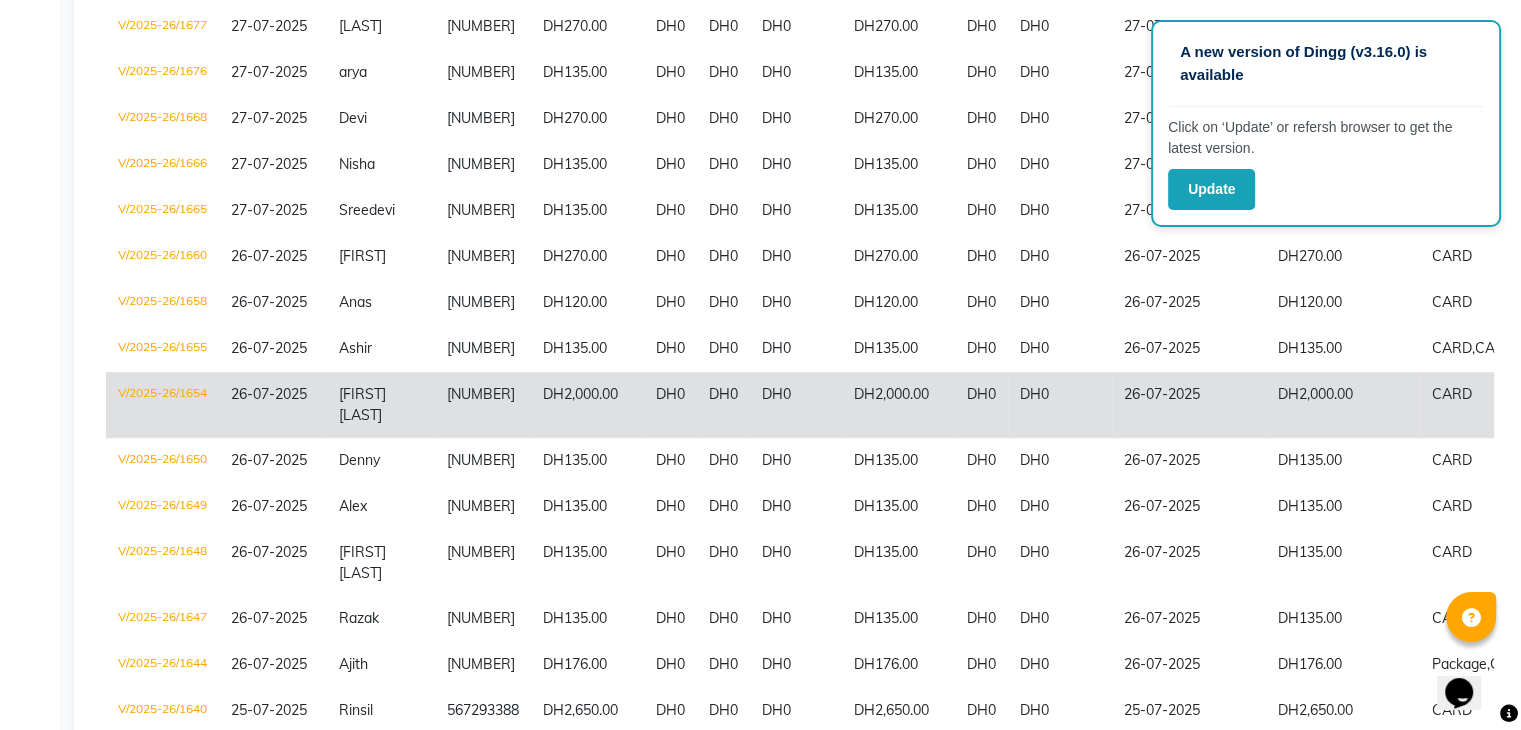 scroll, scrollTop: 1200, scrollLeft: 0, axis: vertical 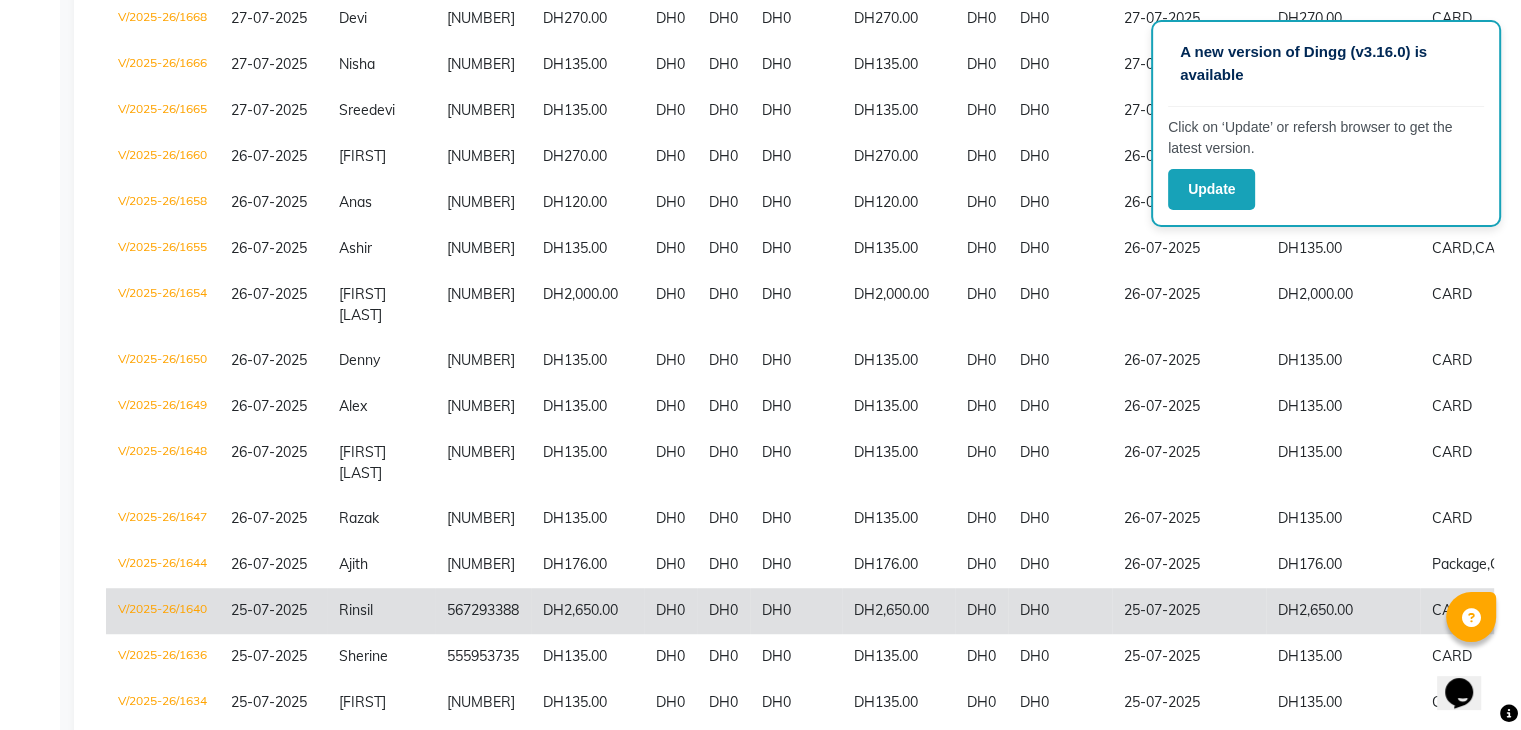 click on "25-07-2025" 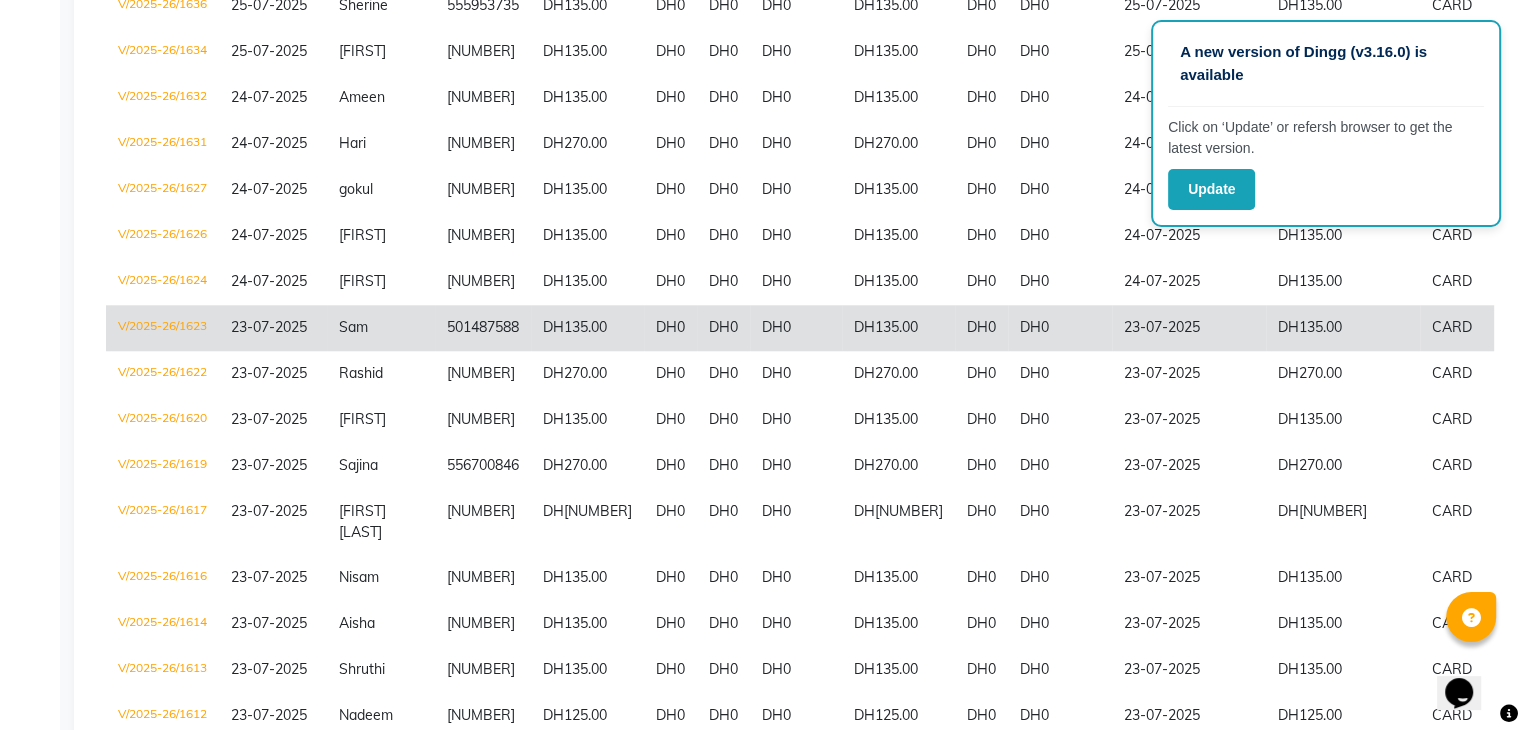 scroll, scrollTop: 1900, scrollLeft: 0, axis: vertical 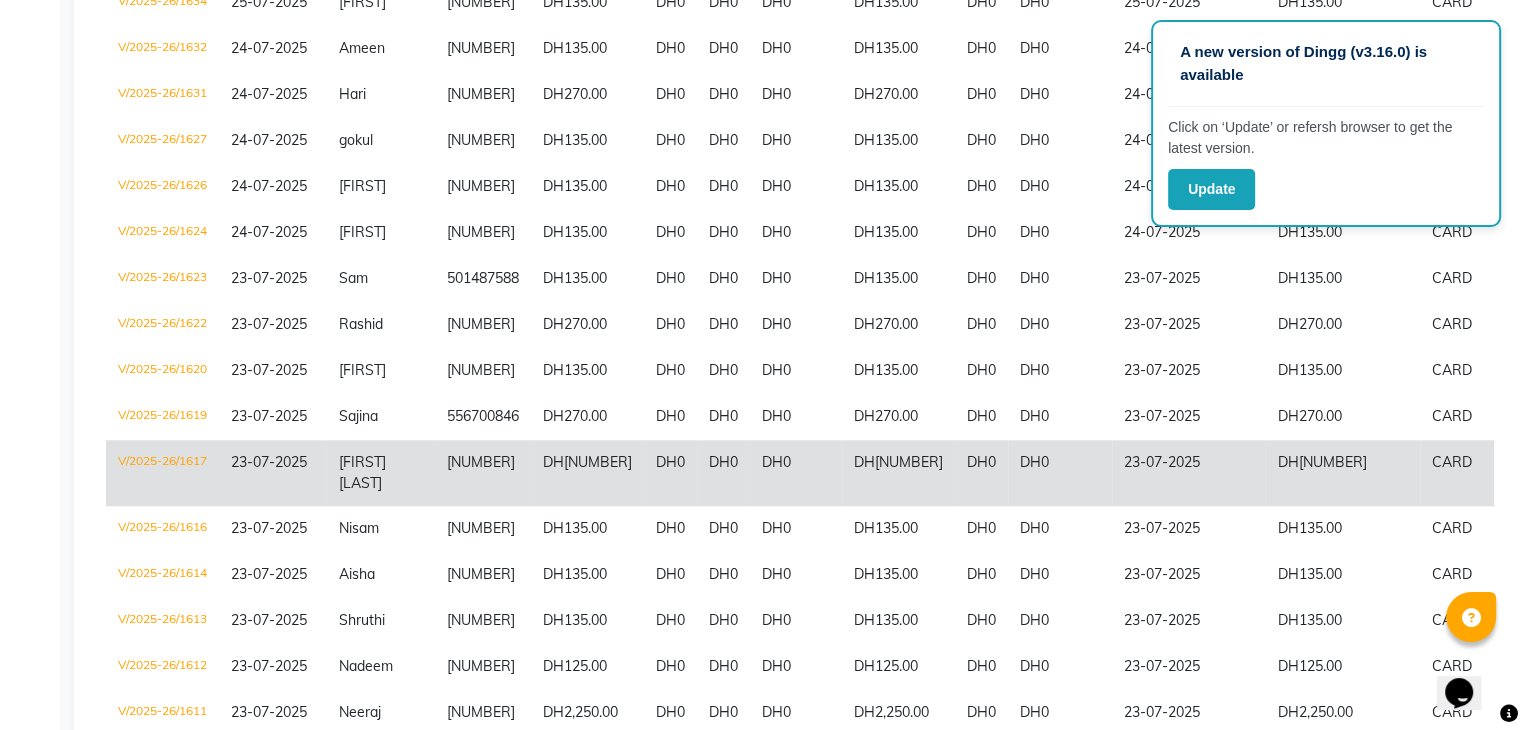 click on "DH0" 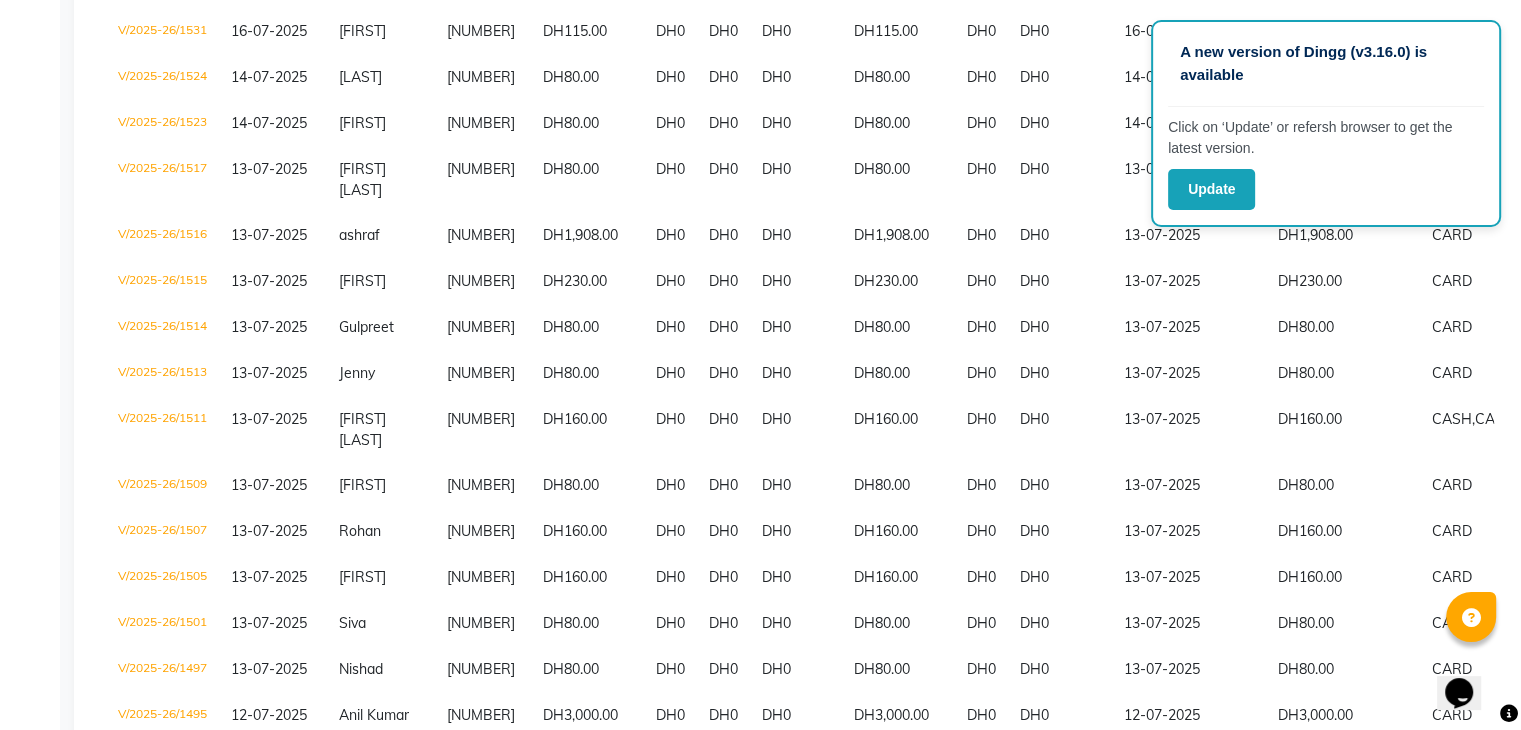 scroll, scrollTop: 4447, scrollLeft: 0, axis: vertical 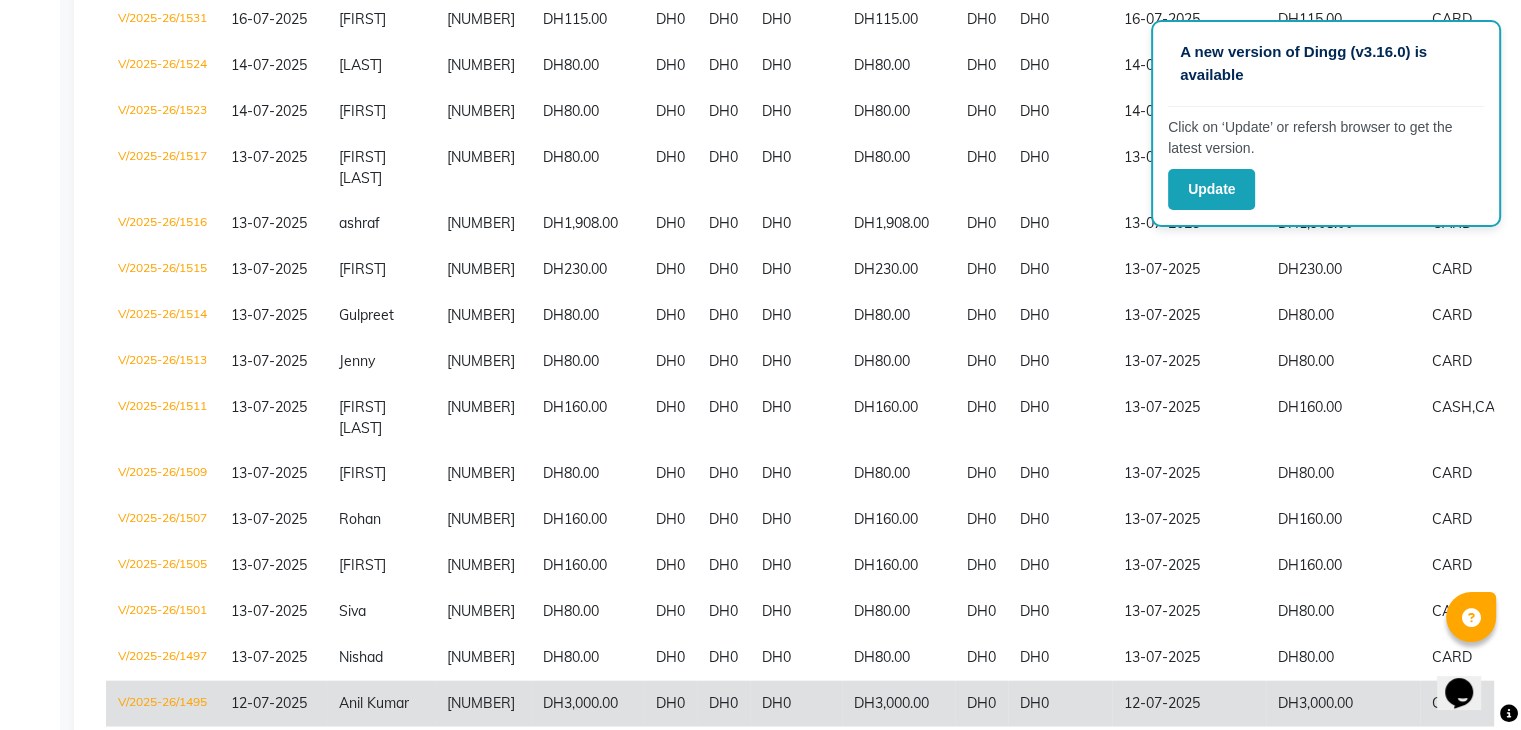 click on "DH0" 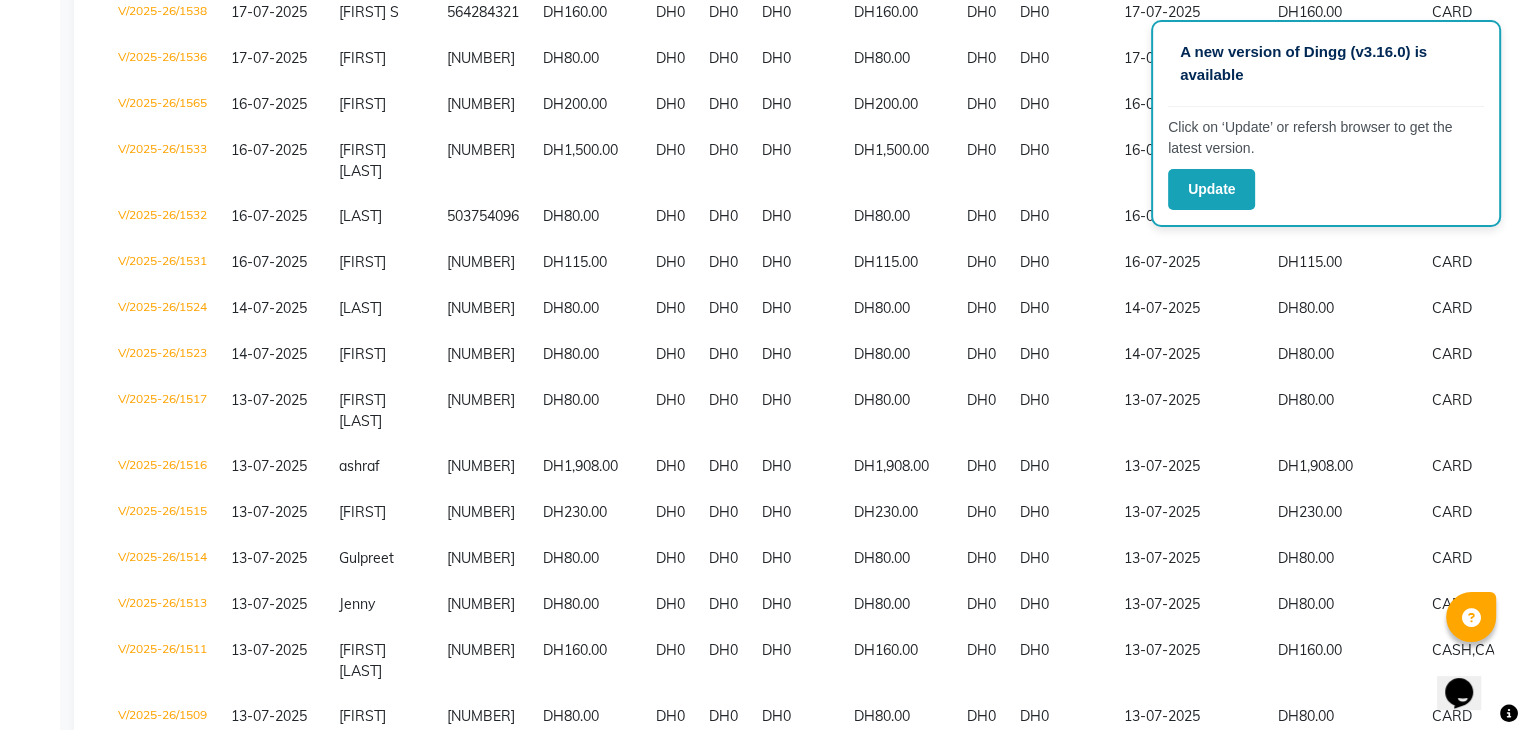 scroll, scrollTop: 3847, scrollLeft: 0, axis: vertical 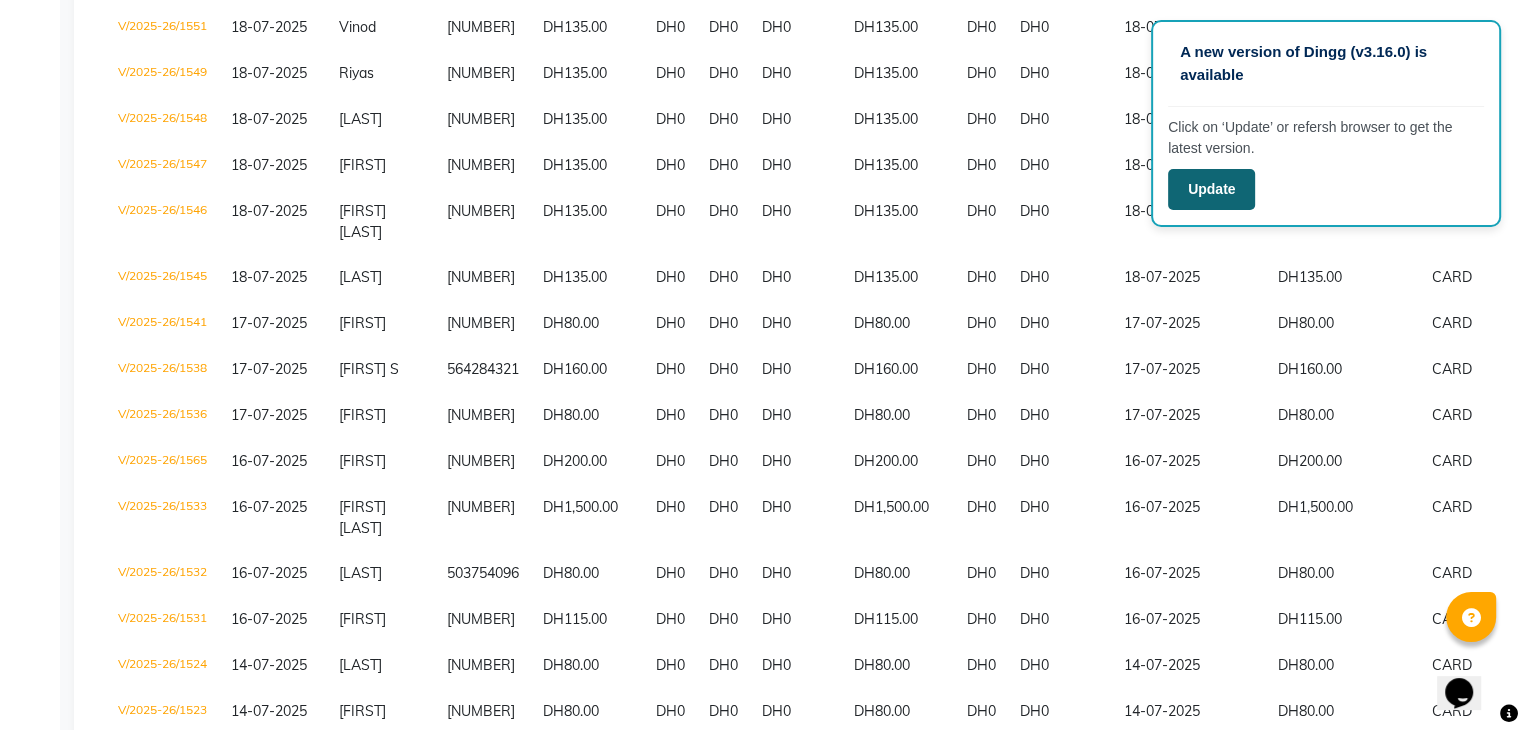 drag, startPoint x: 1205, startPoint y: 189, endPoint x: 1183, endPoint y: 190, distance: 22.022715 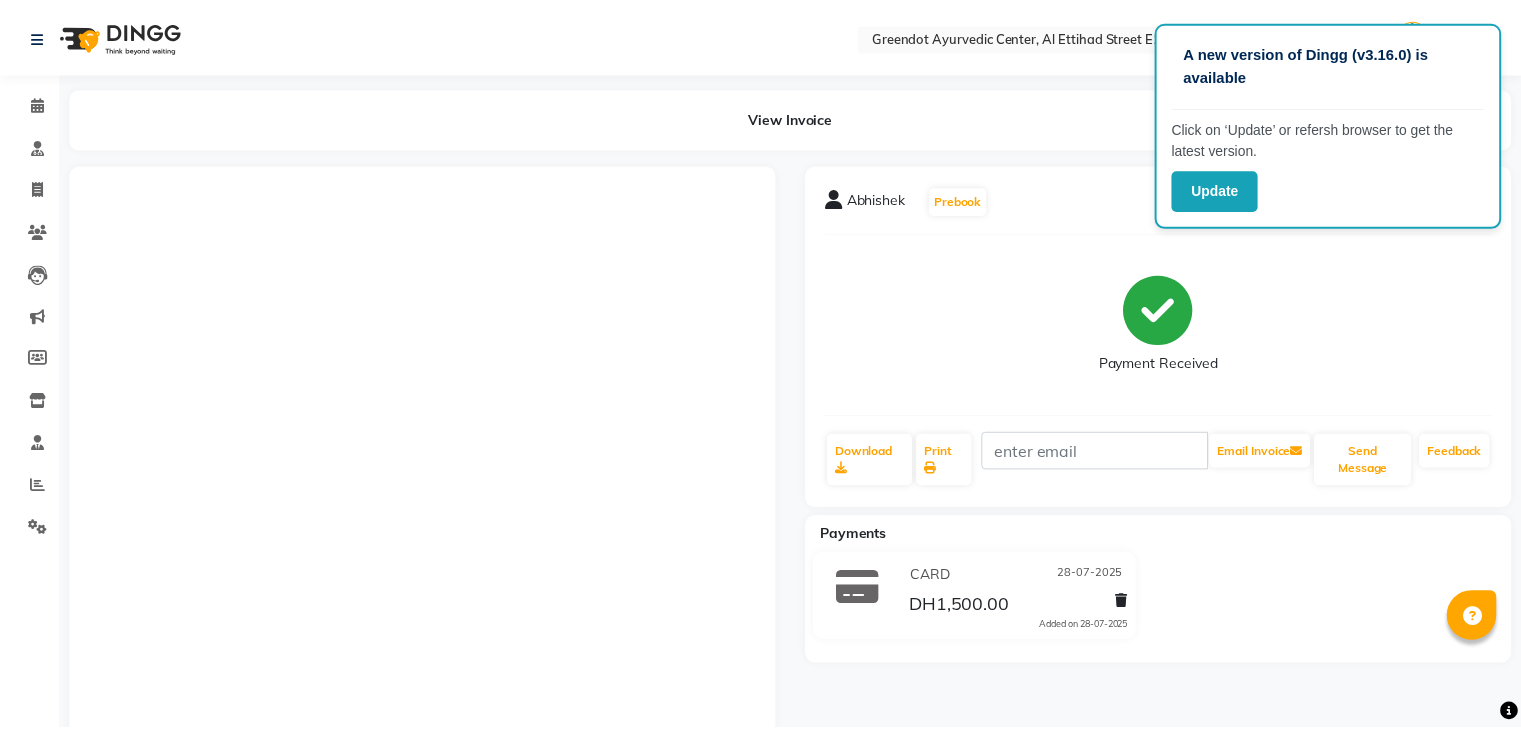 scroll, scrollTop: 0, scrollLeft: 0, axis: both 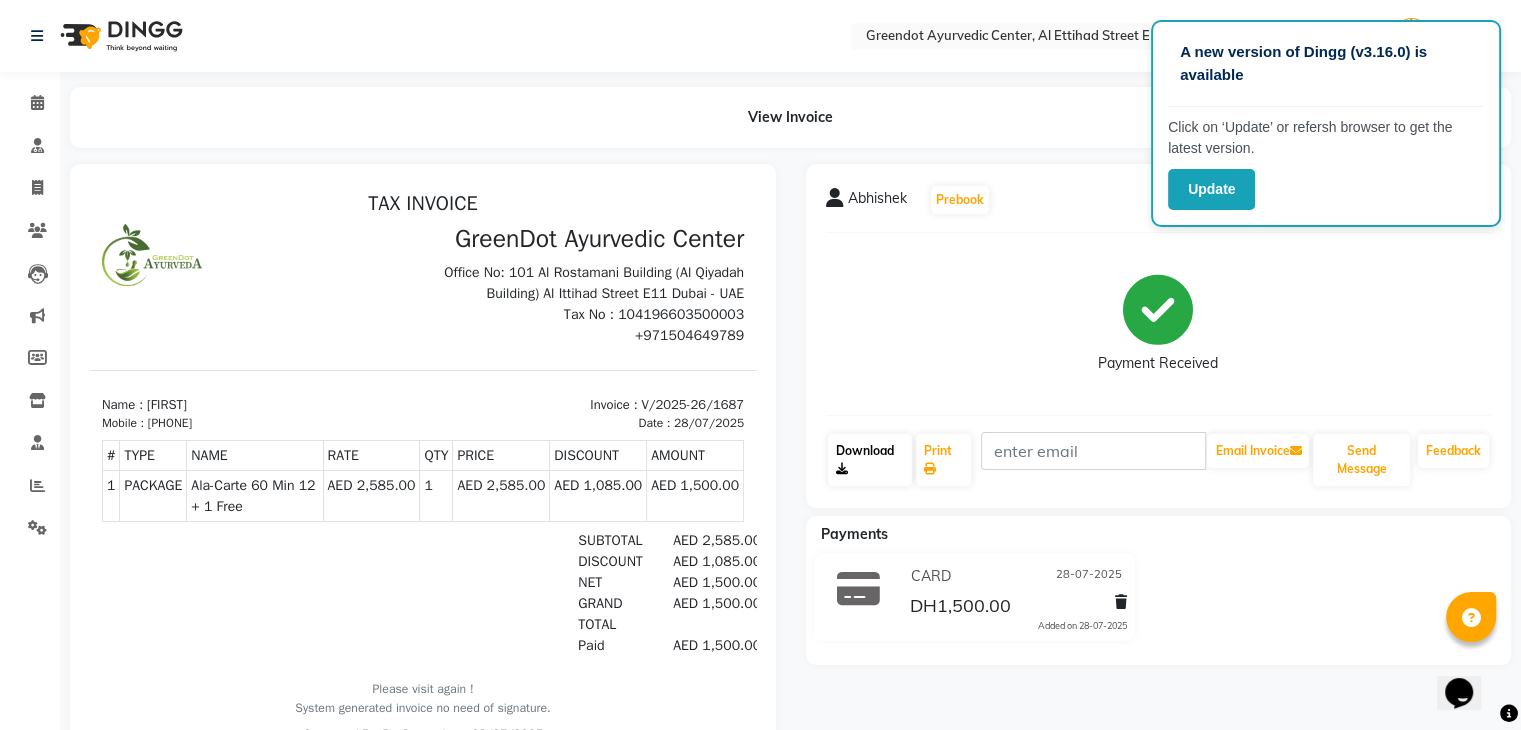 click on "Download" 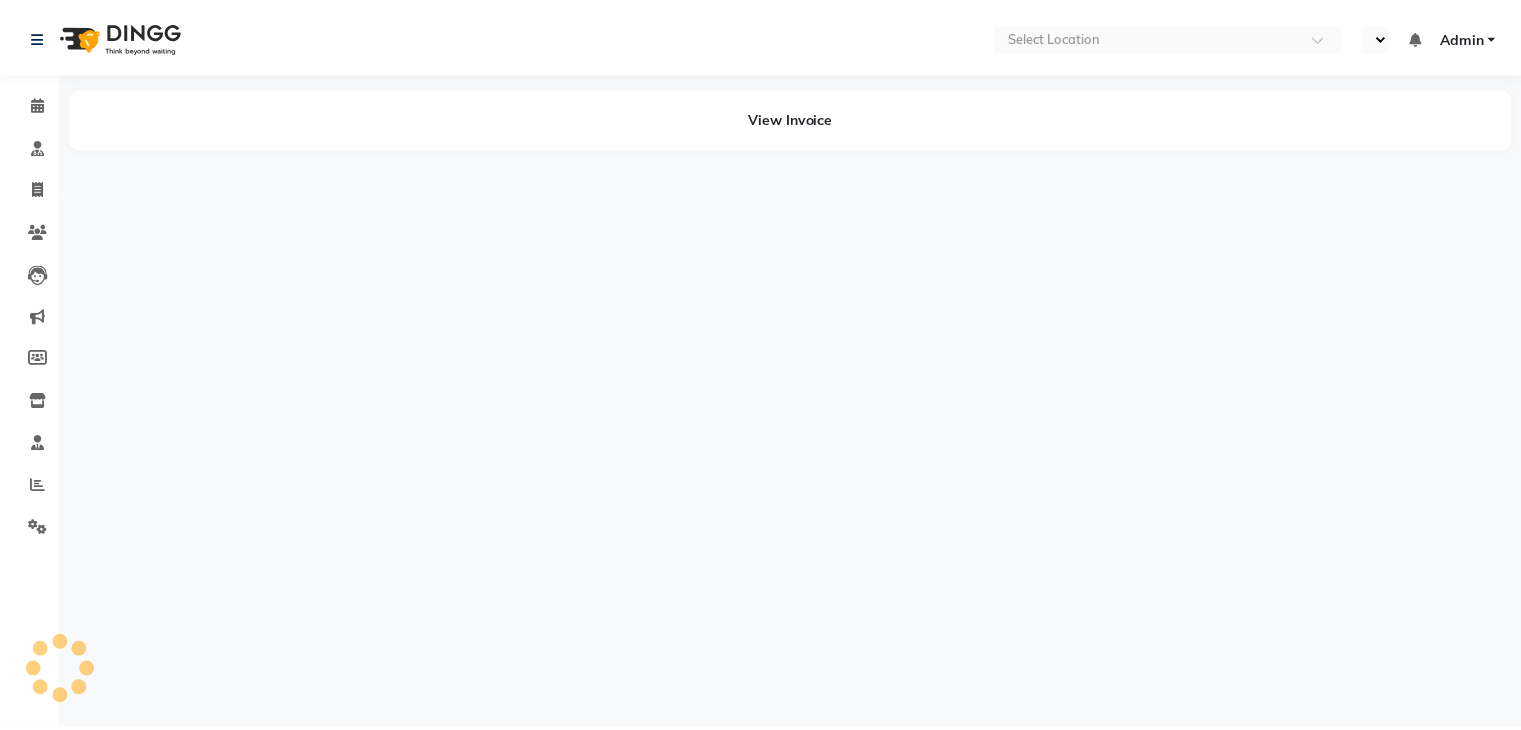 scroll, scrollTop: 0, scrollLeft: 0, axis: both 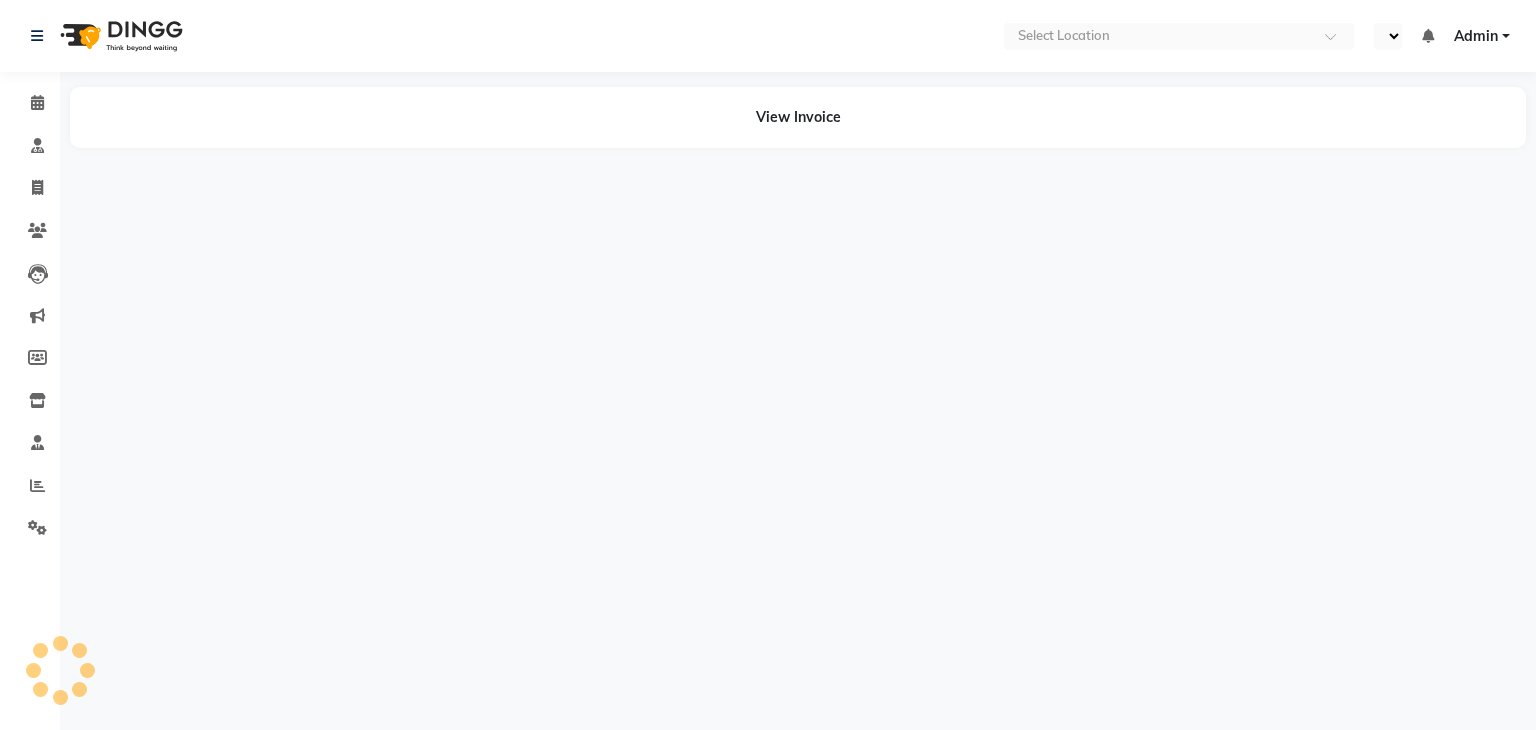 select on "en" 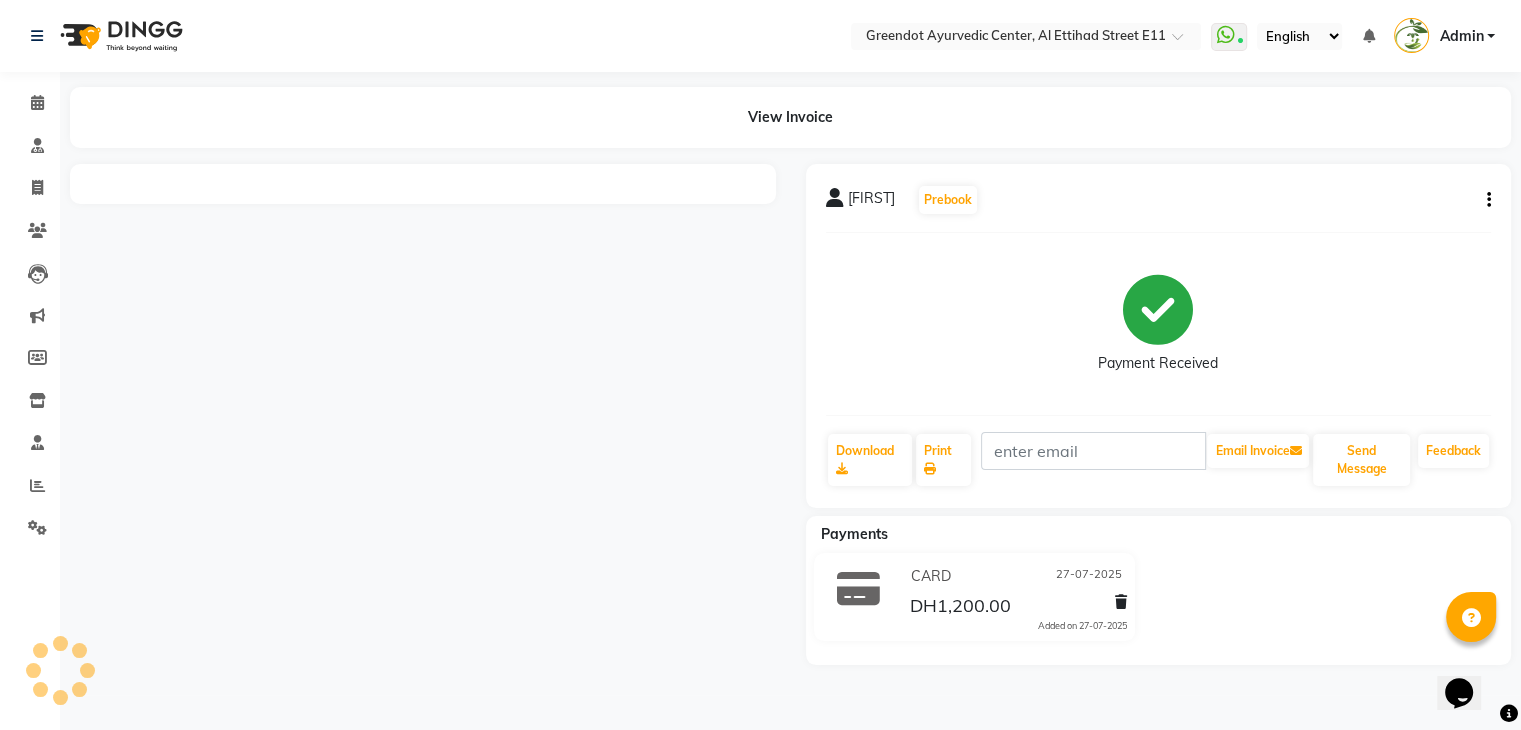 scroll, scrollTop: 0, scrollLeft: 0, axis: both 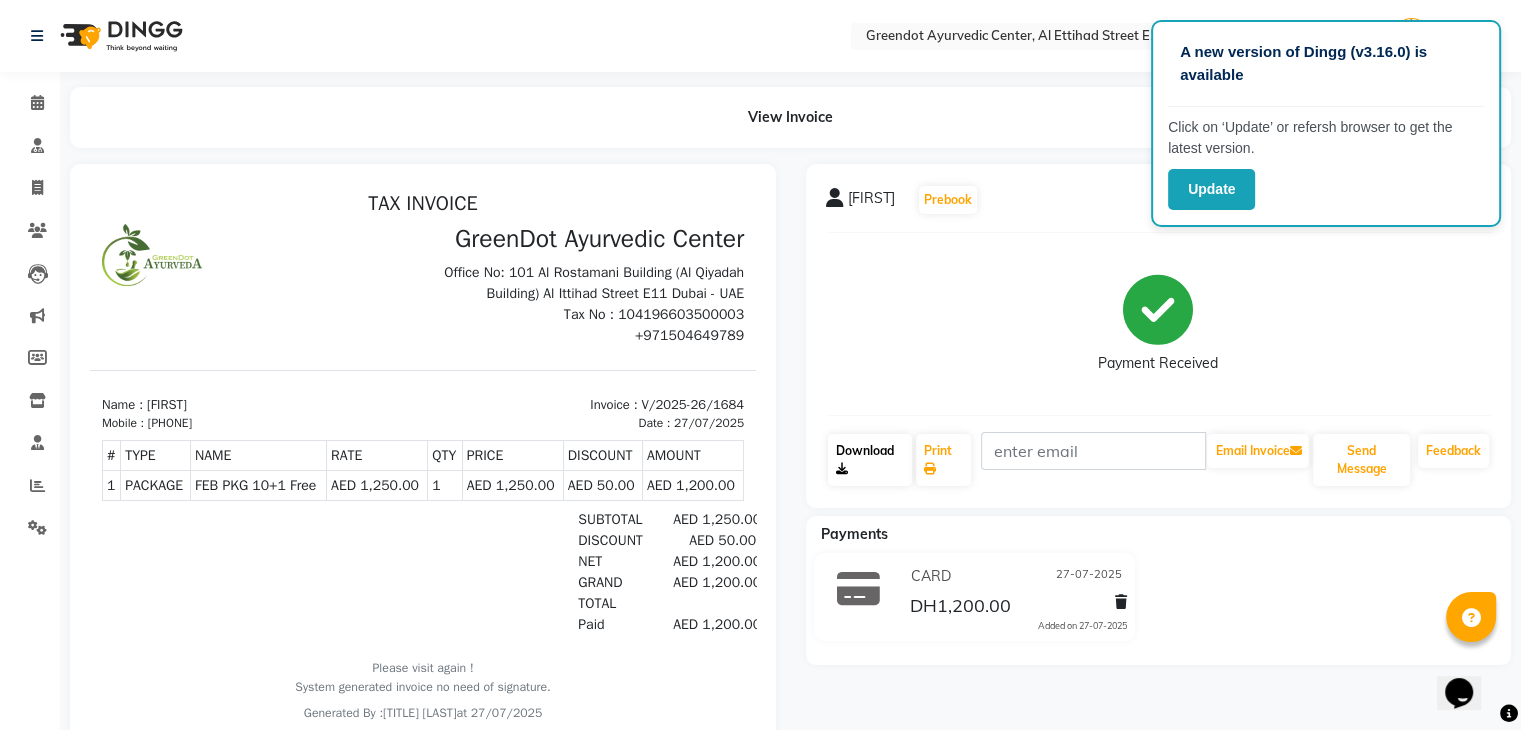 click on "Download" 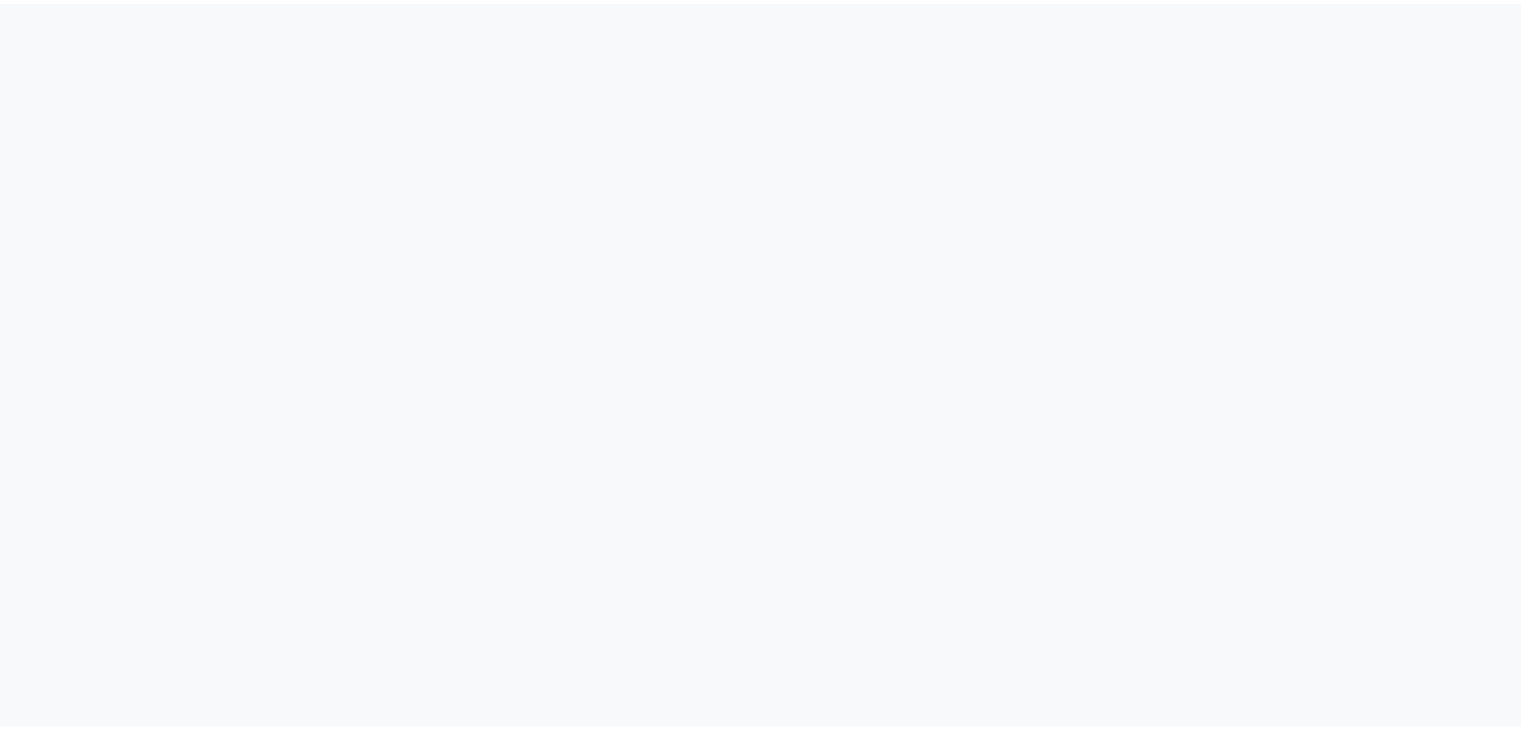scroll, scrollTop: 0, scrollLeft: 0, axis: both 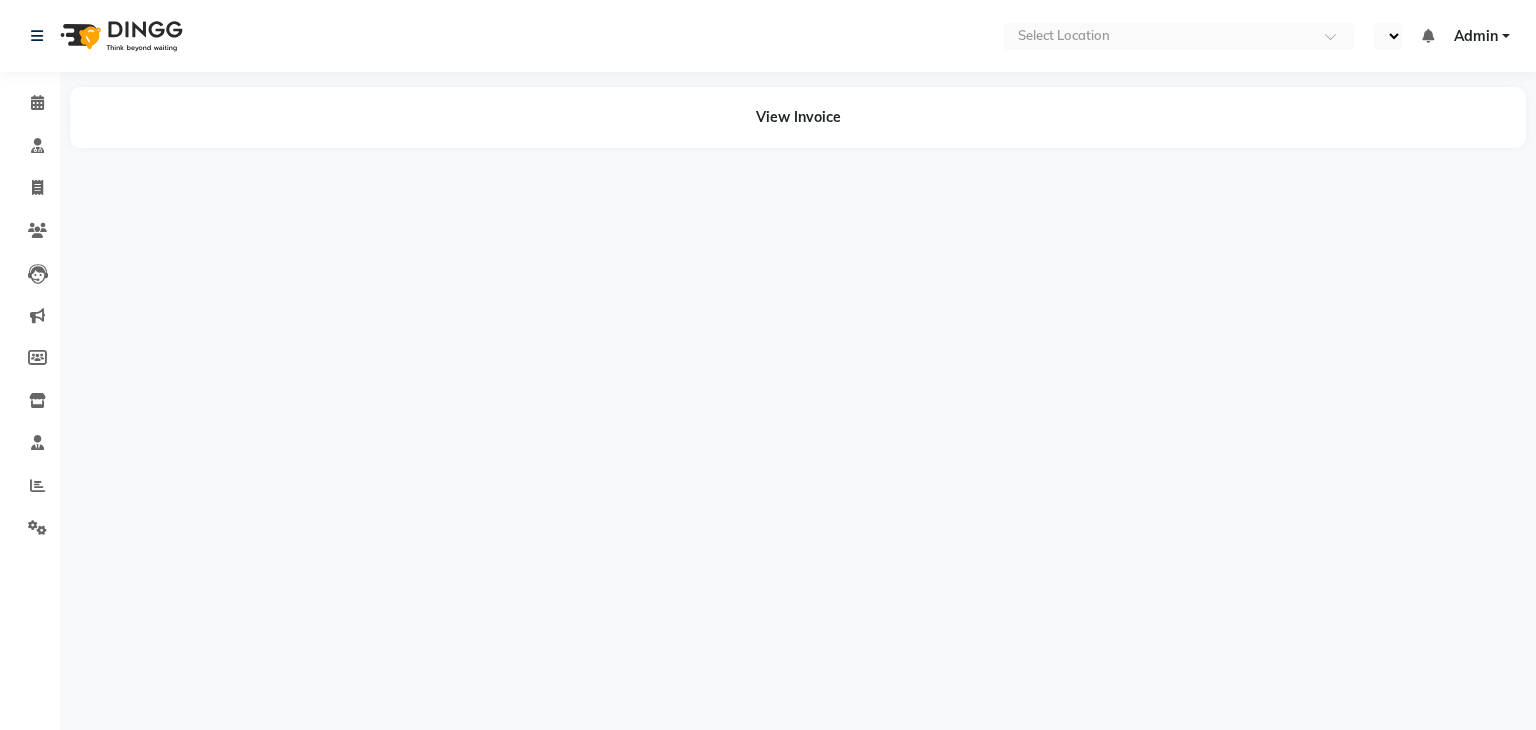 select on "en" 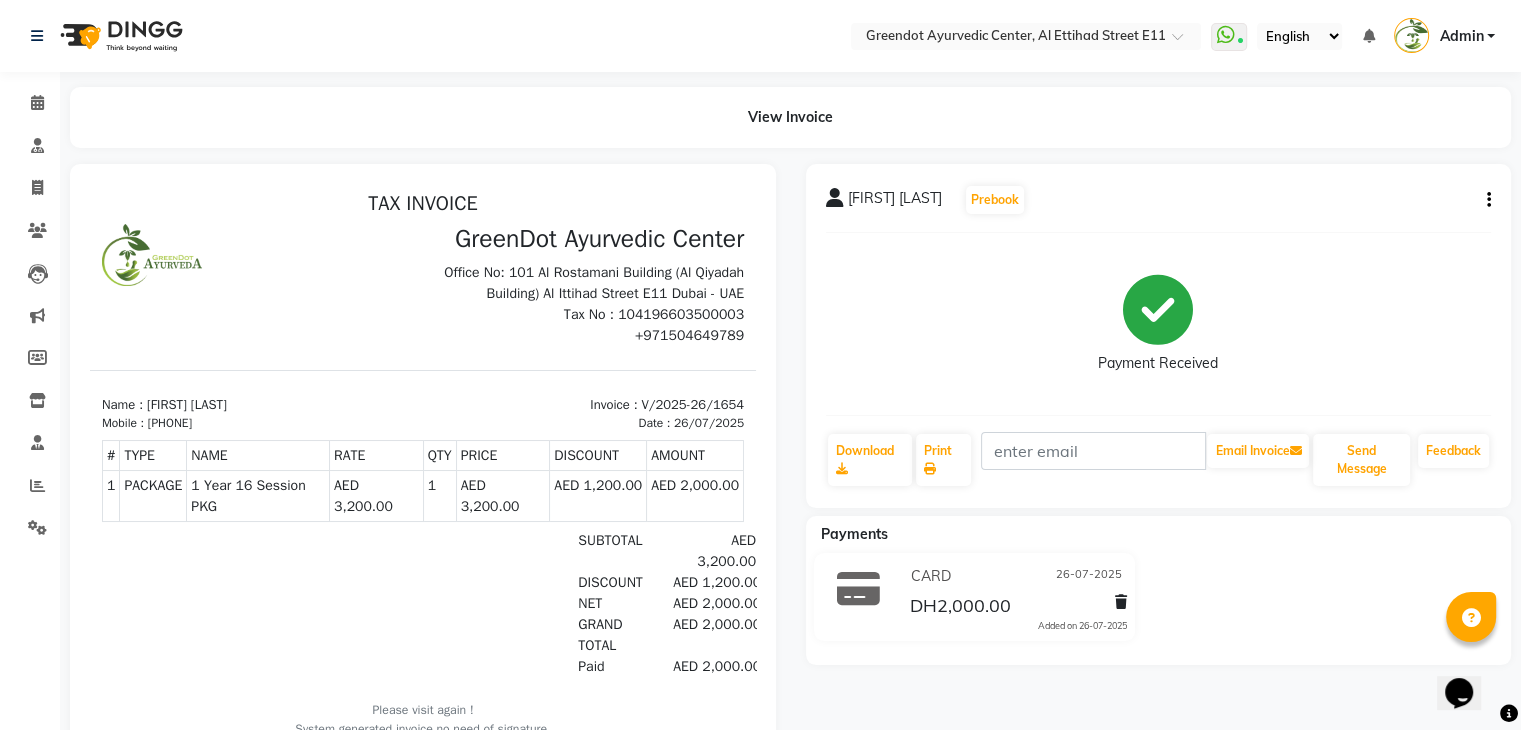 scroll, scrollTop: 0, scrollLeft: 0, axis: both 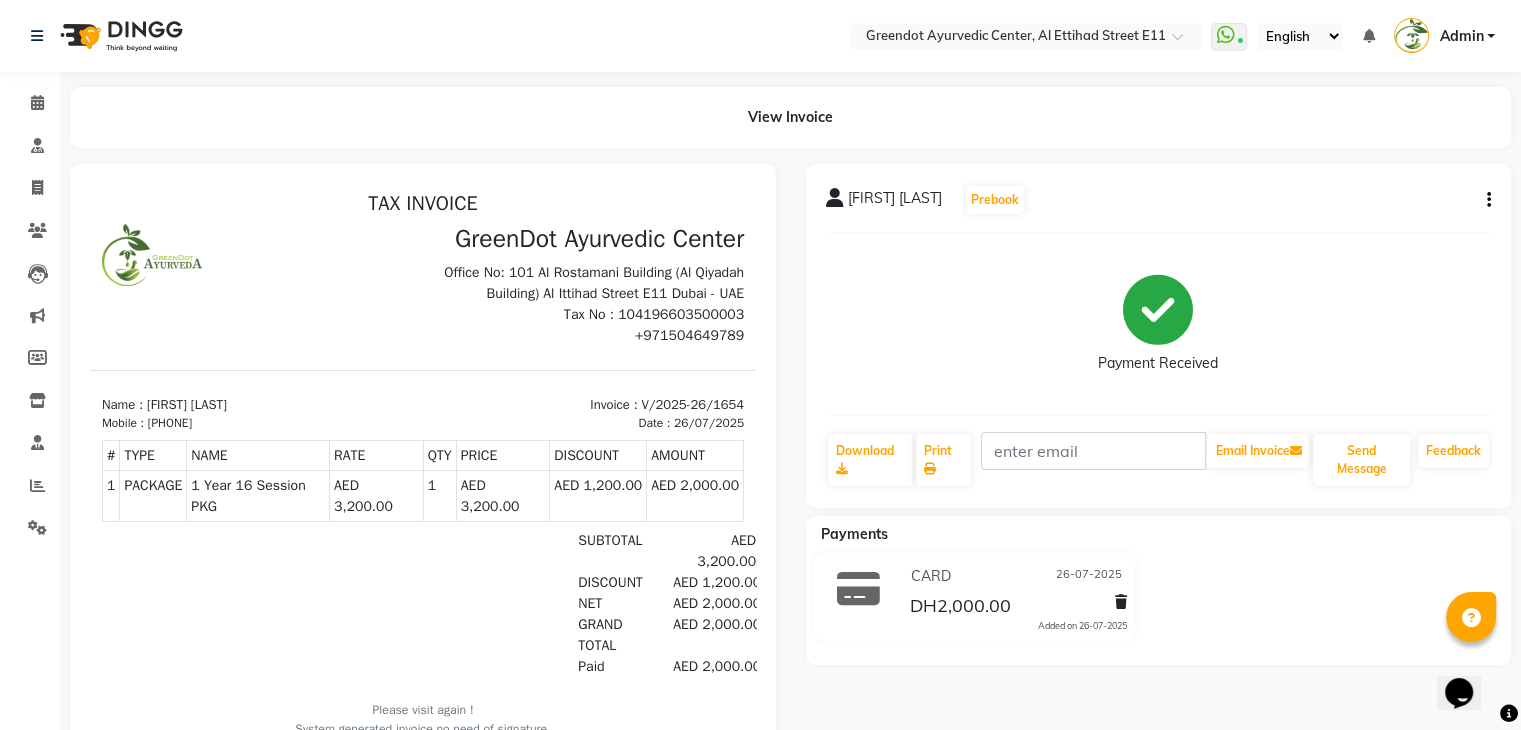 click on "View Invoice" 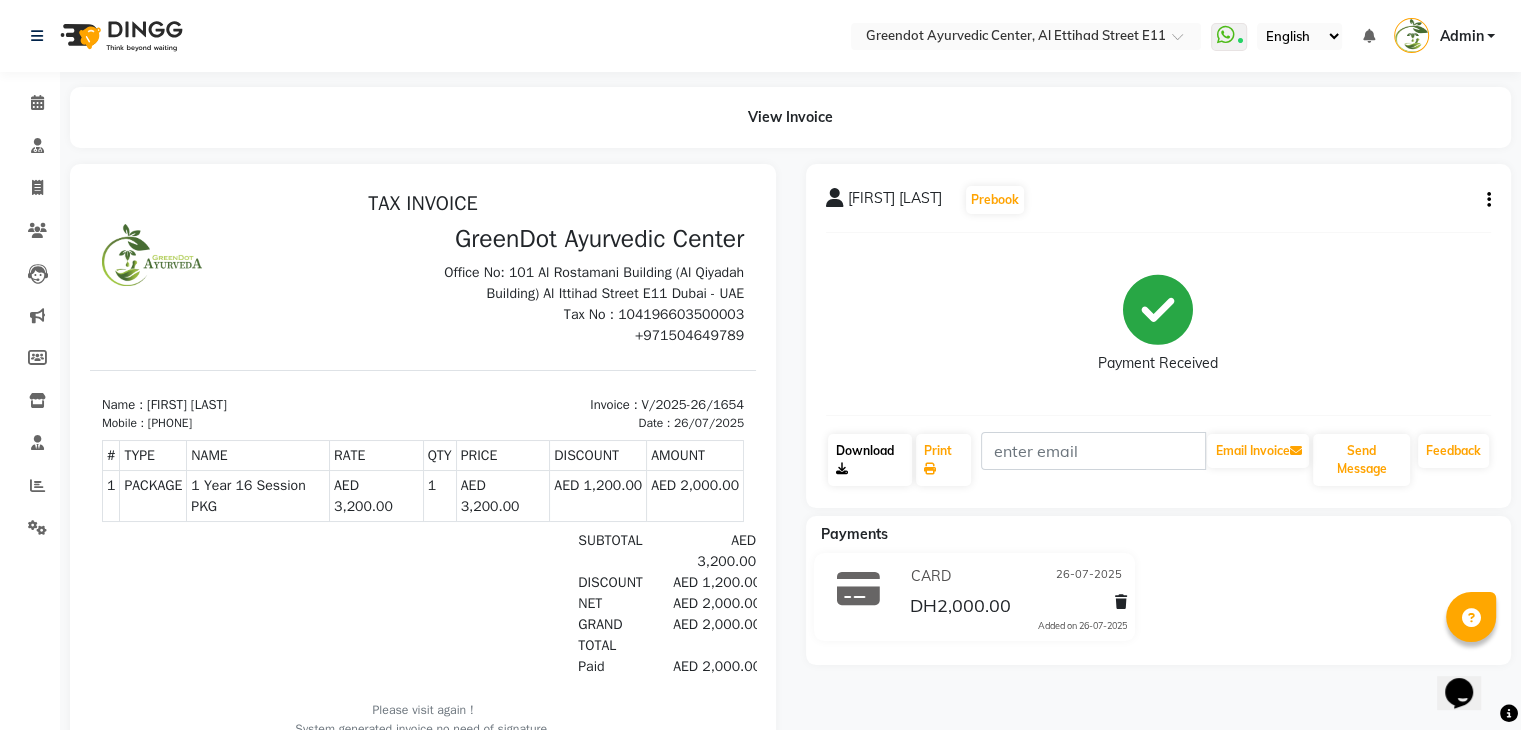 click on "Download" 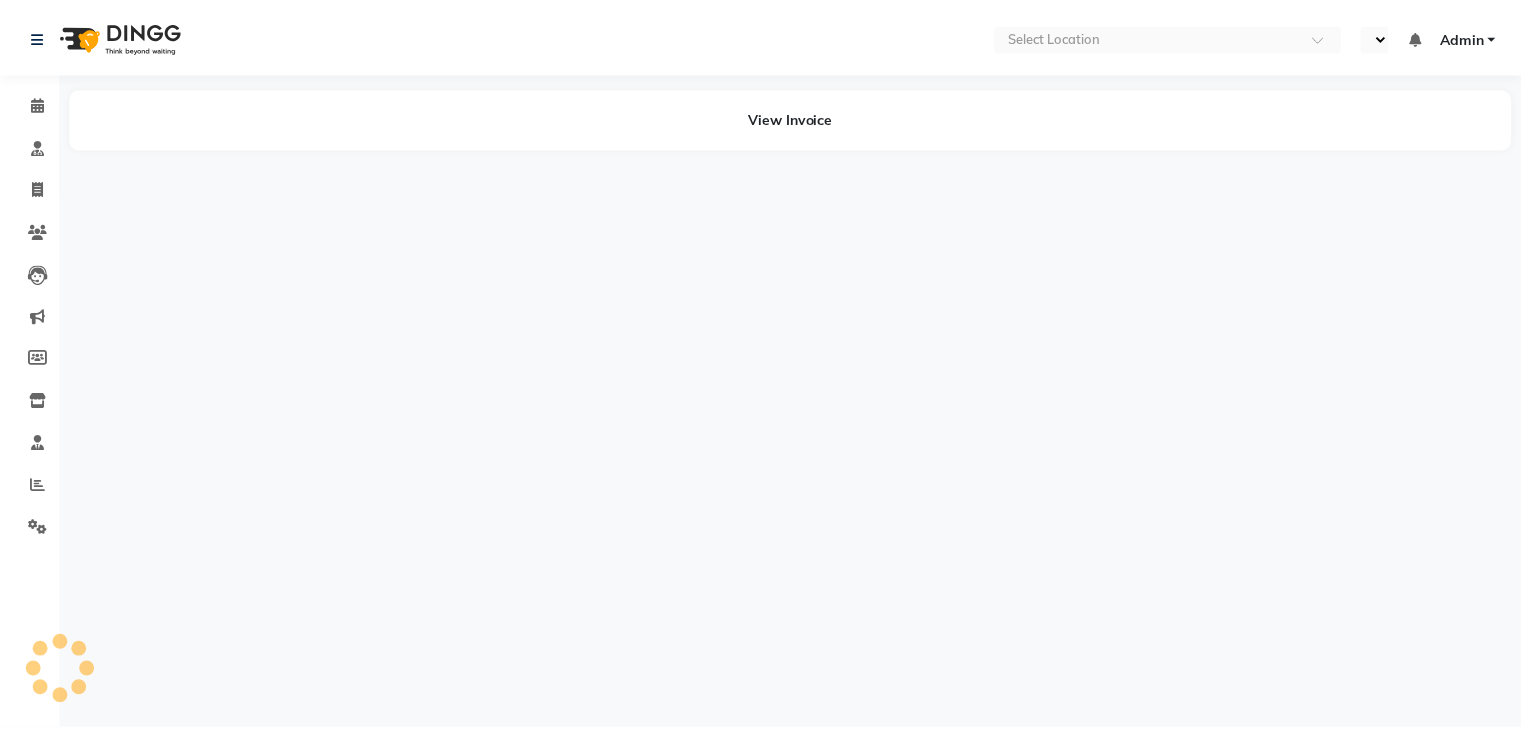 scroll, scrollTop: 0, scrollLeft: 0, axis: both 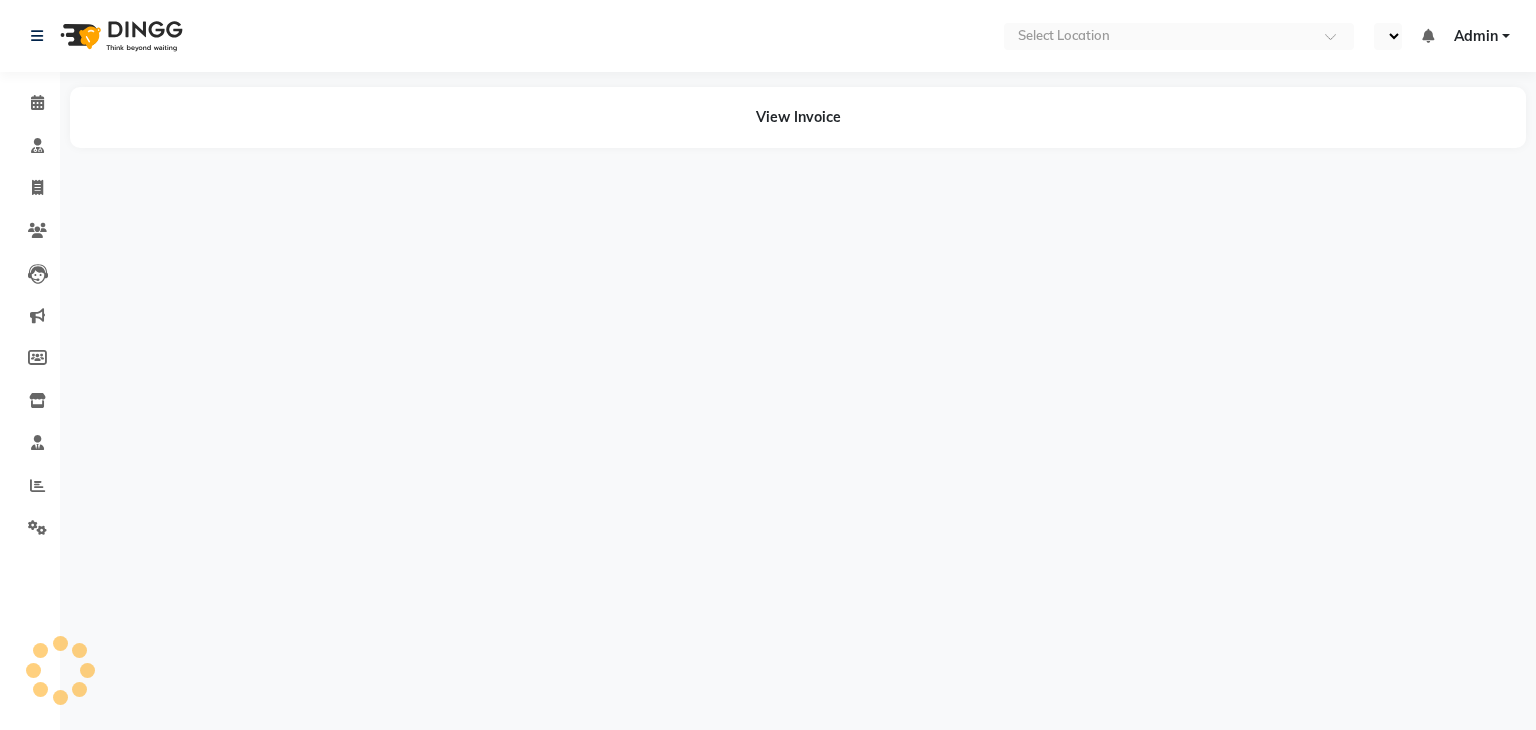 select on "en" 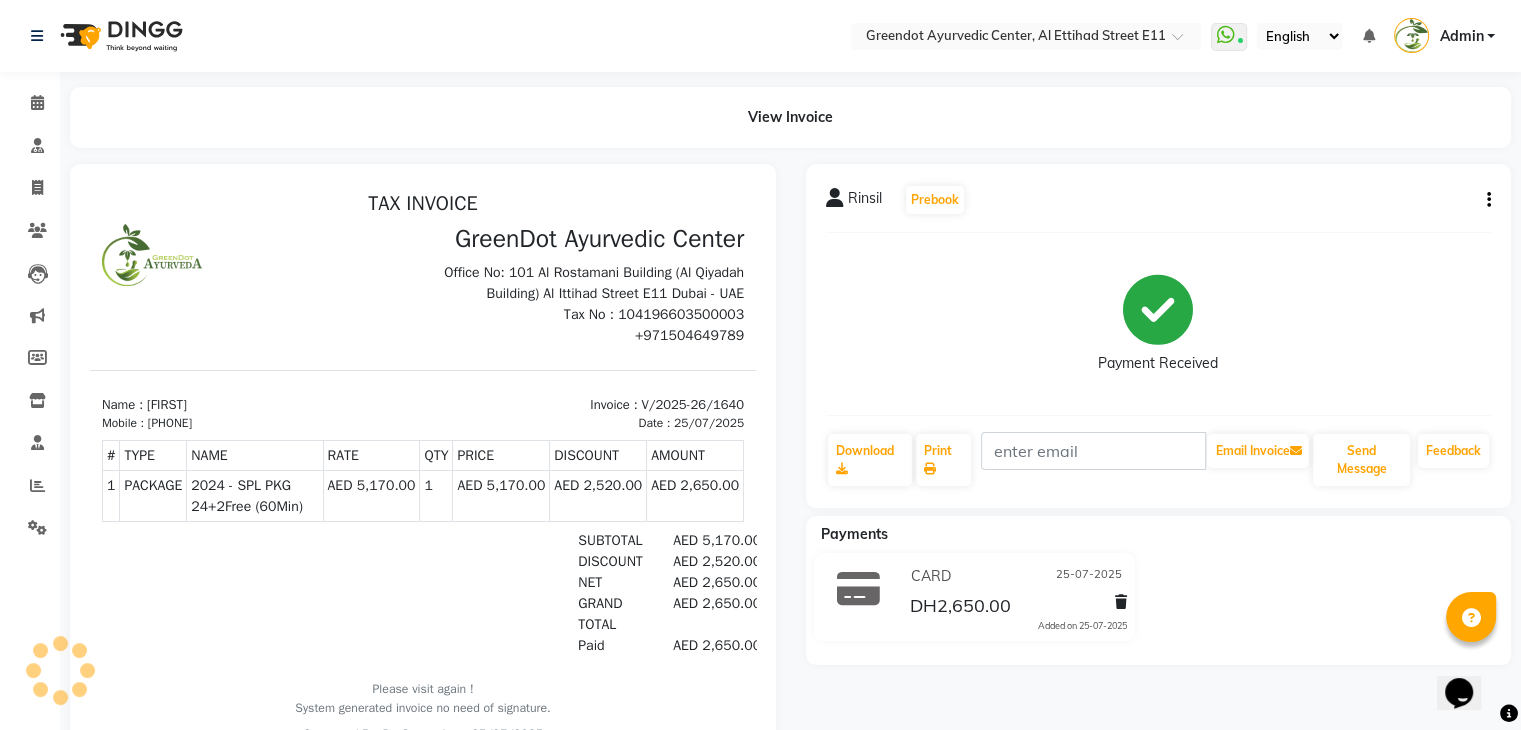 scroll, scrollTop: 0, scrollLeft: 0, axis: both 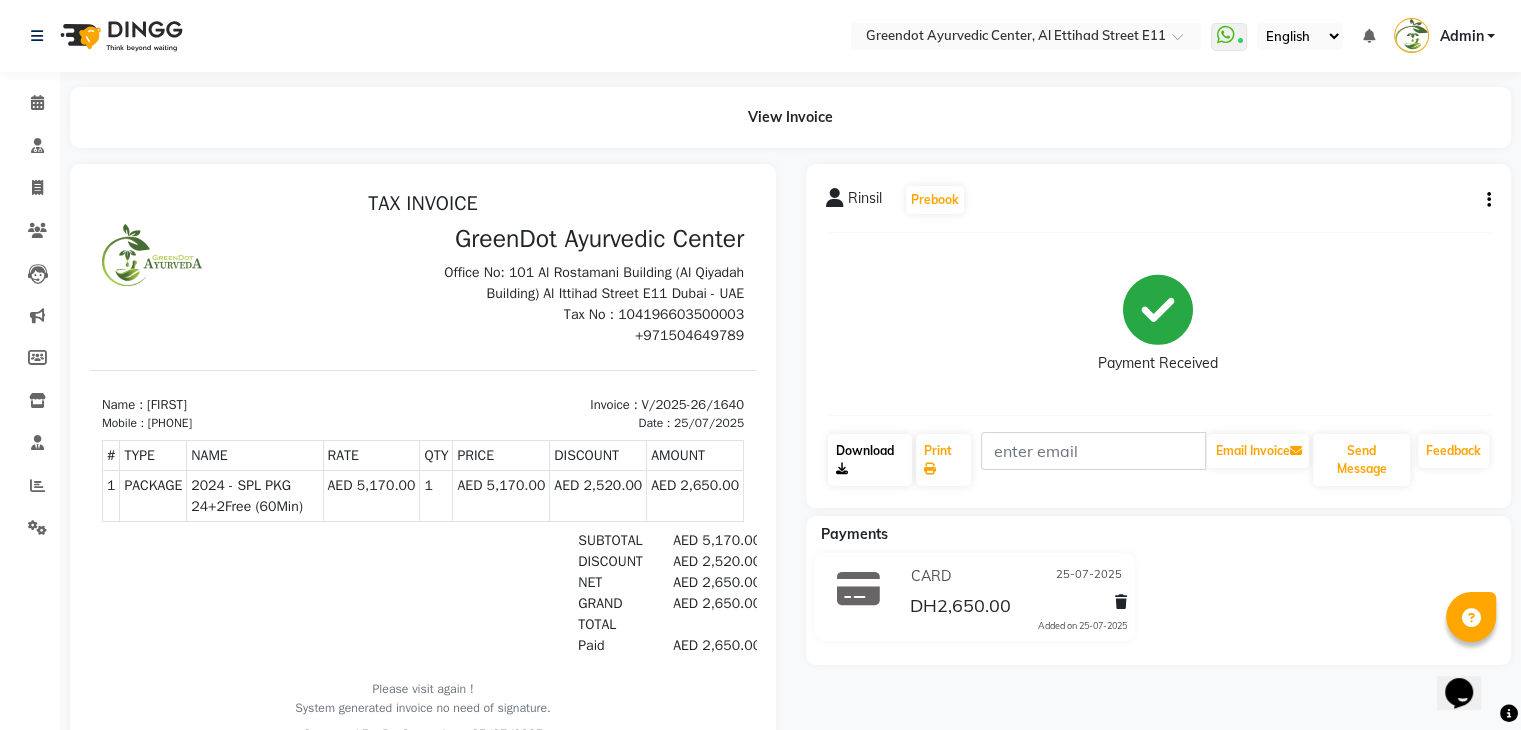 click on "Download" 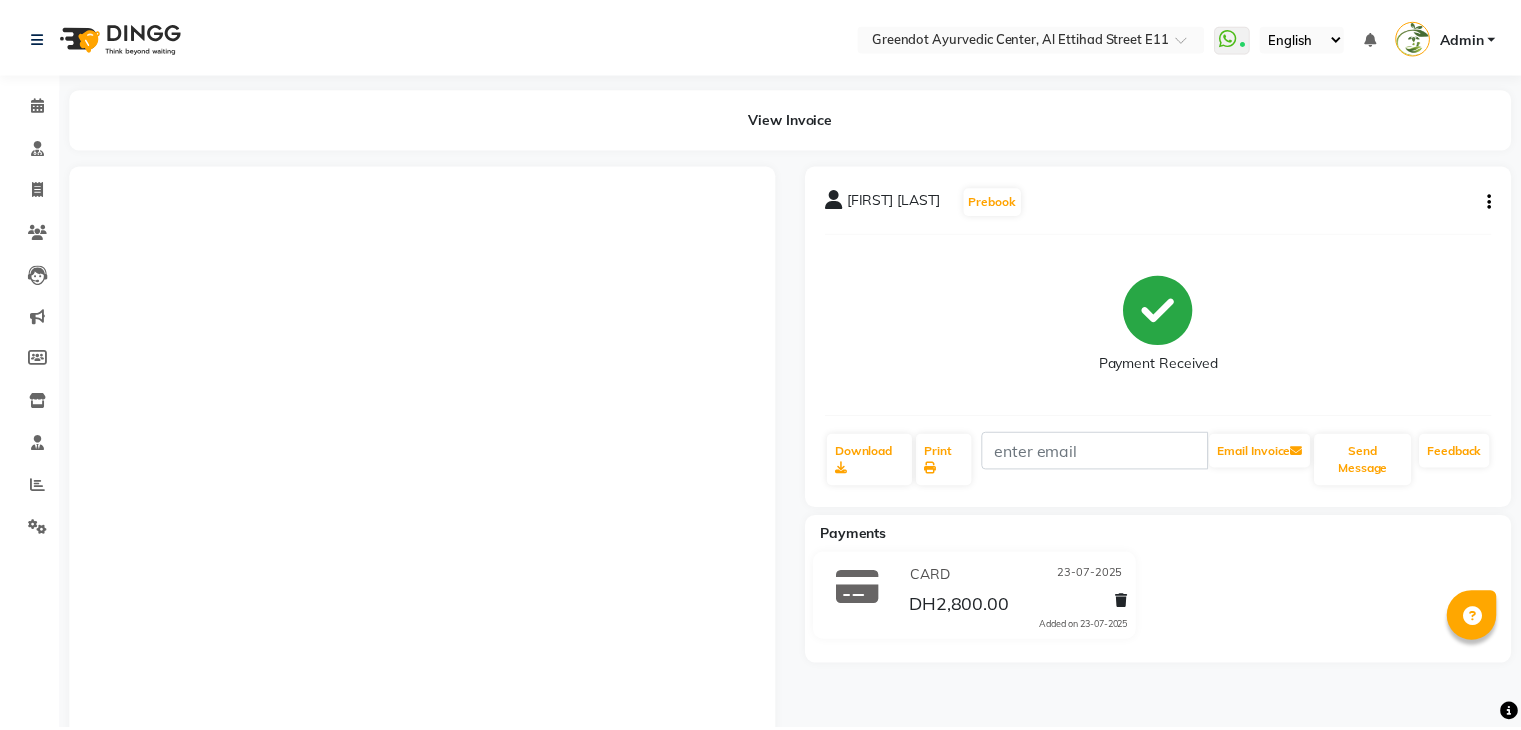 scroll, scrollTop: 0, scrollLeft: 0, axis: both 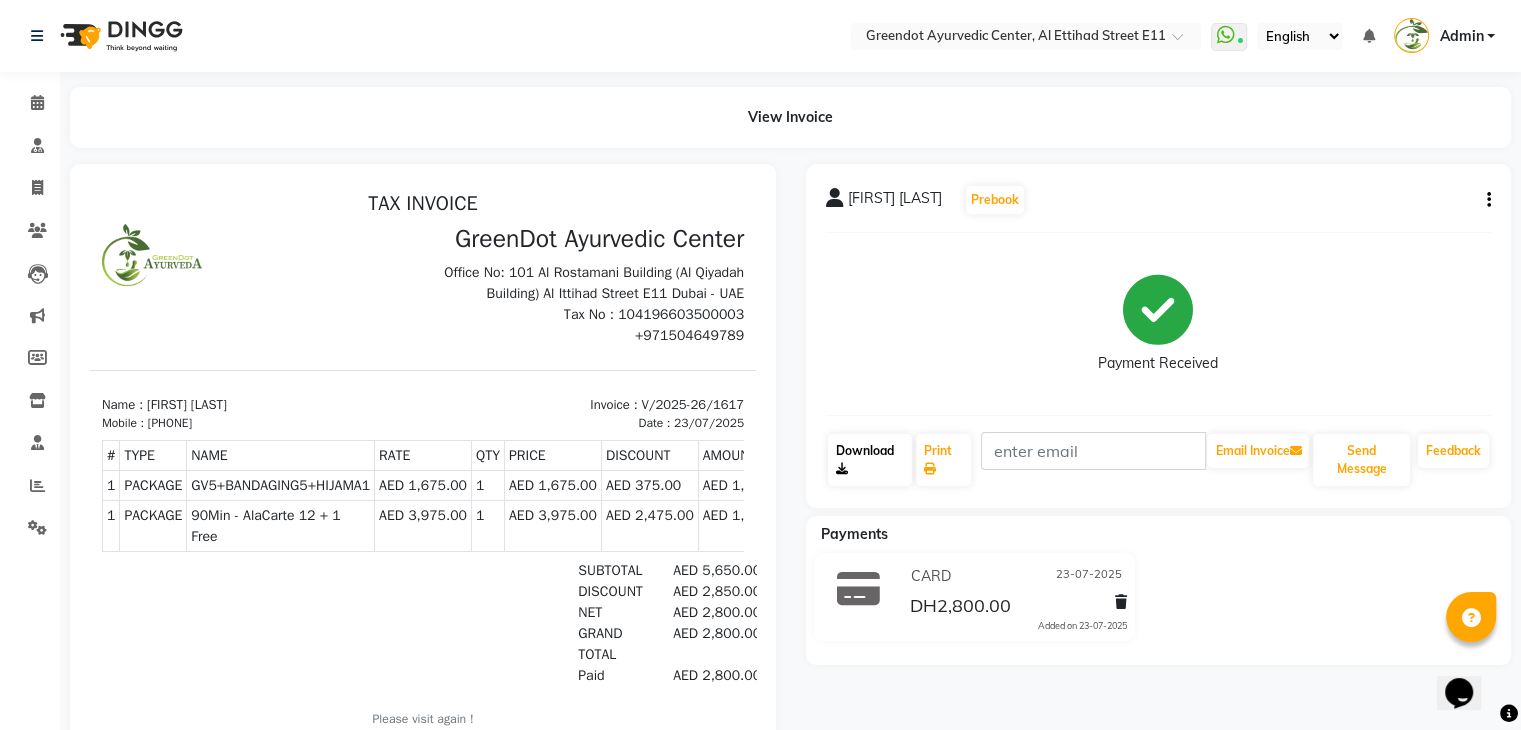 click on "Download" 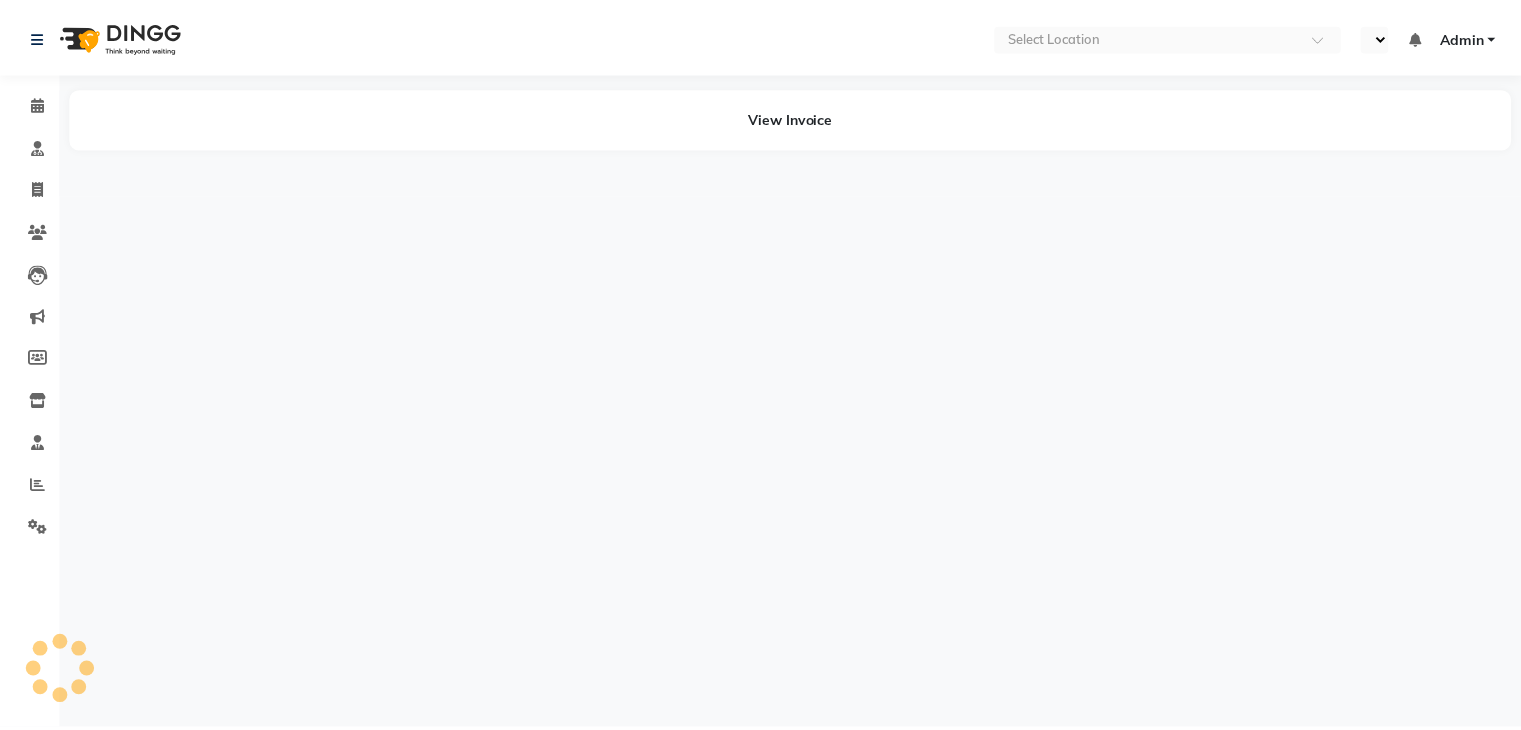 scroll, scrollTop: 0, scrollLeft: 0, axis: both 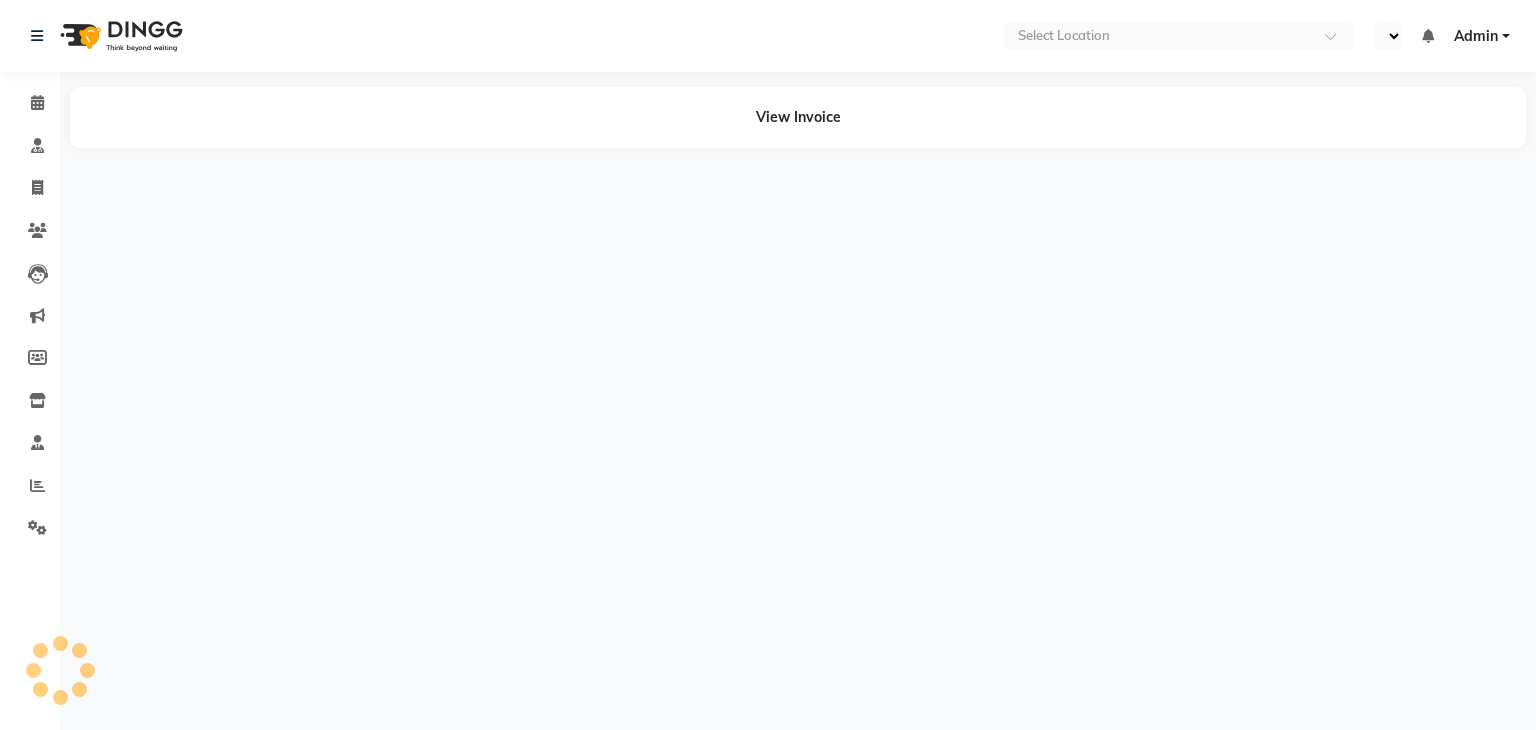 select on "en" 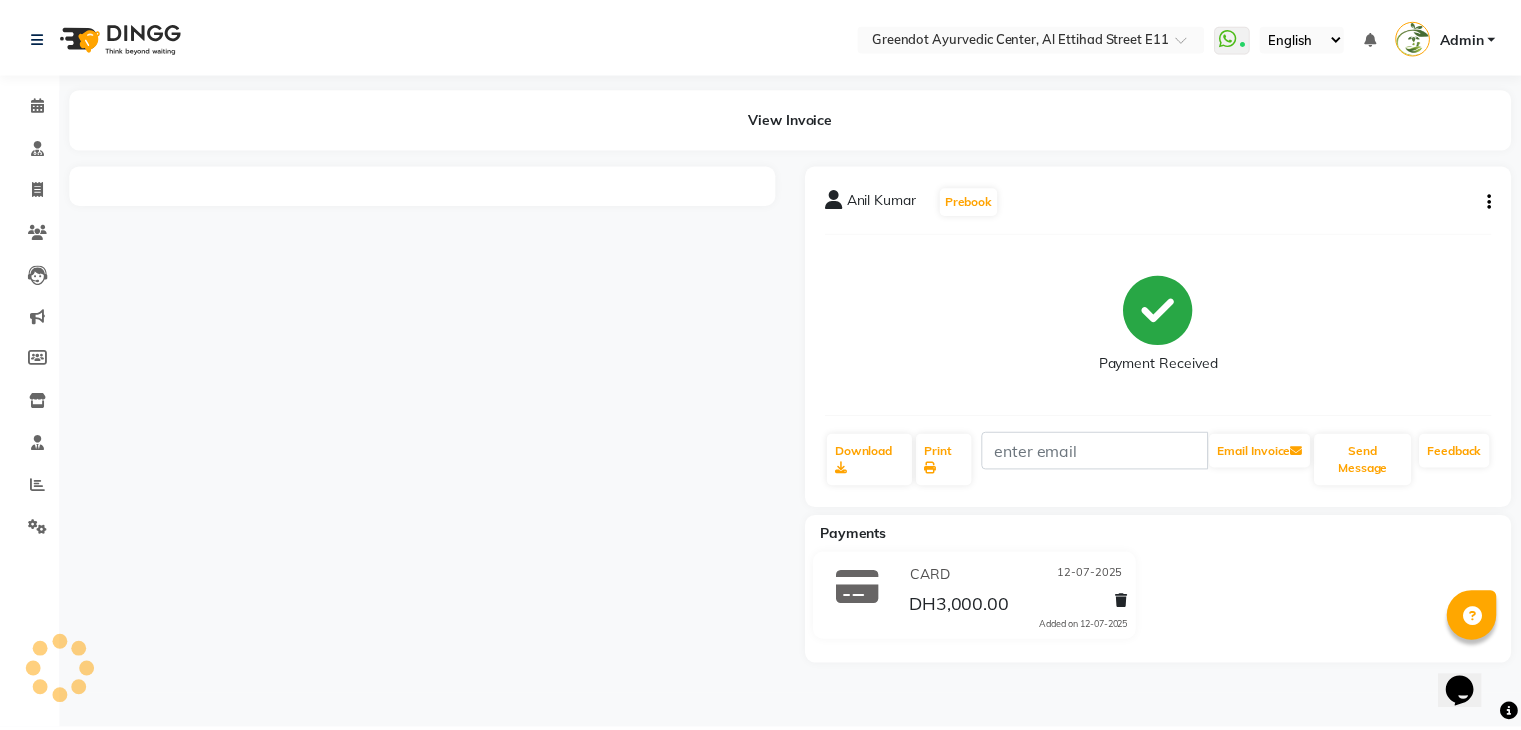 scroll, scrollTop: 0, scrollLeft: 0, axis: both 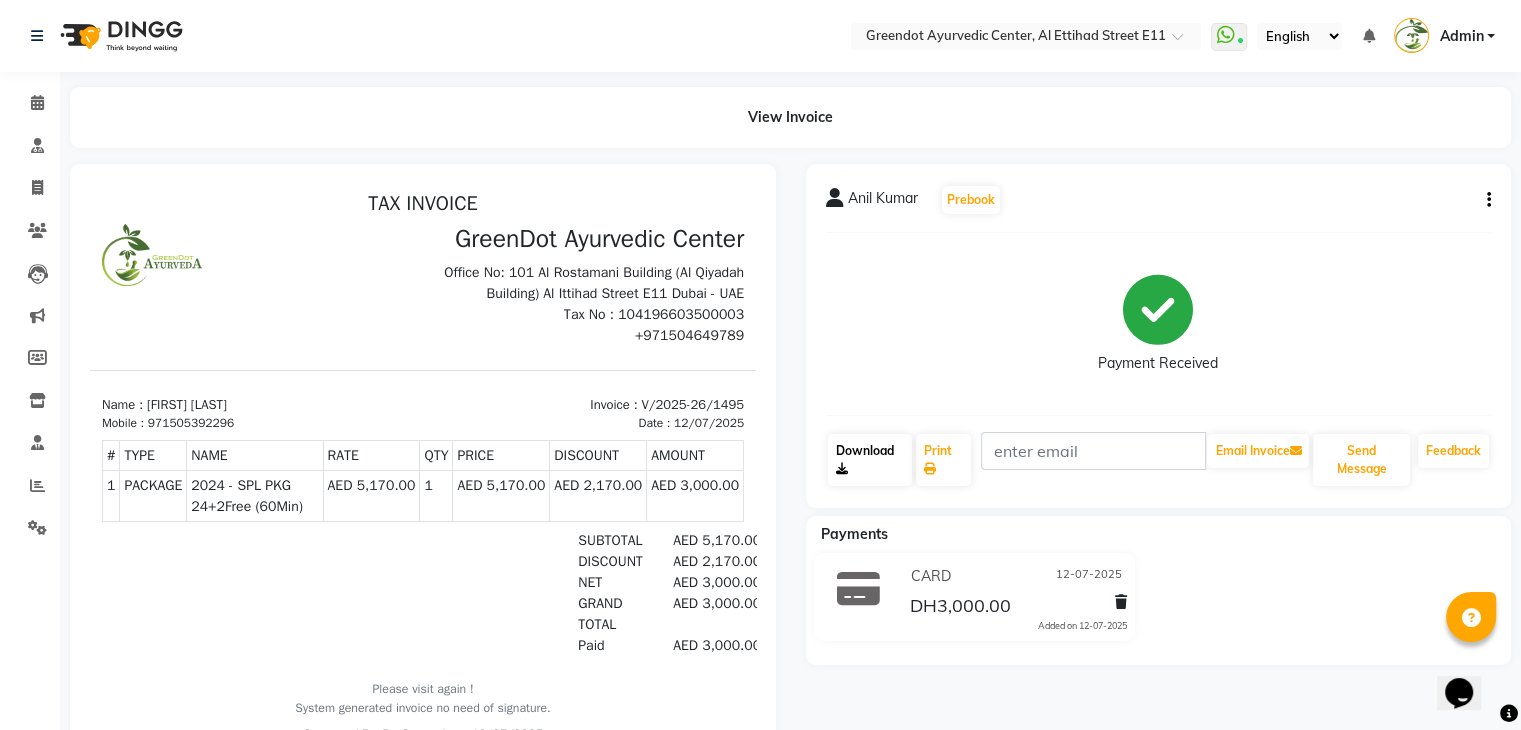 click on "Download" 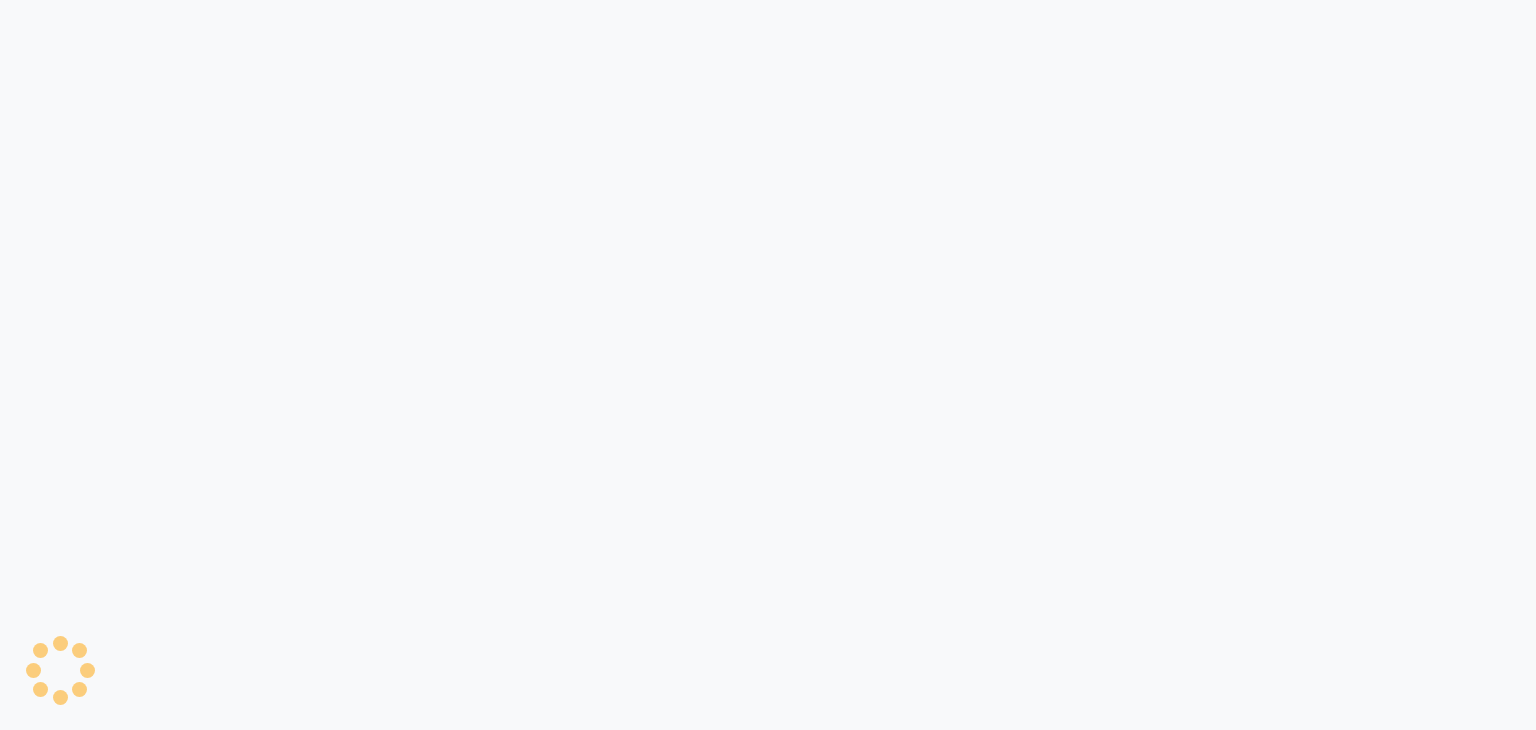 scroll, scrollTop: 0, scrollLeft: 0, axis: both 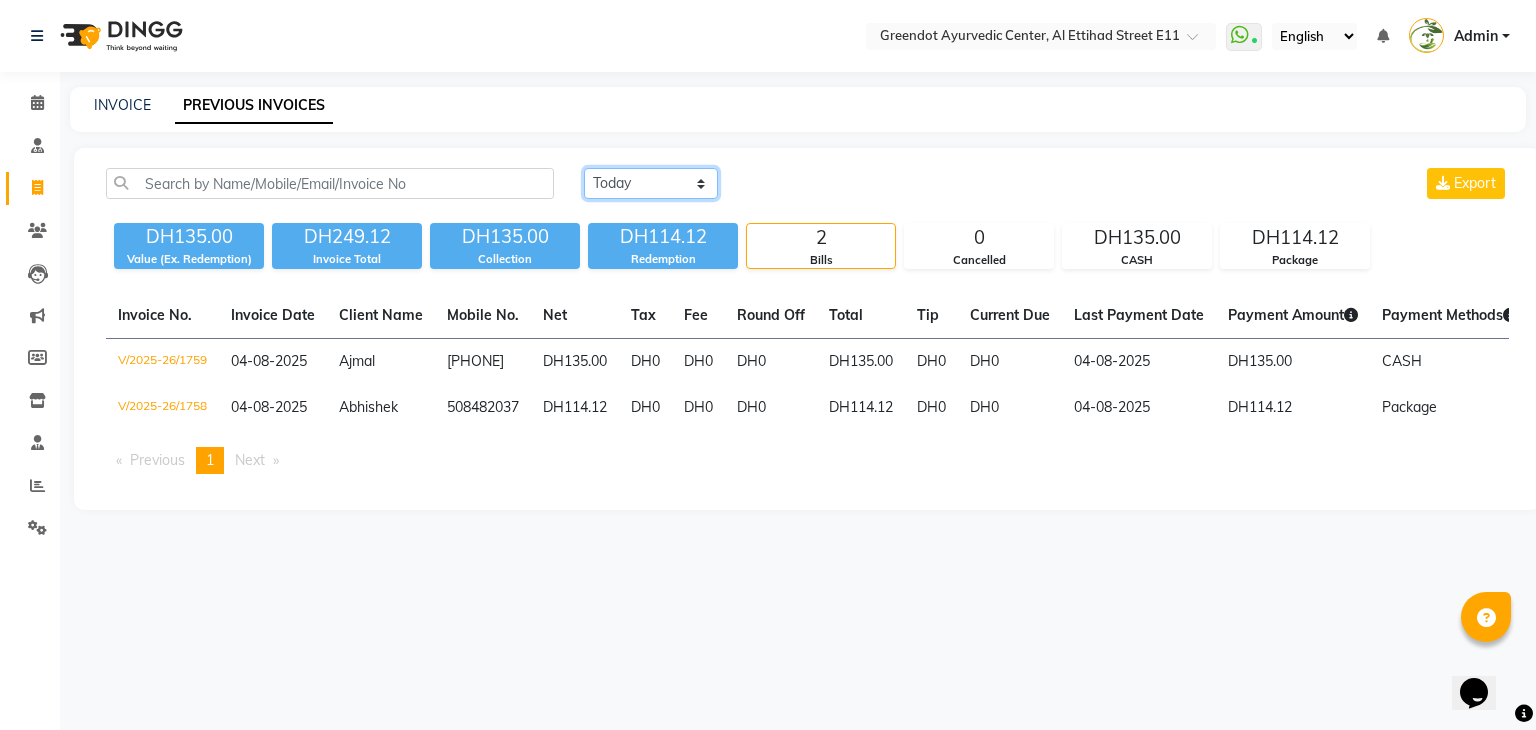 click on "Today Yesterday Custom Range" 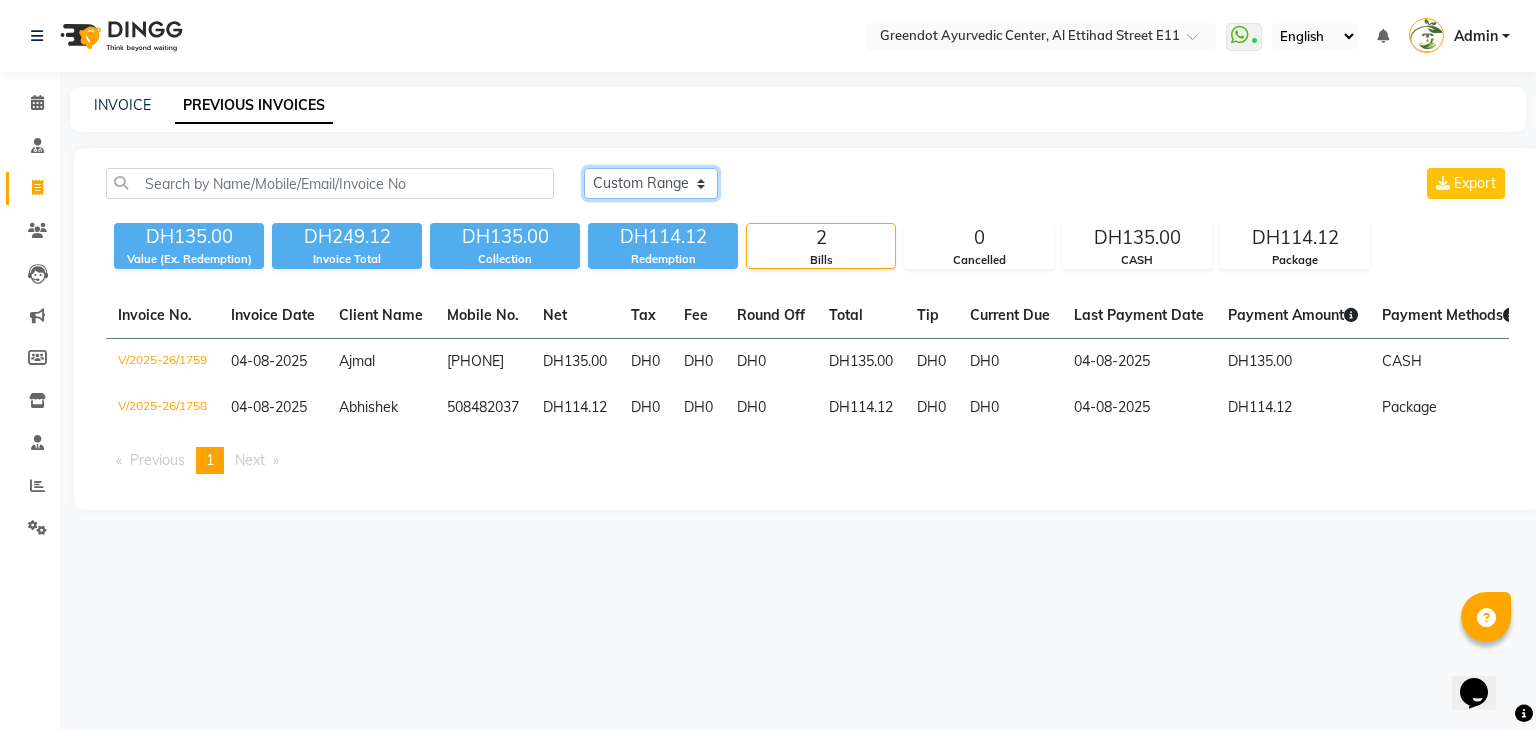 click on "Today Yesterday Custom Range" 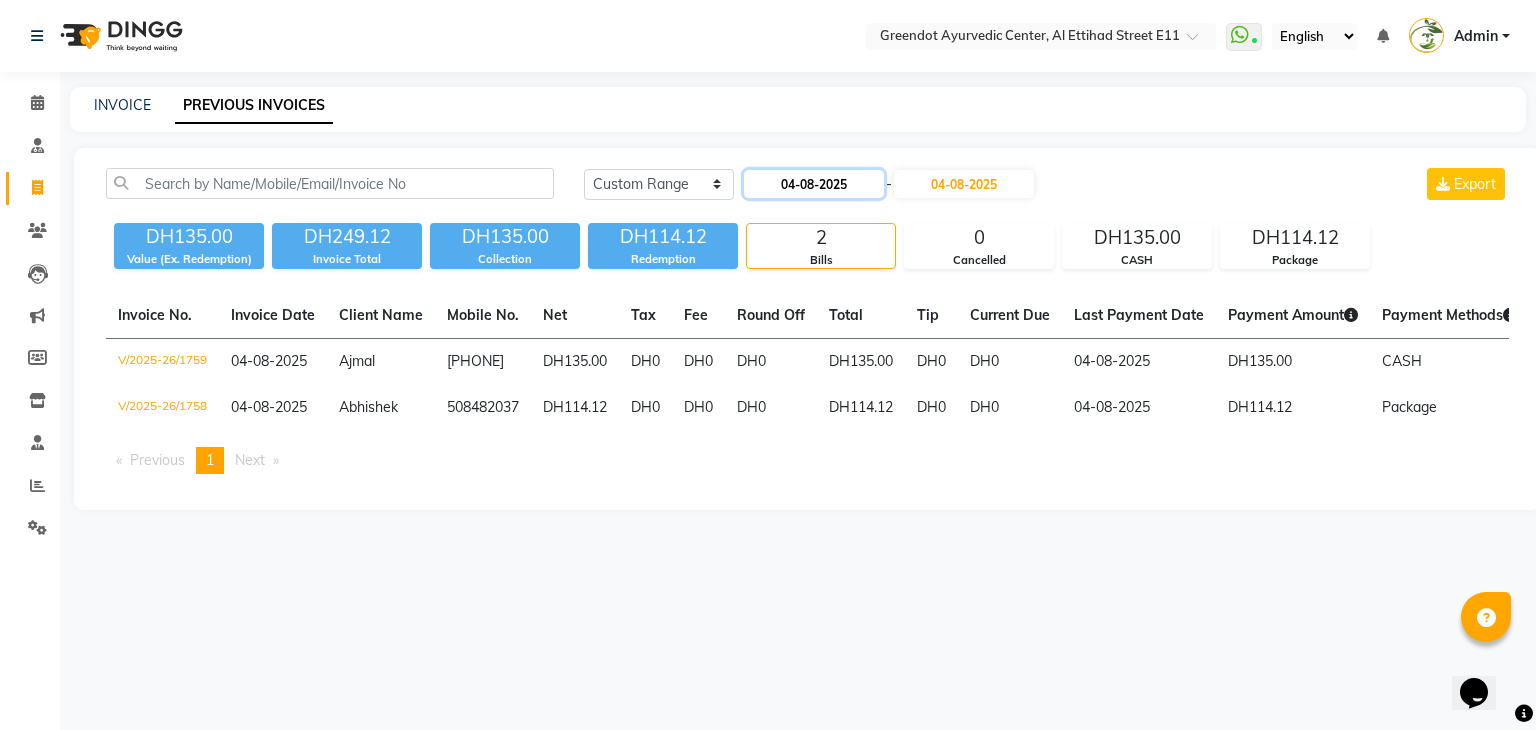 click on "04-08-2025" 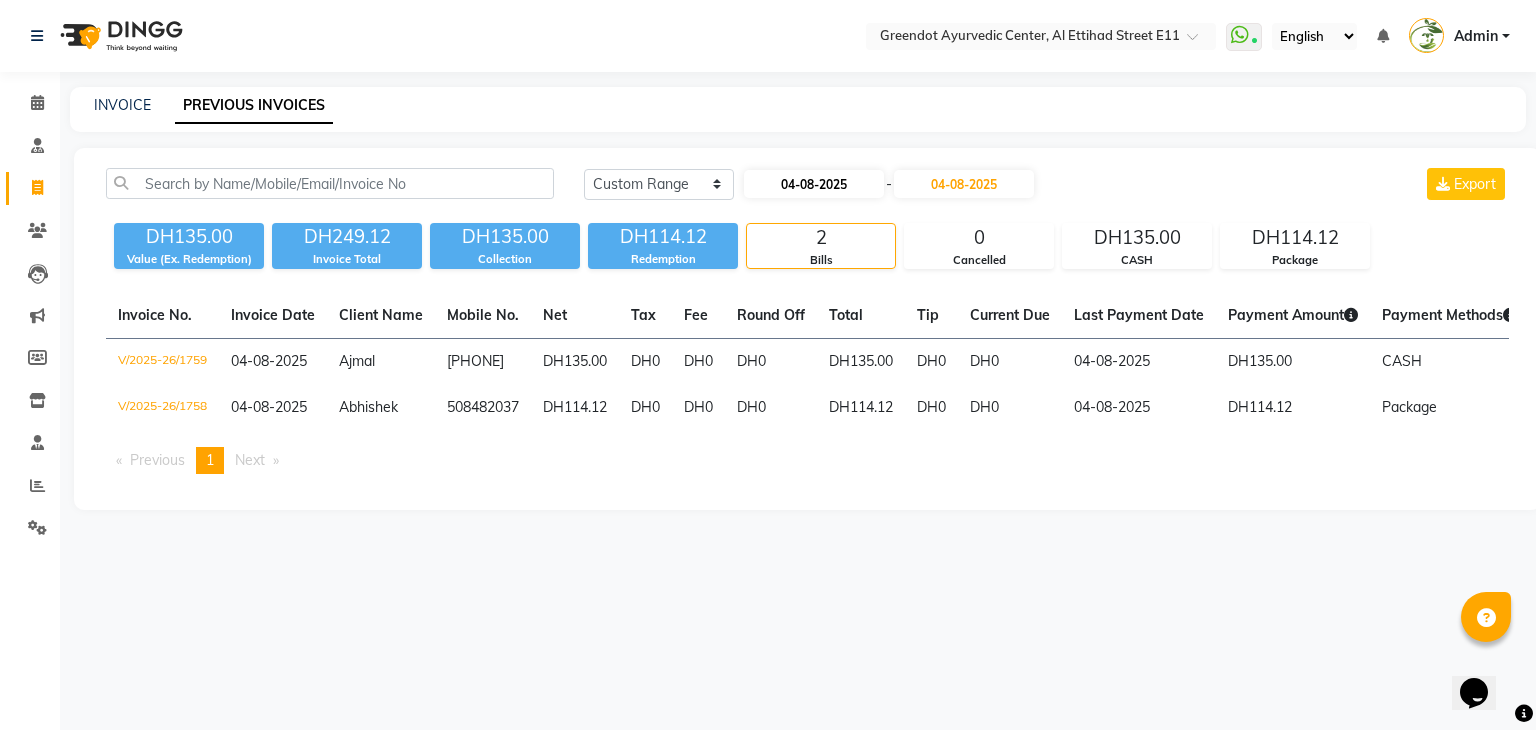 select on "8" 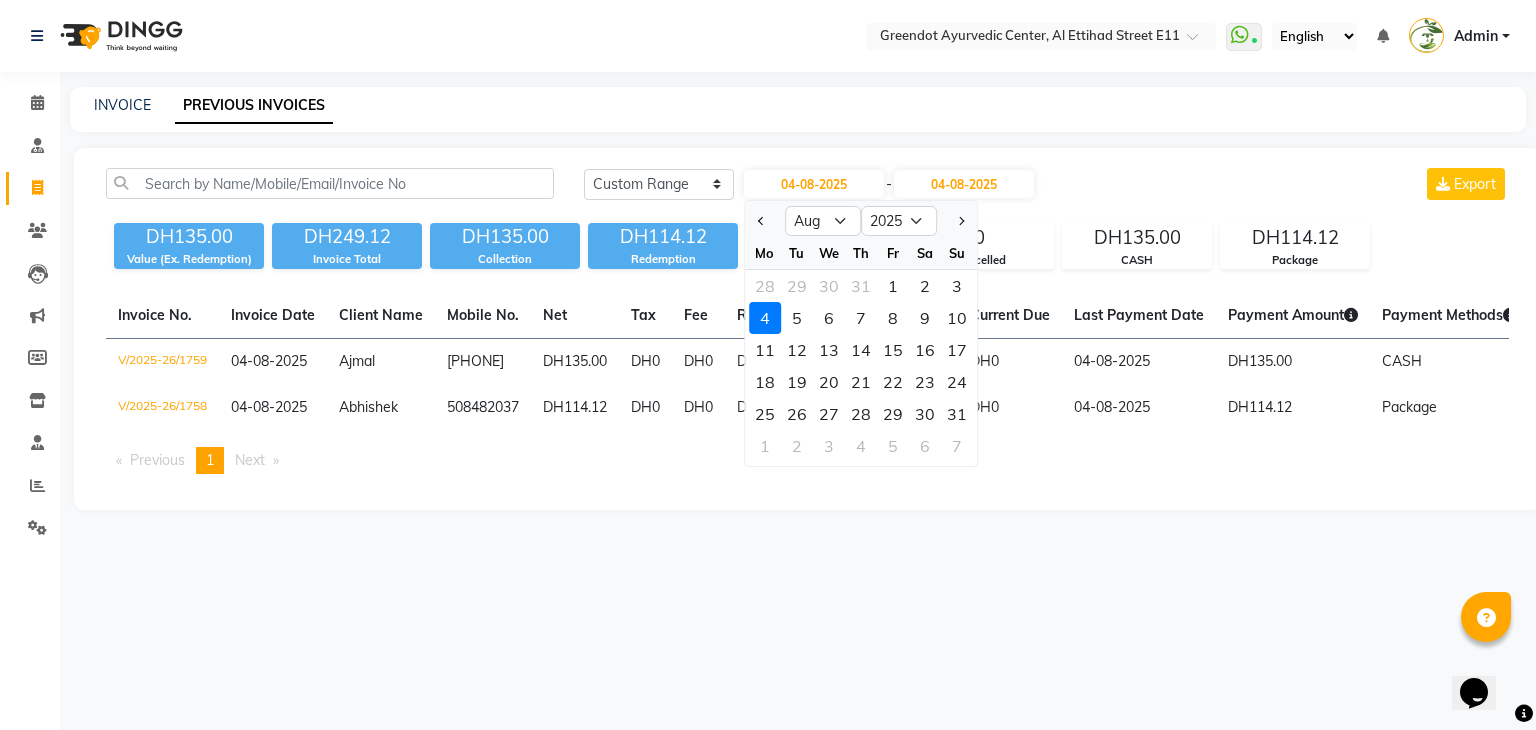 click 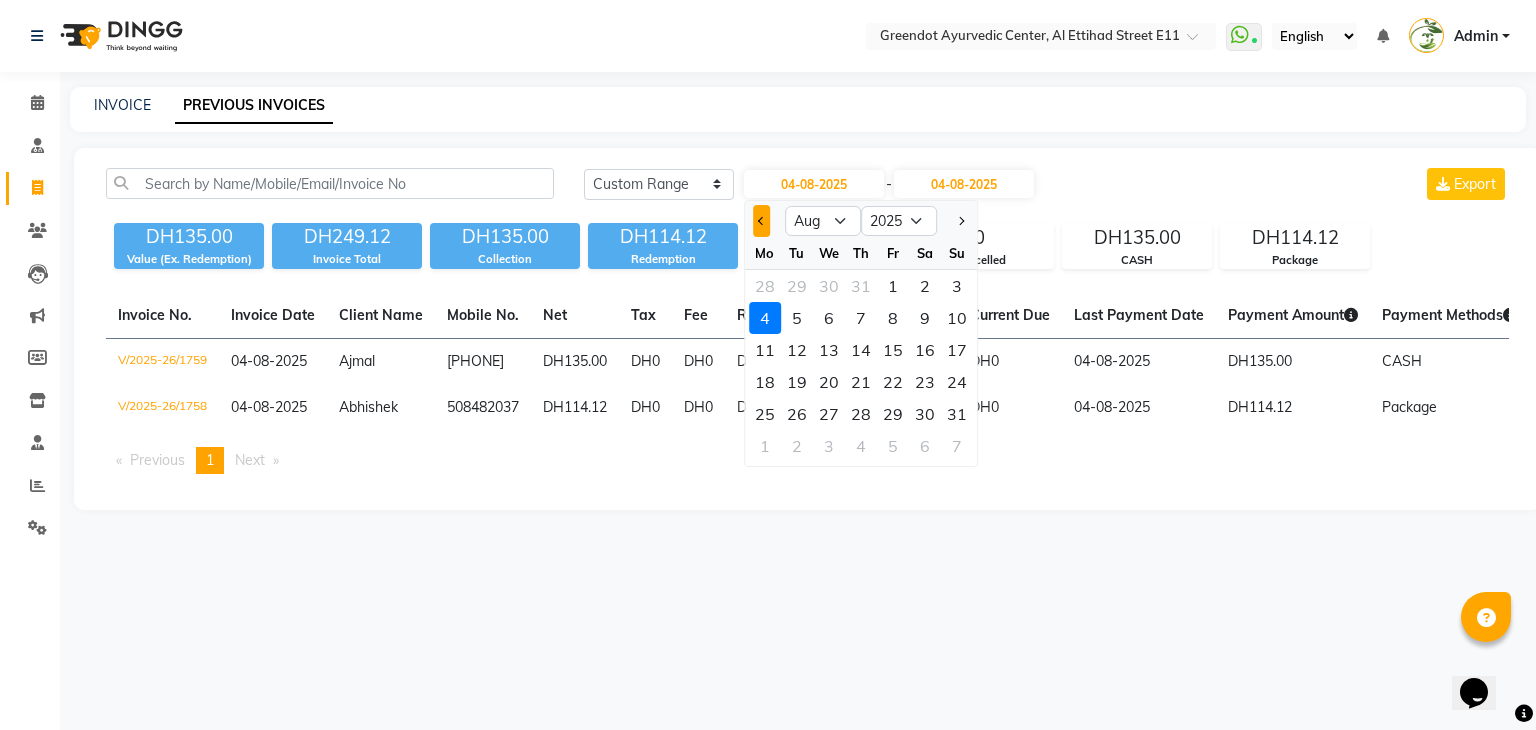 click 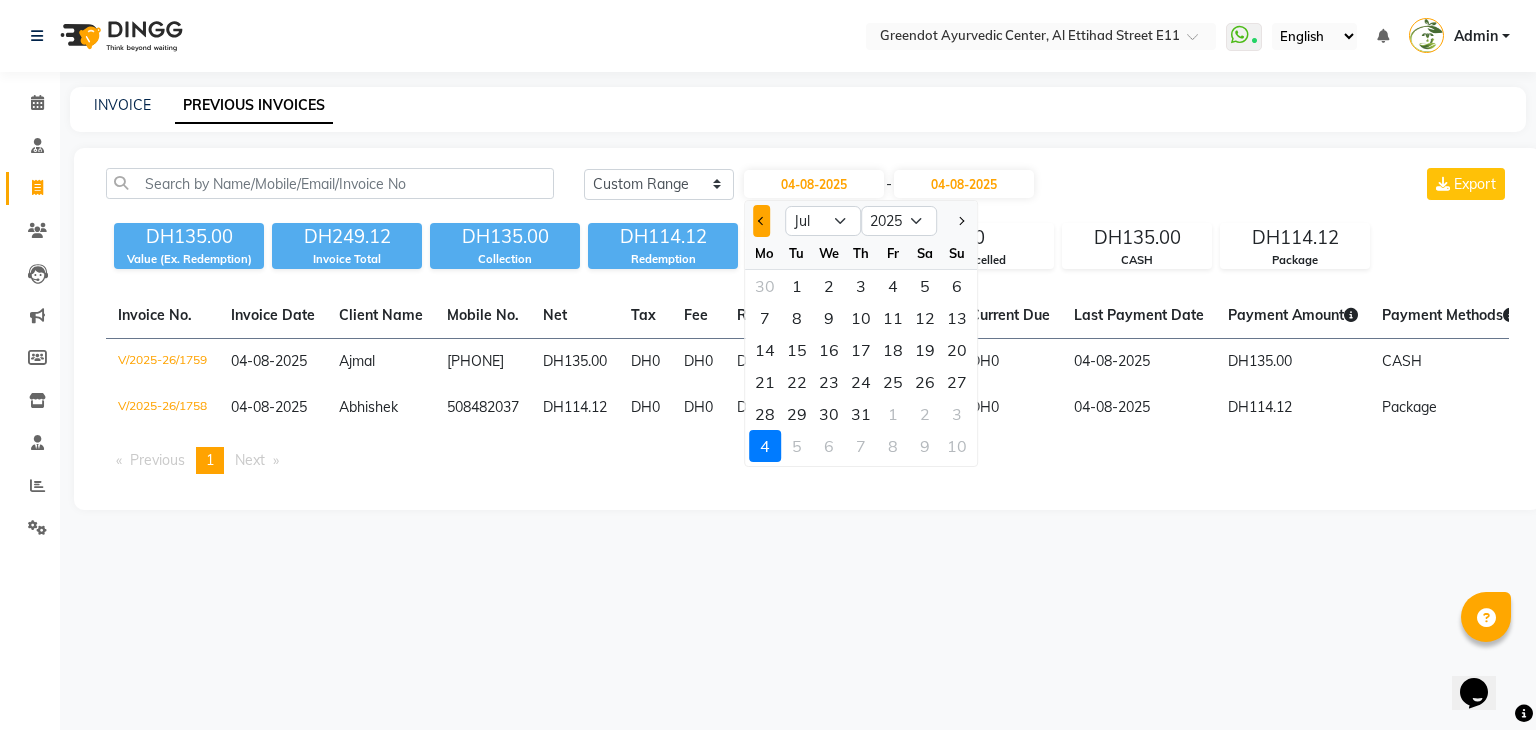 click 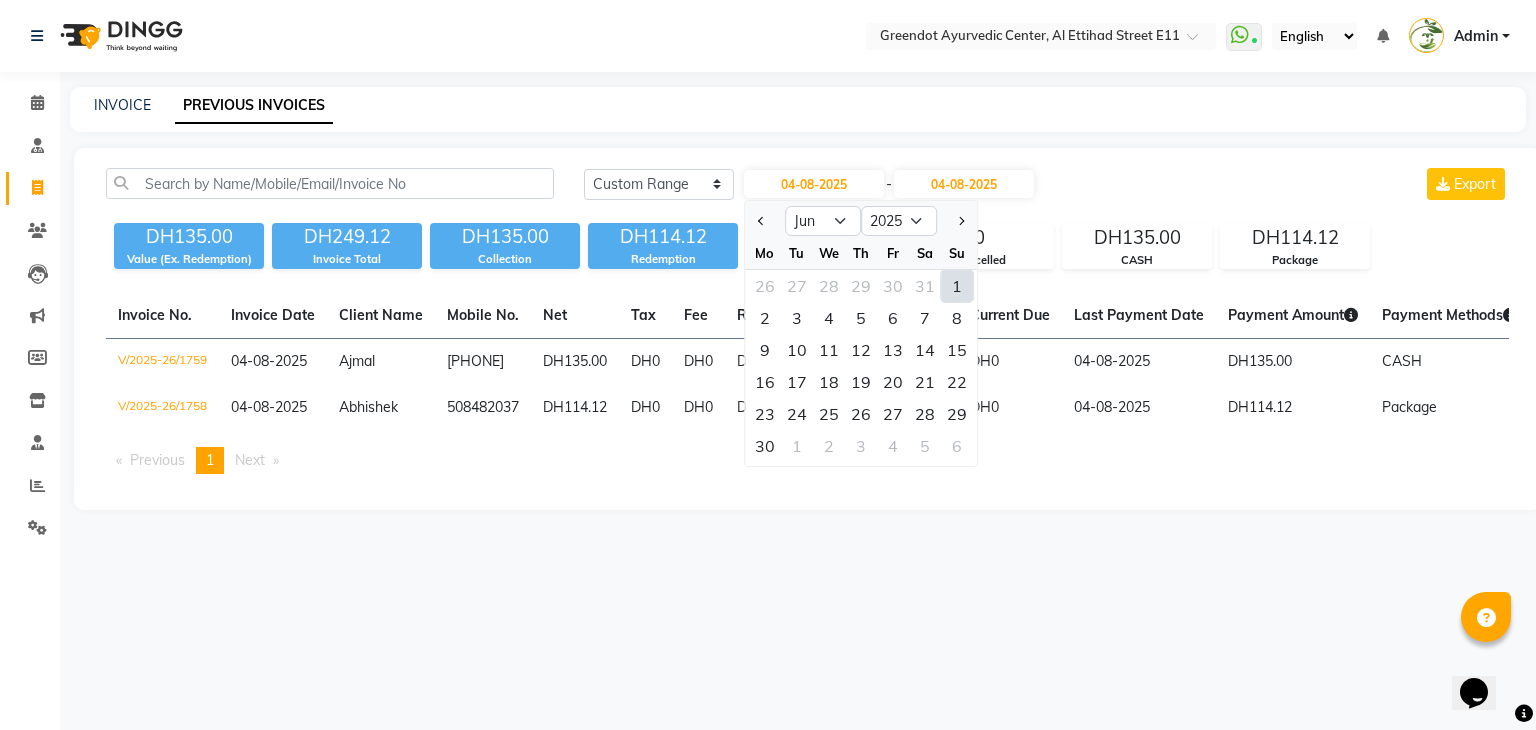 click on "1" 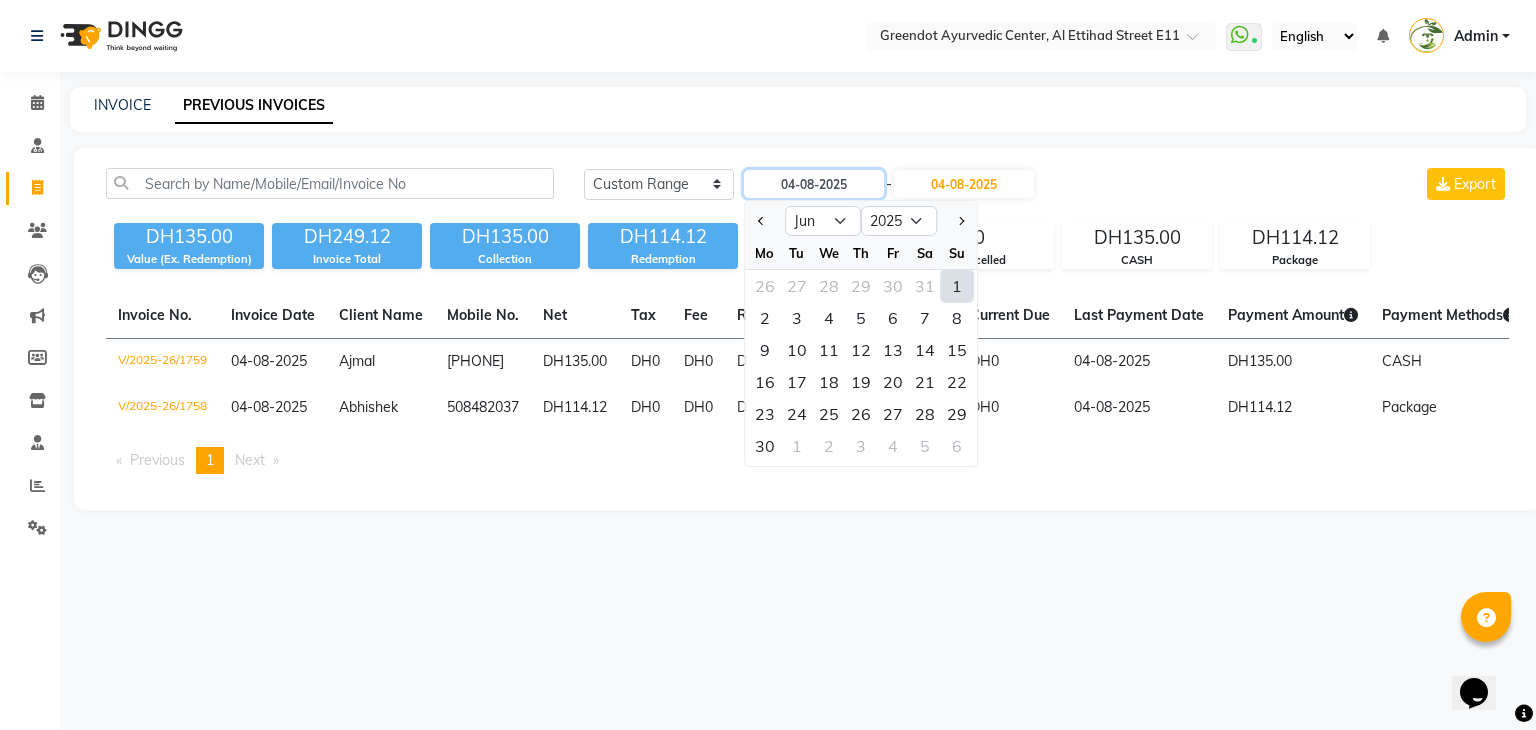 type on "01-06-2025" 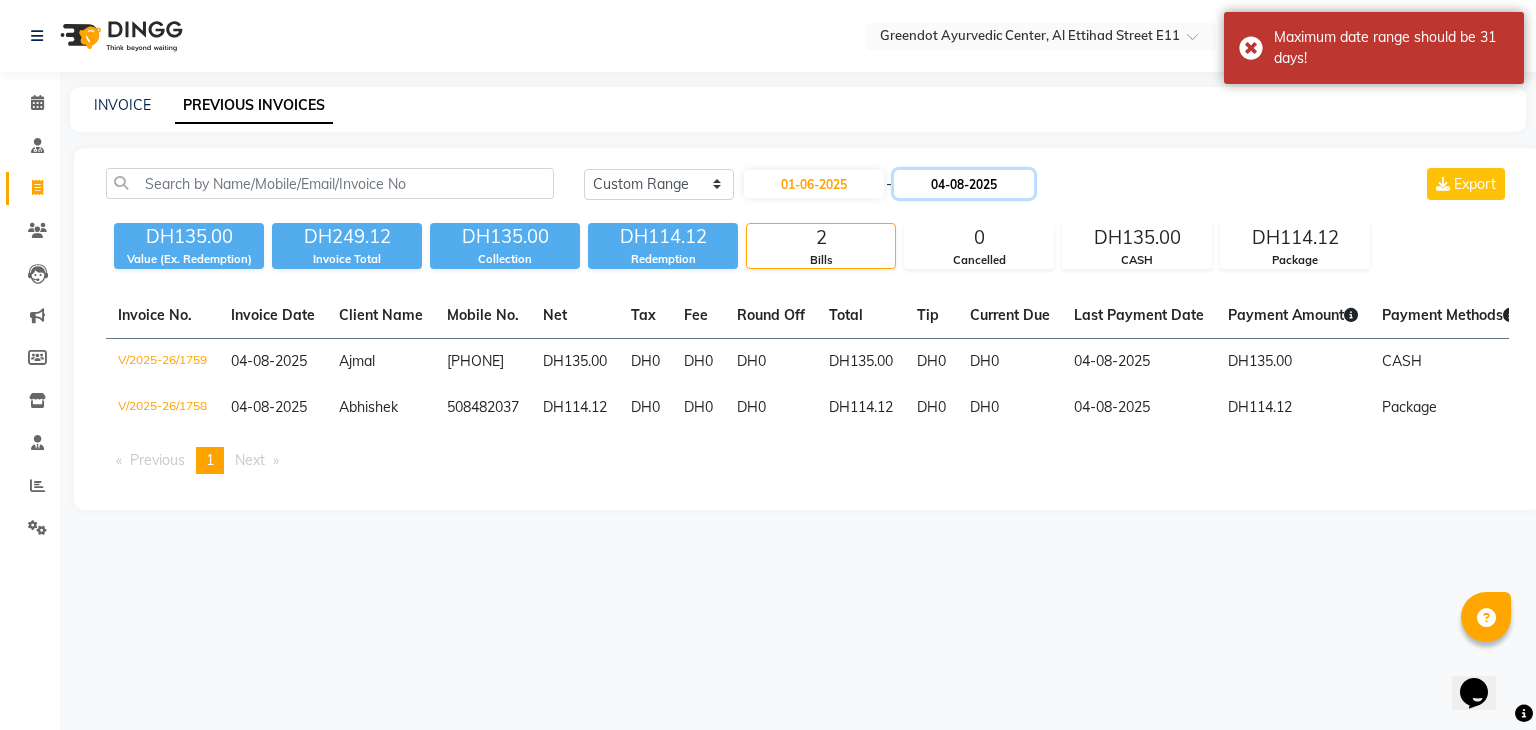 click on "04-08-2025" 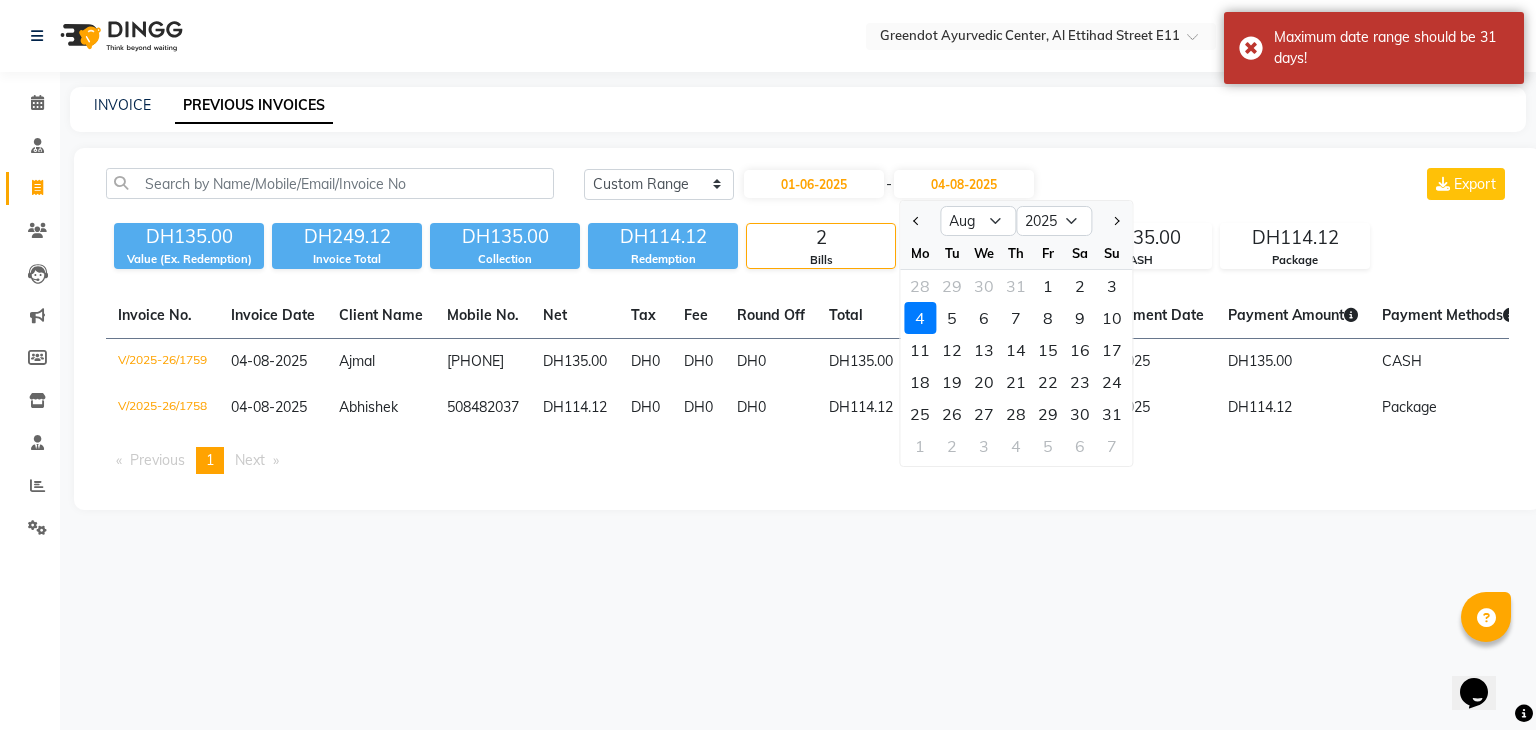 click 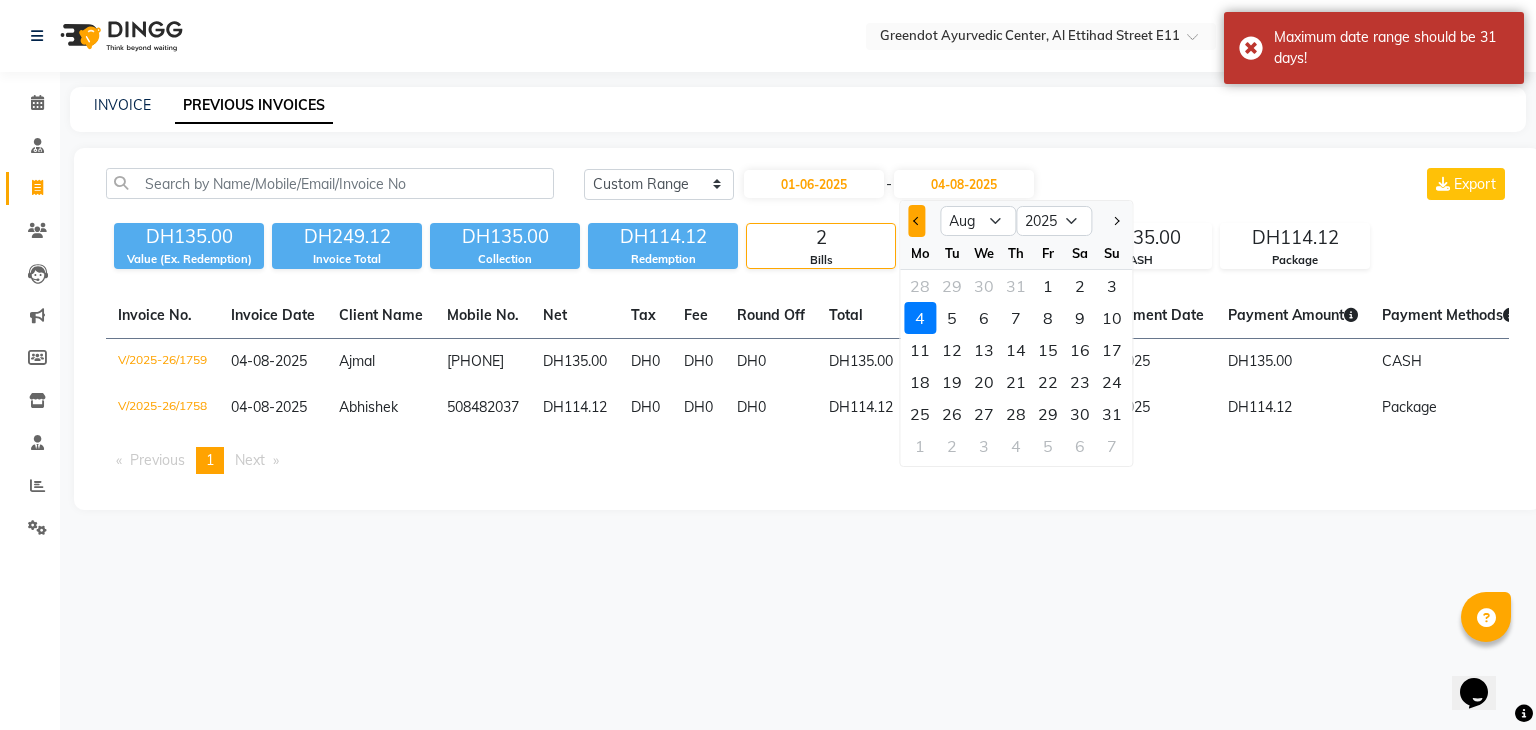 click 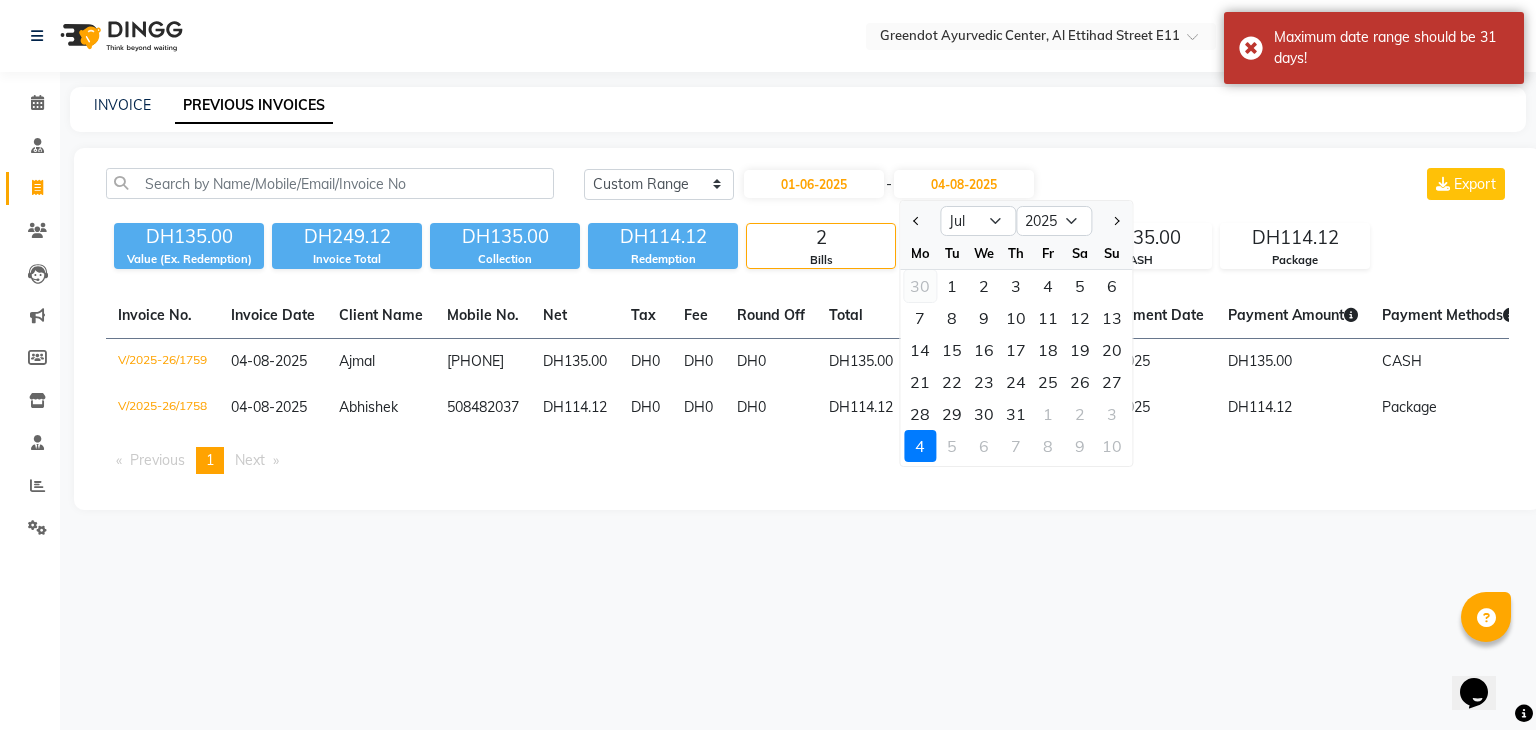 click on "30" 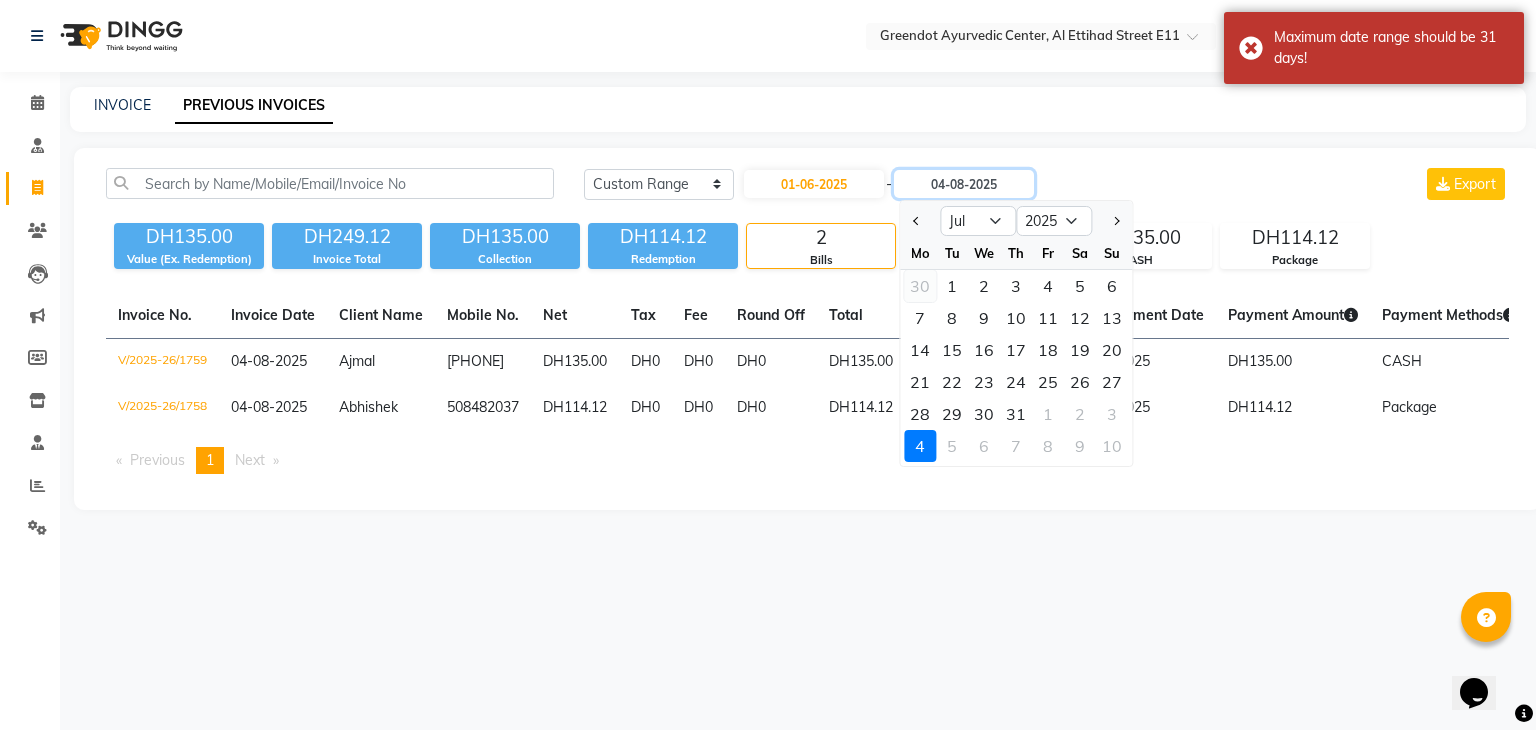 type on "30-06-2025" 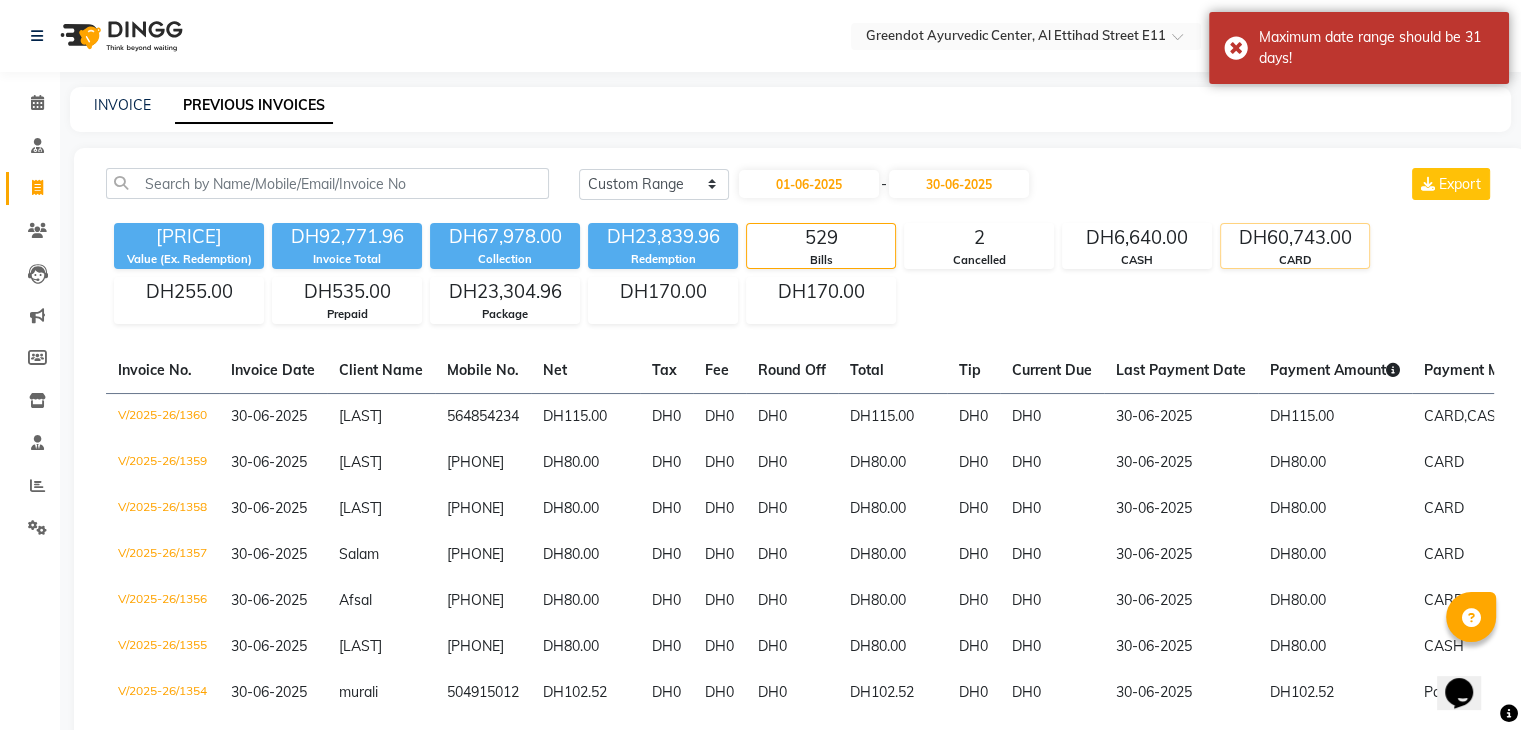 click on "CARD" 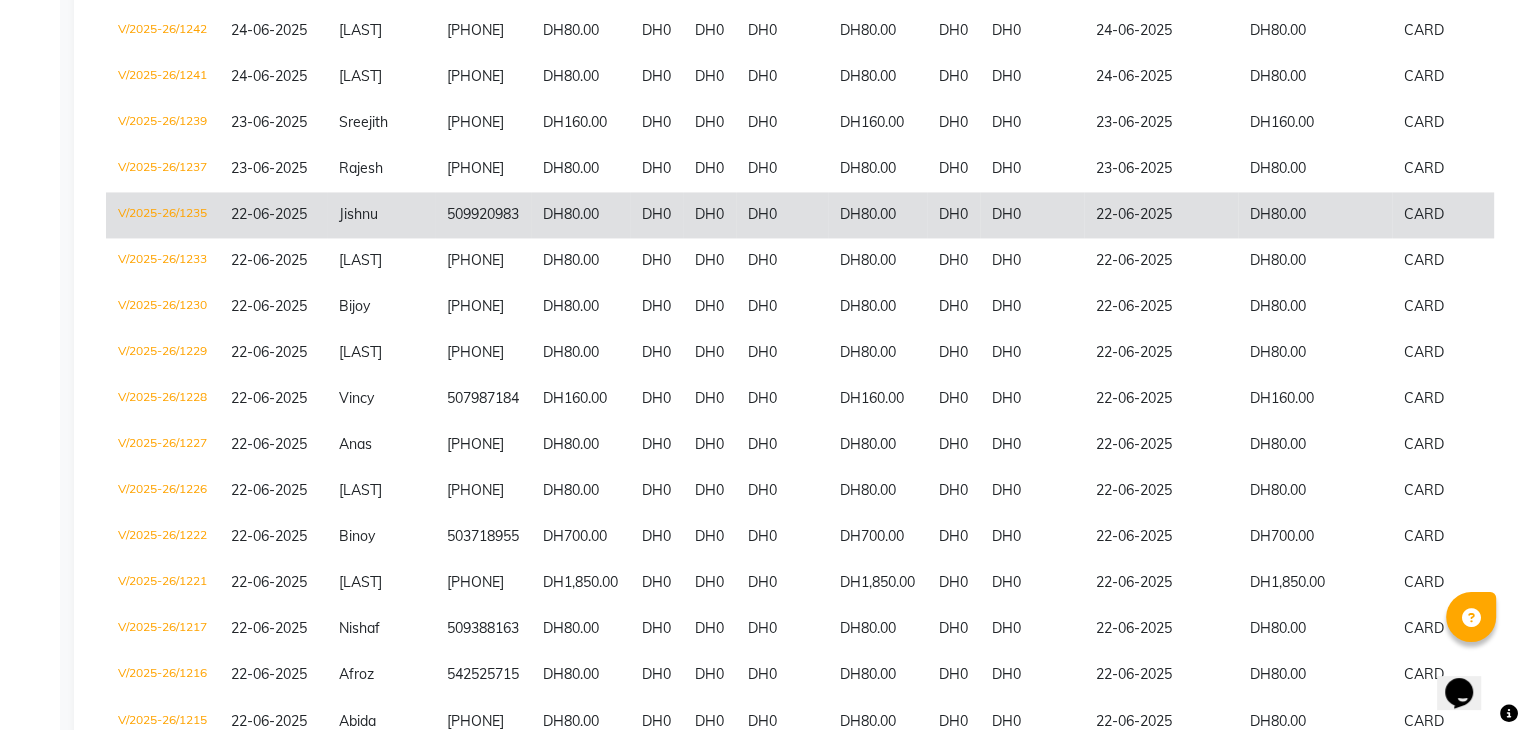 scroll, scrollTop: 3200, scrollLeft: 0, axis: vertical 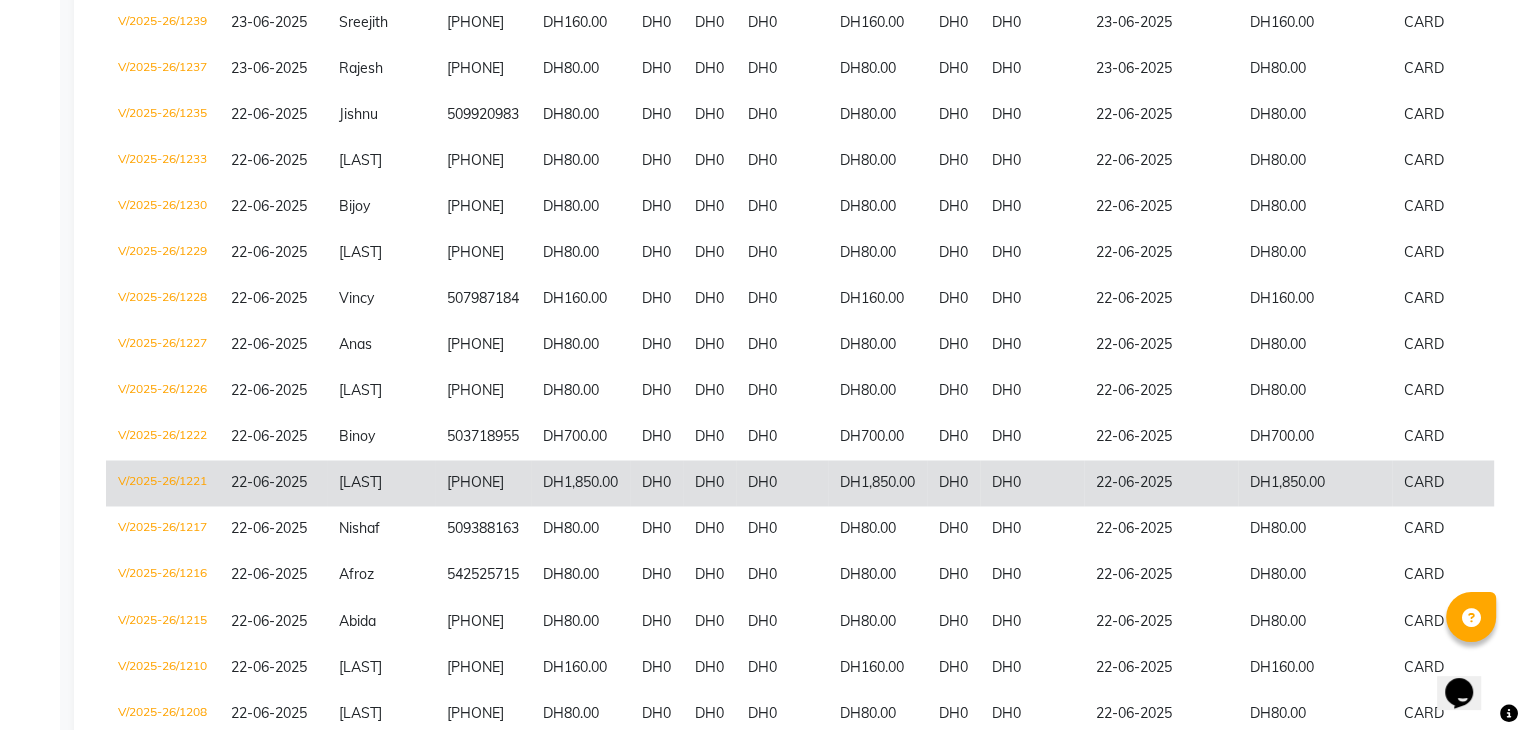 click on "22-06-2025" 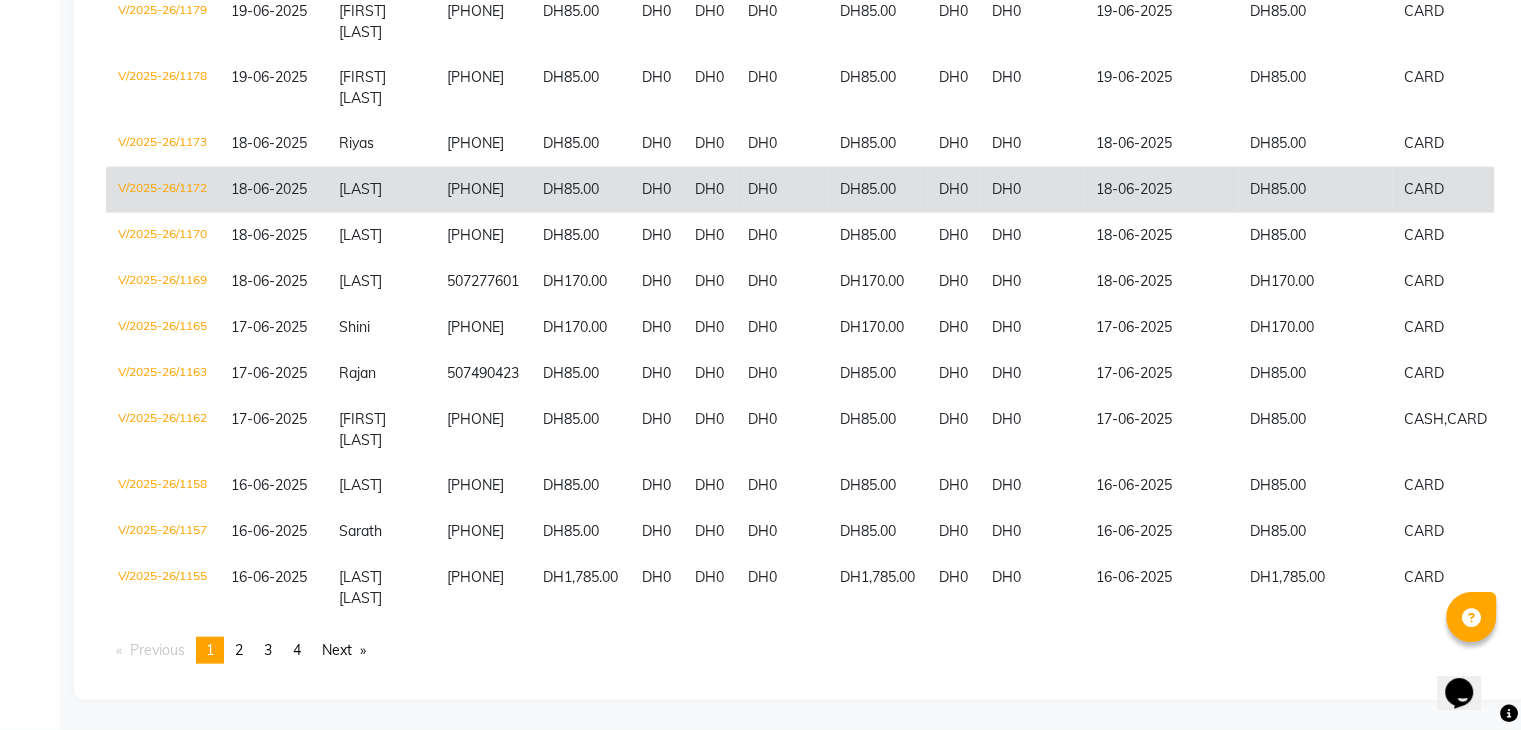 scroll, scrollTop: 4506, scrollLeft: 0, axis: vertical 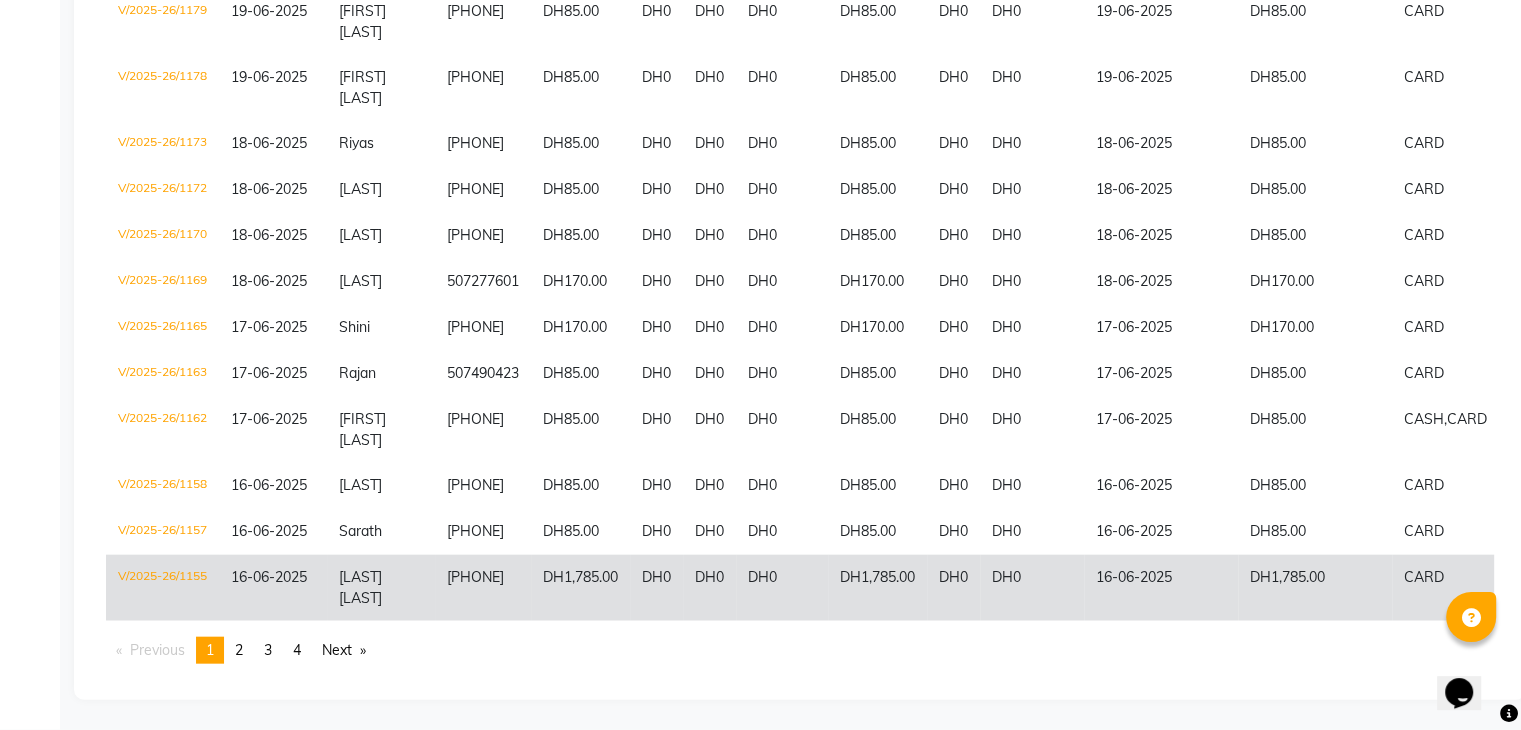 click on "DH1,785.00" 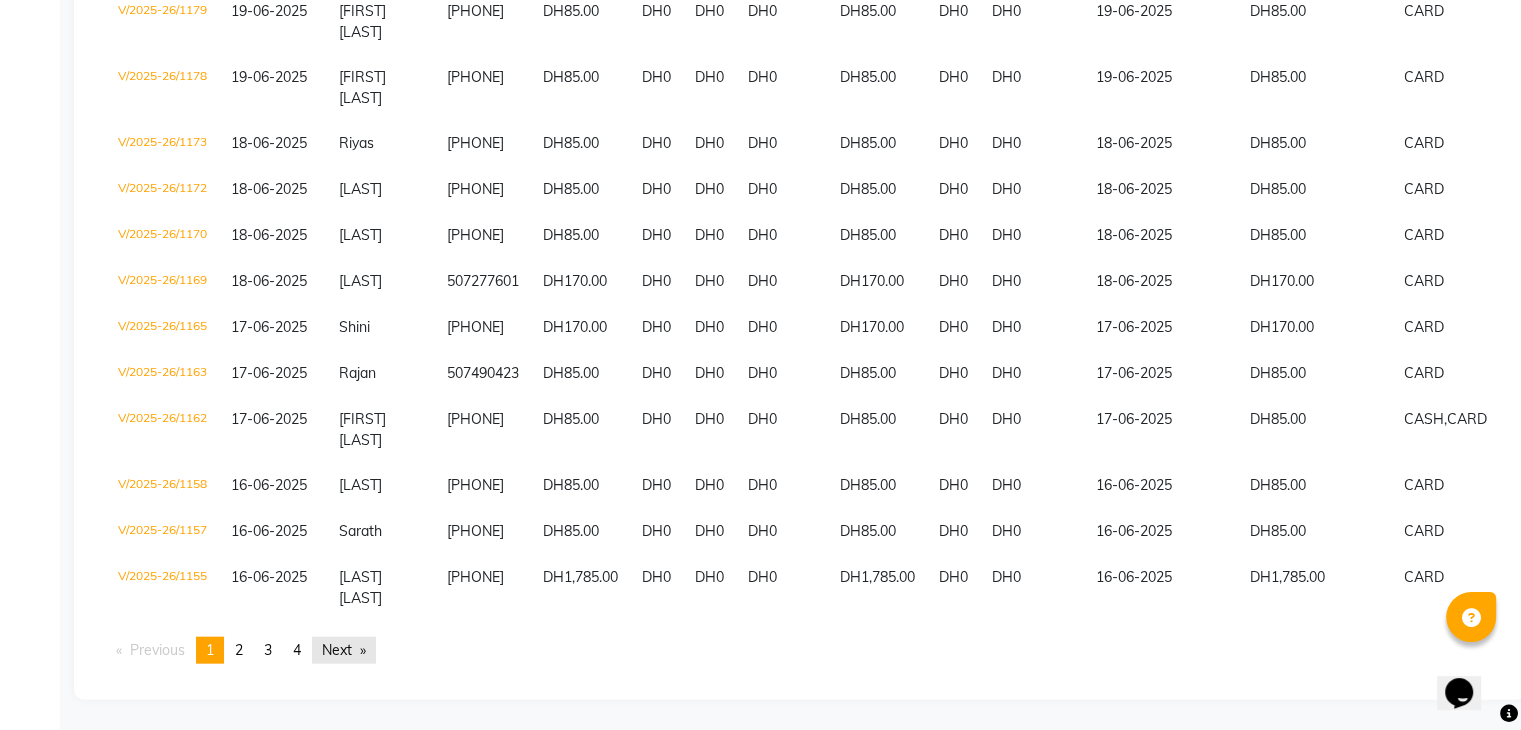 click on "Next  page" at bounding box center [344, 650] 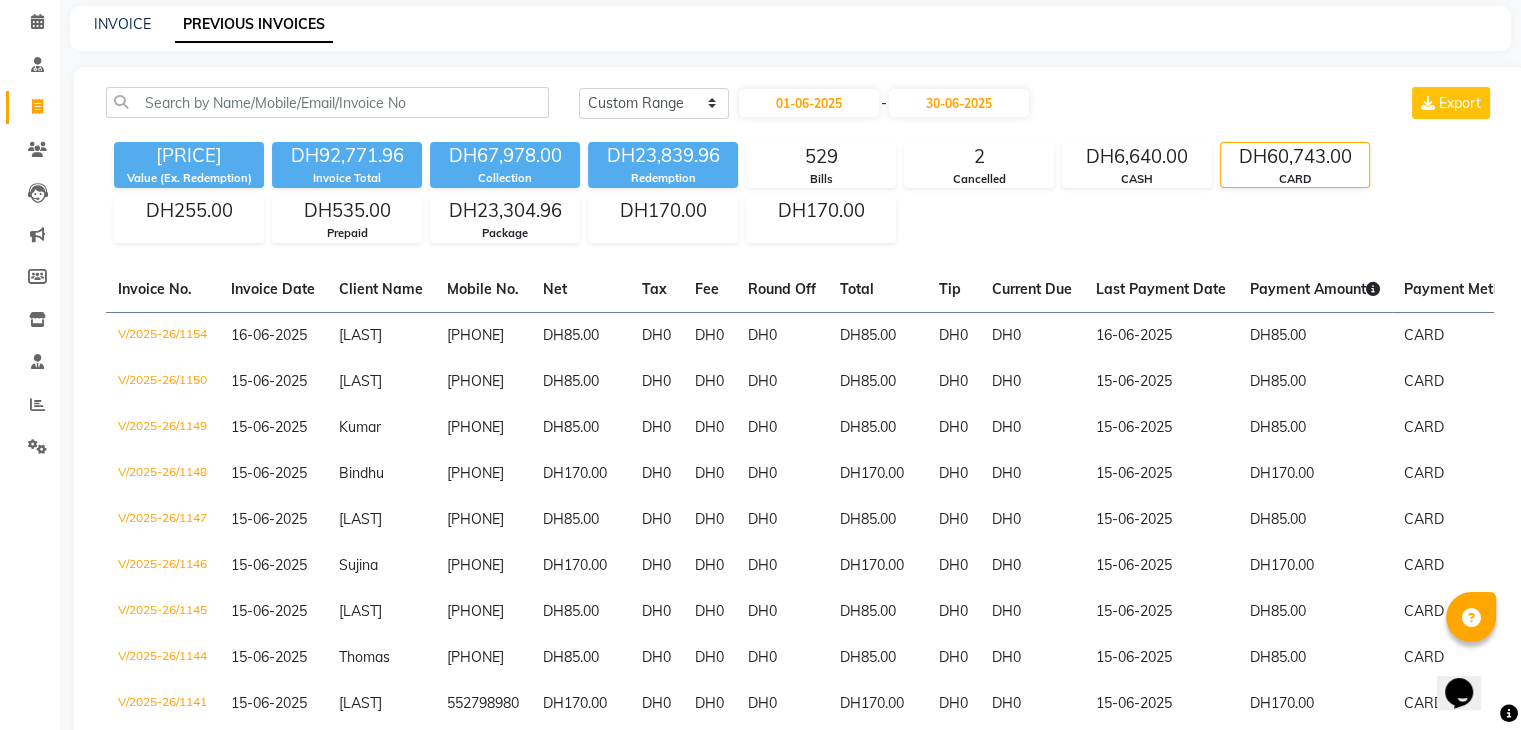 scroll, scrollTop: 0, scrollLeft: 0, axis: both 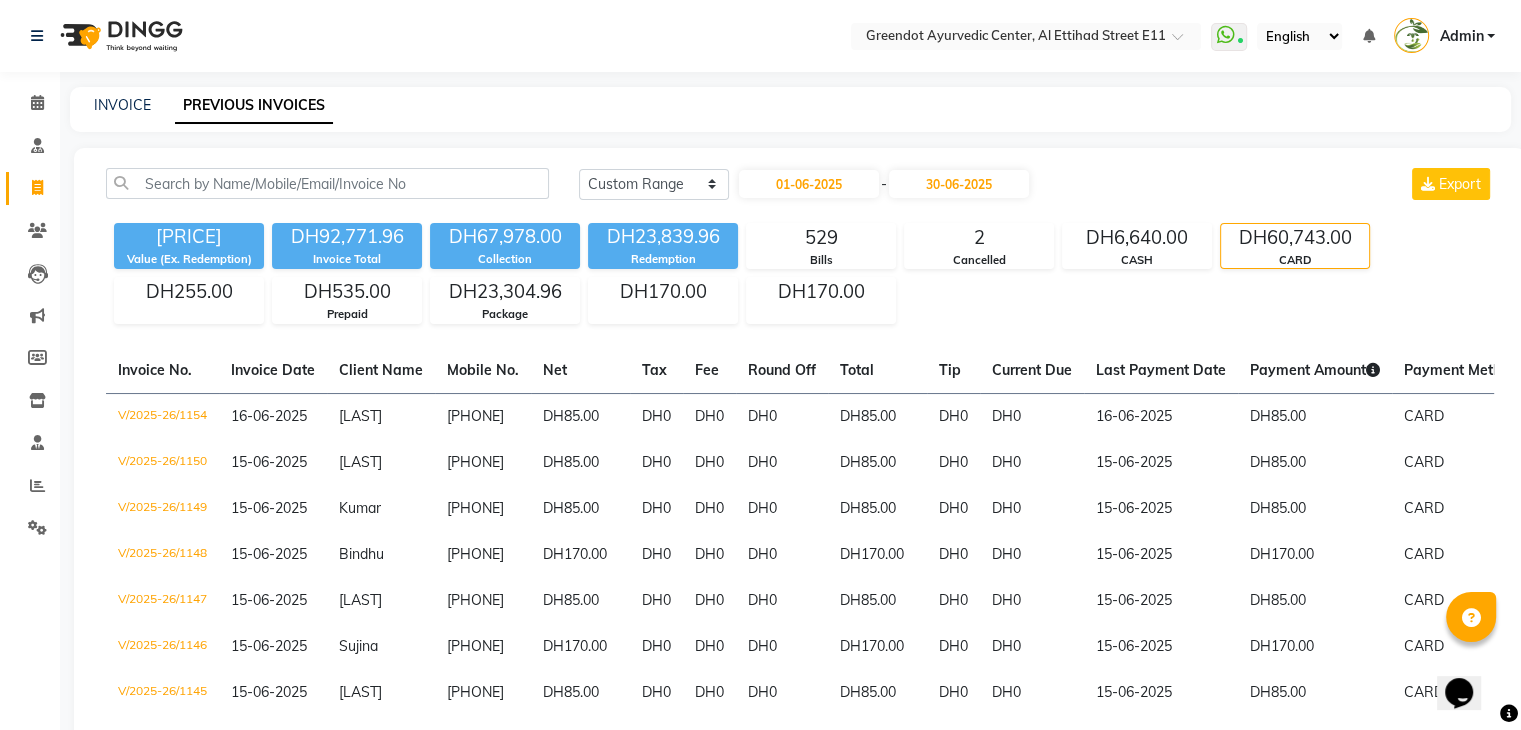 click on "Payment Amount" 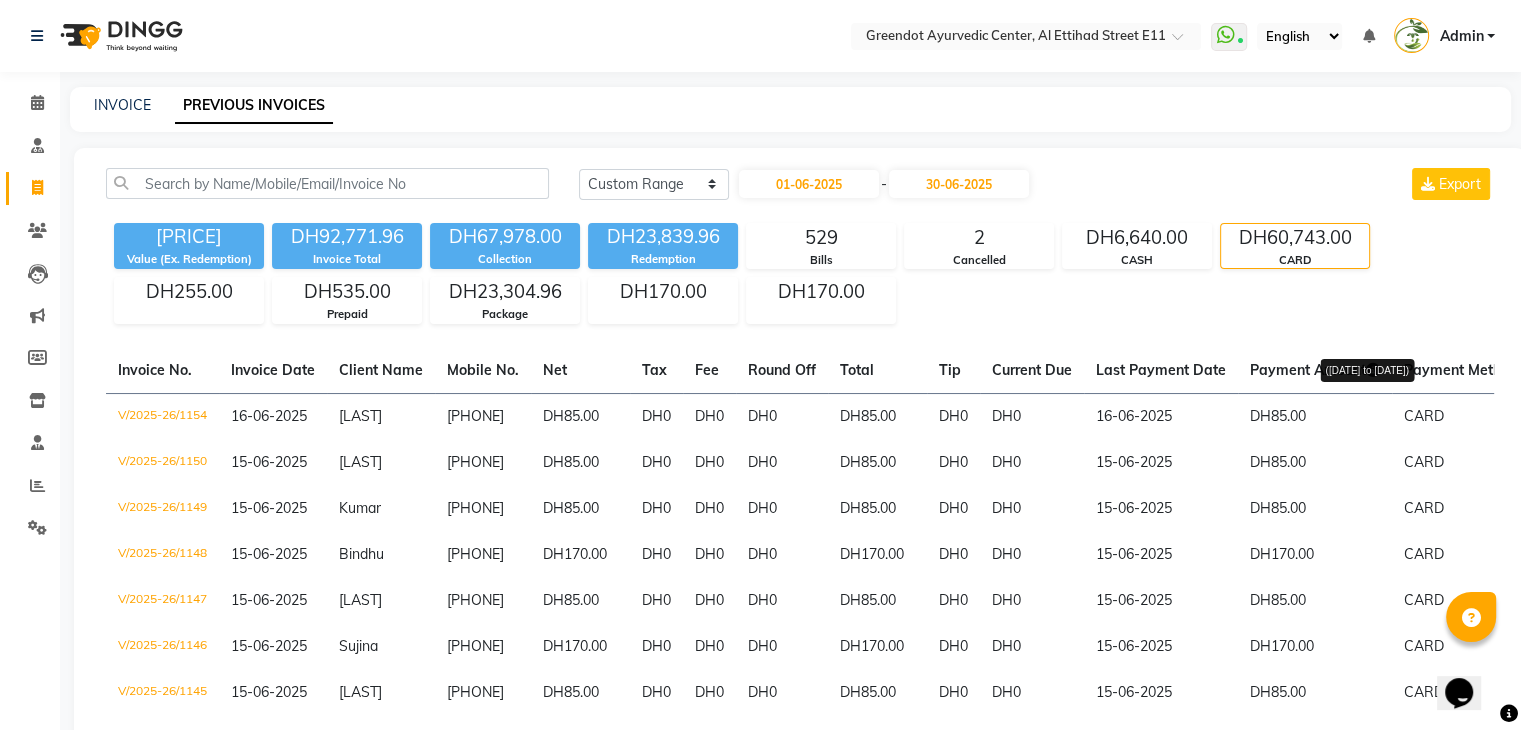 click 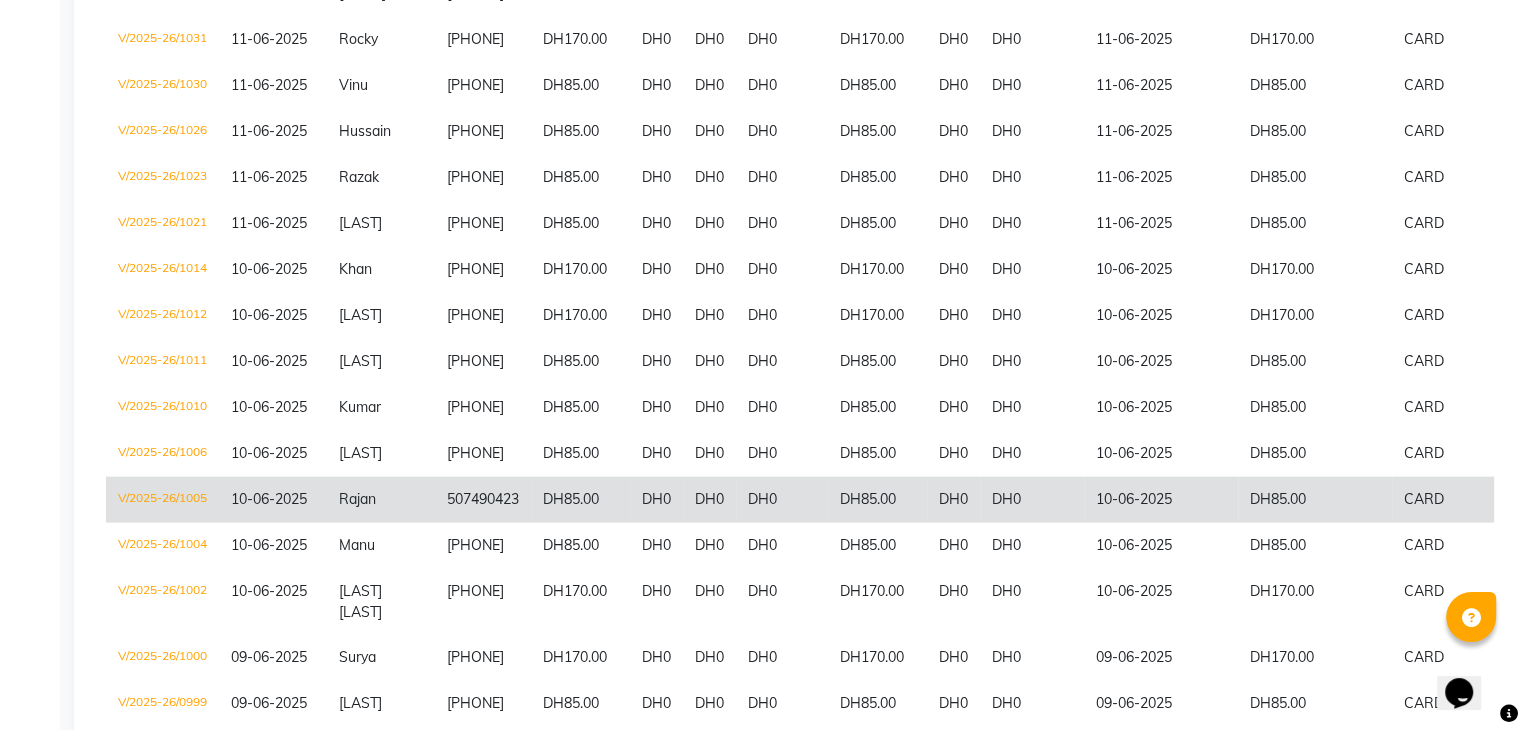 scroll, scrollTop: 4447, scrollLeft: 0, axis: vertical 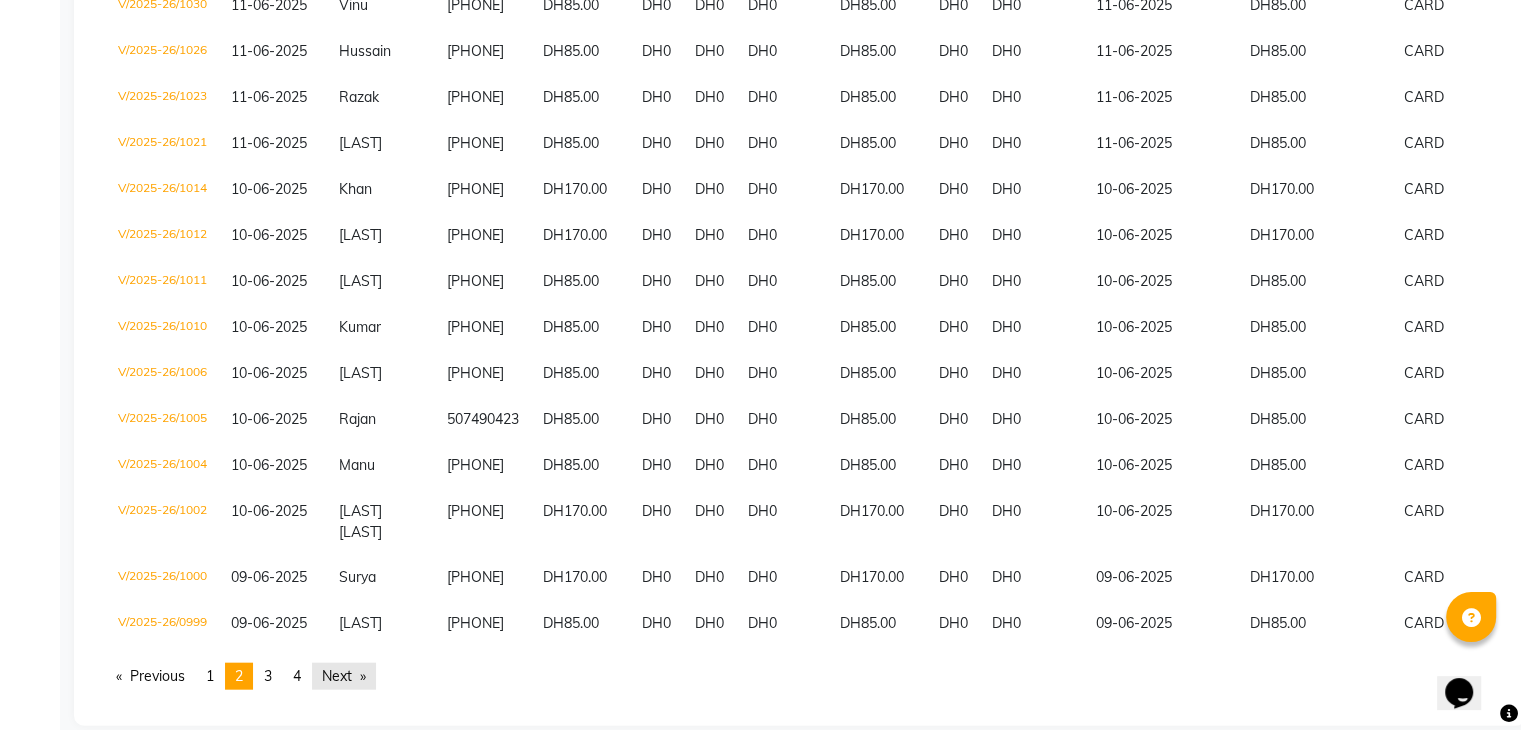 click on "Next  page" at bounding box center (344, 676) 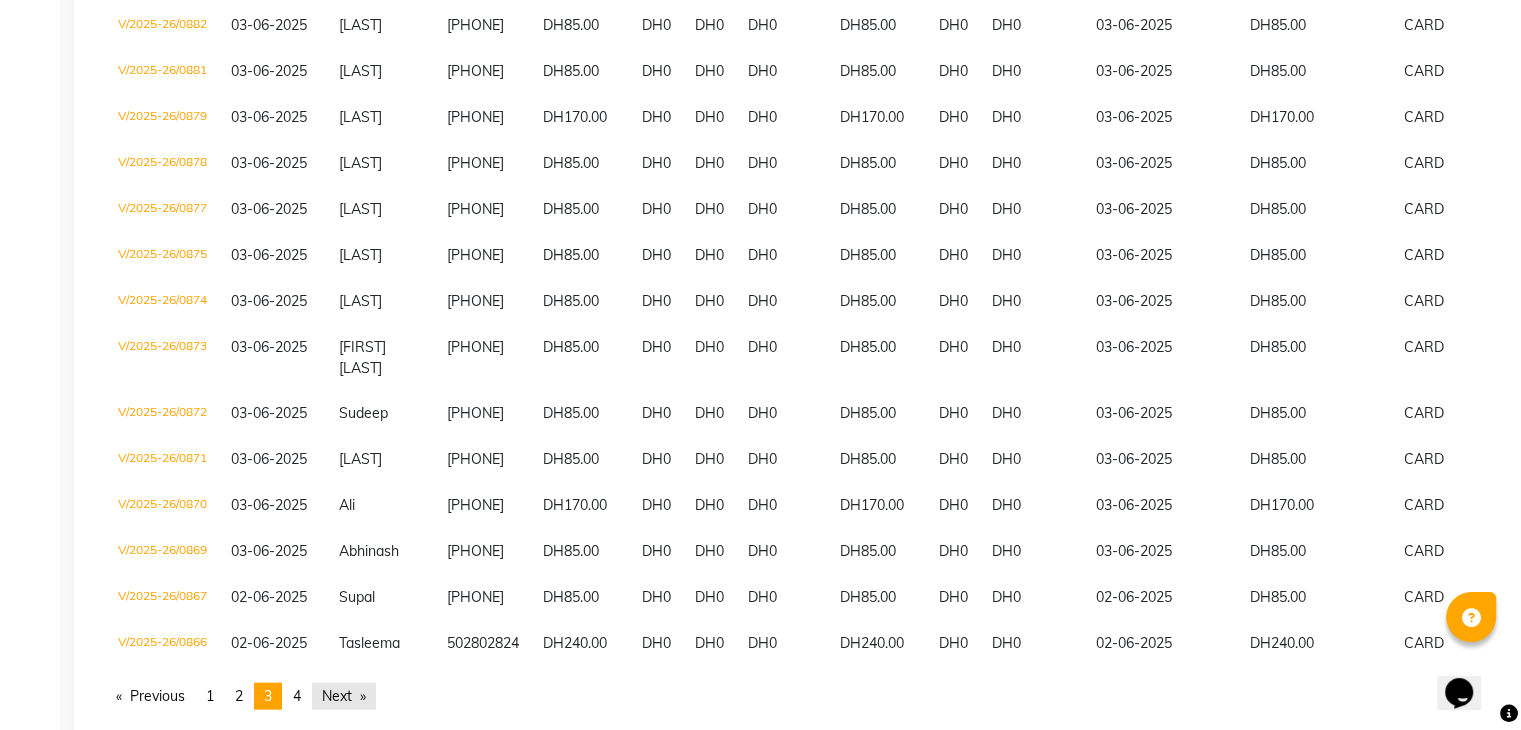 click on "Next  page" at bounding box center [344, 696] 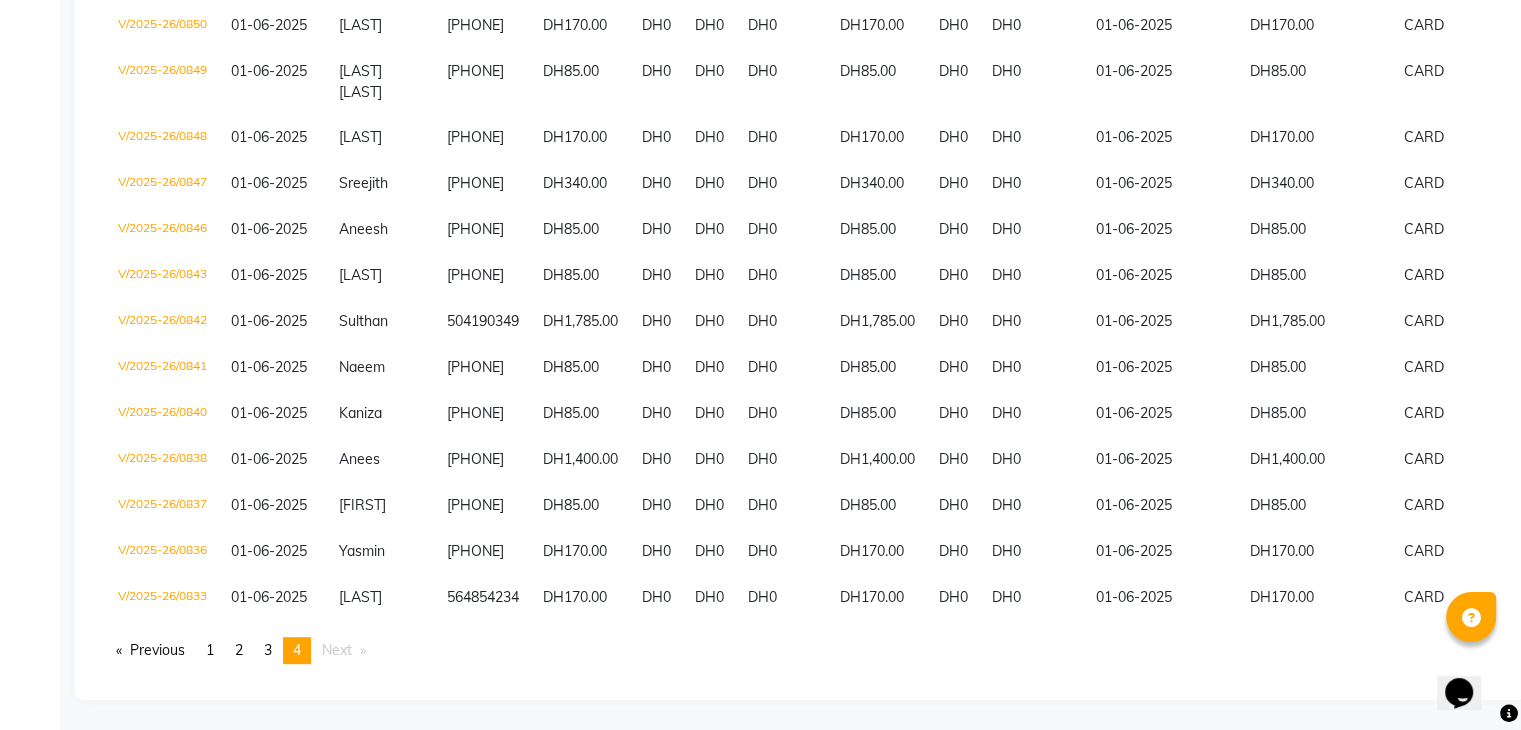 click on "Next  page" at bounding box center [337, 650] 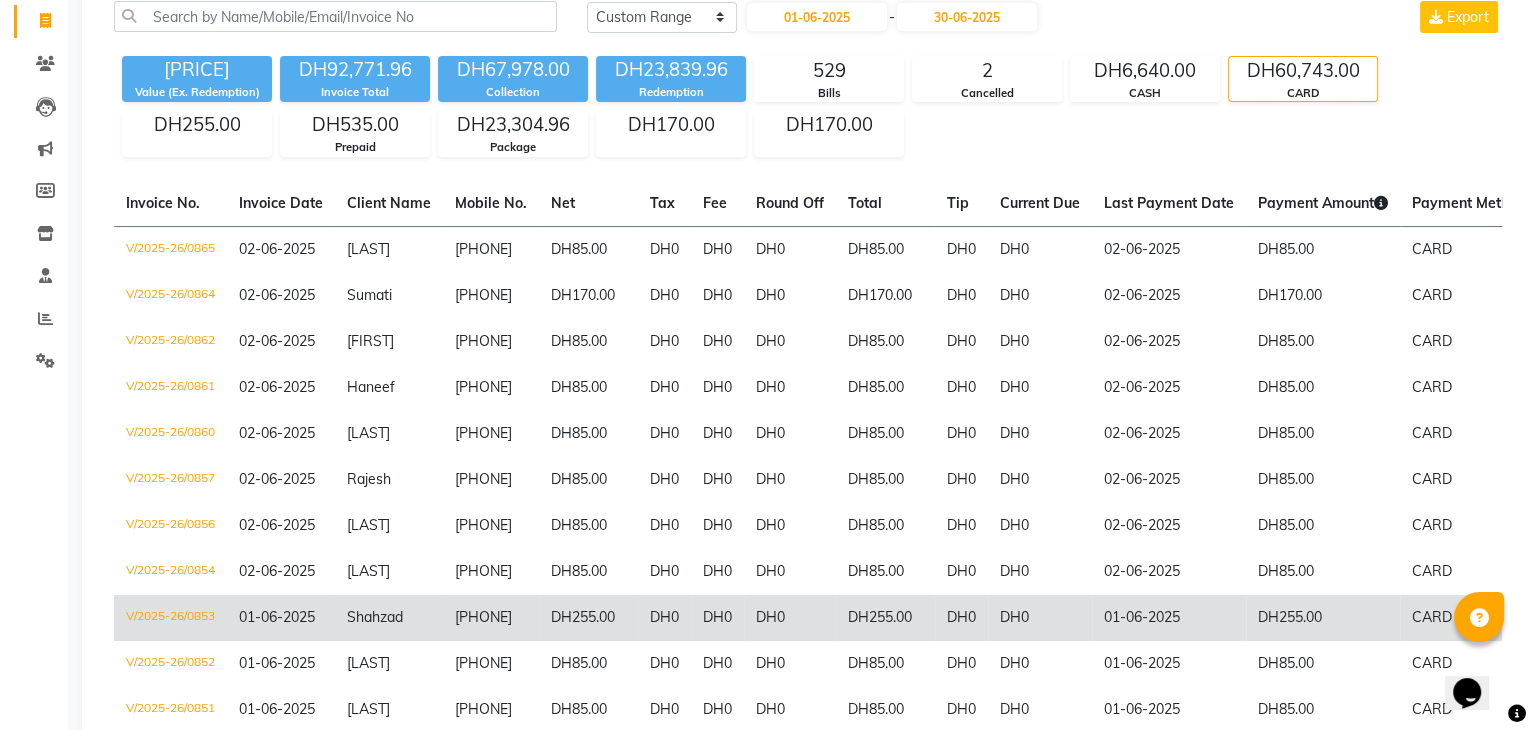 scroll, scrollTop: 0, scrollLeft: 0, axis: both 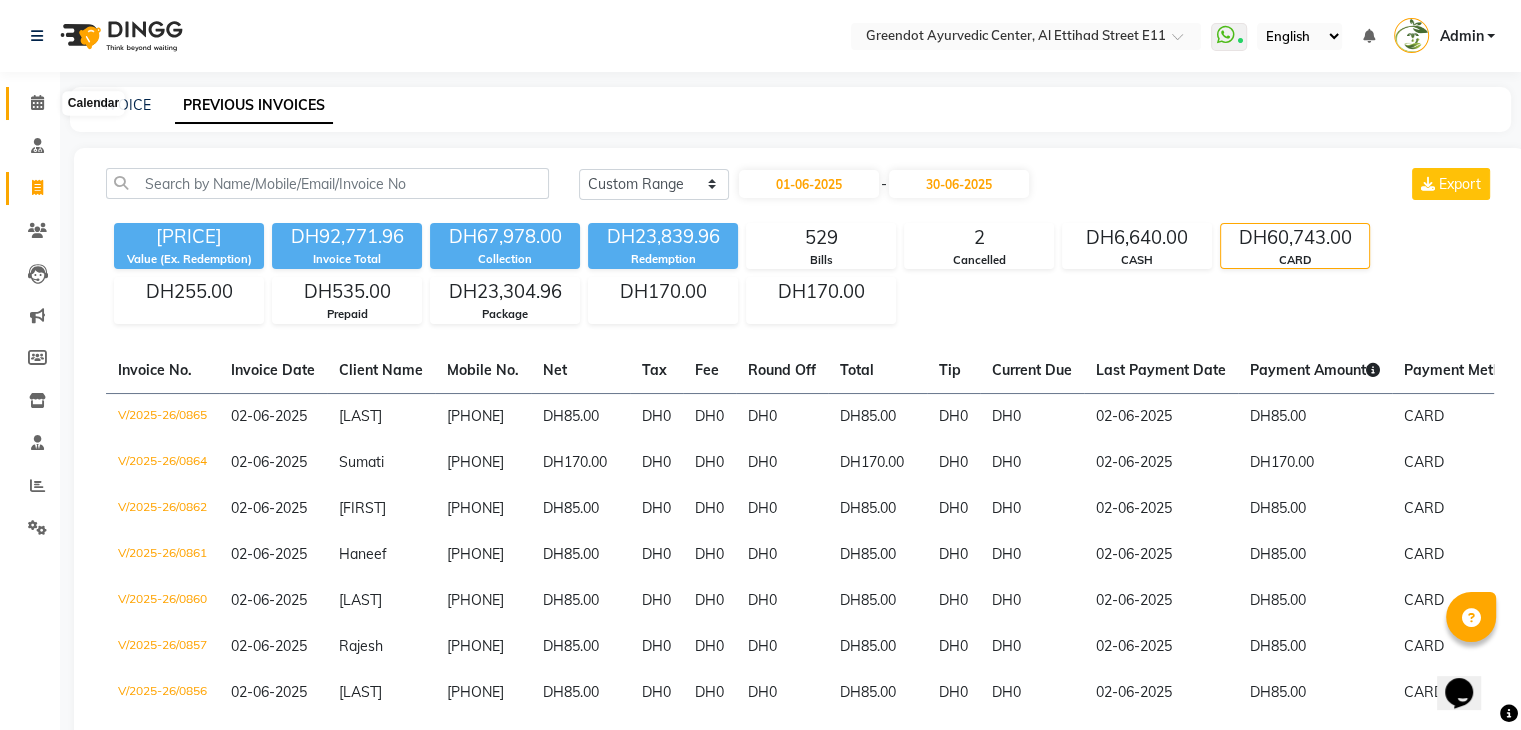click 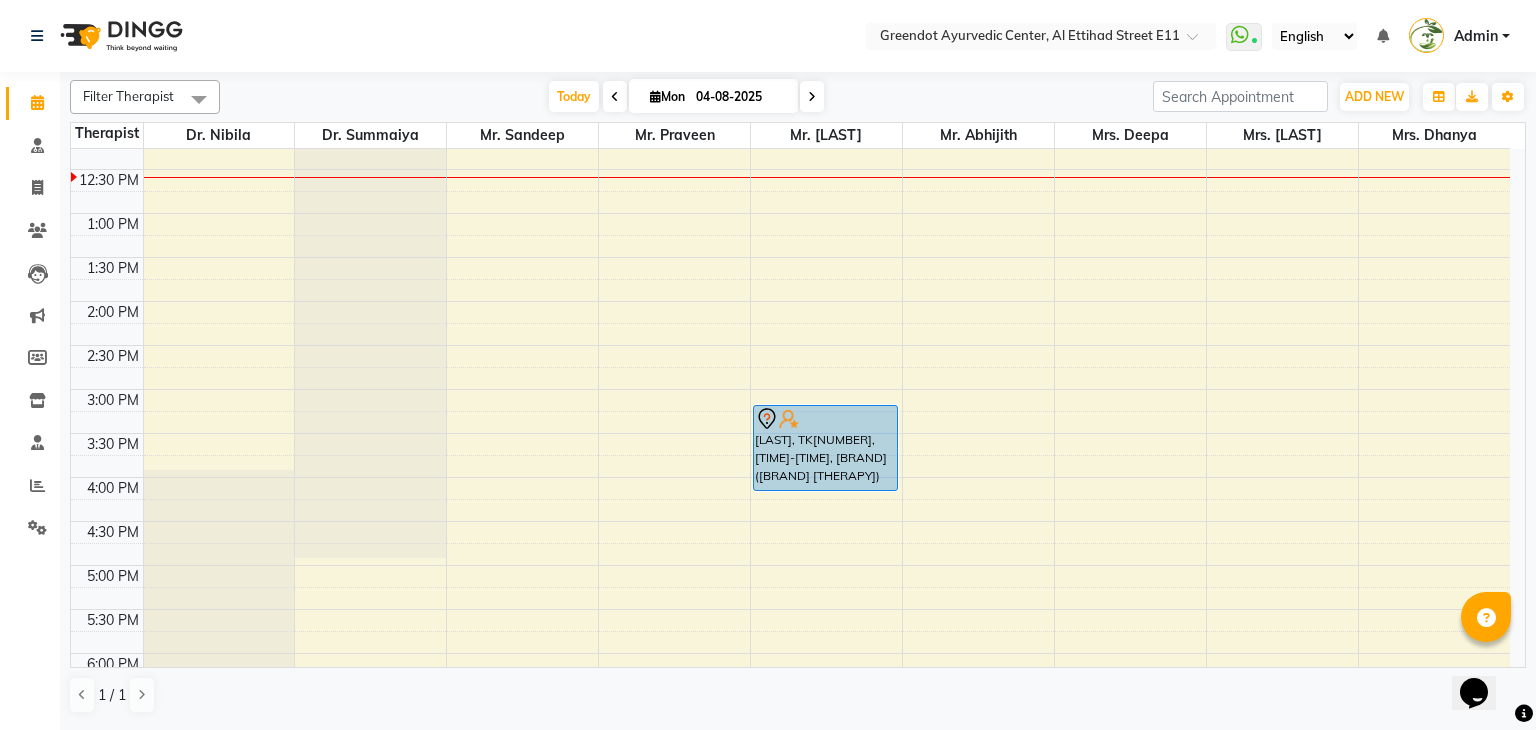 scroll, scrollTop: 675, scrollLeft: 0, axis: vertical 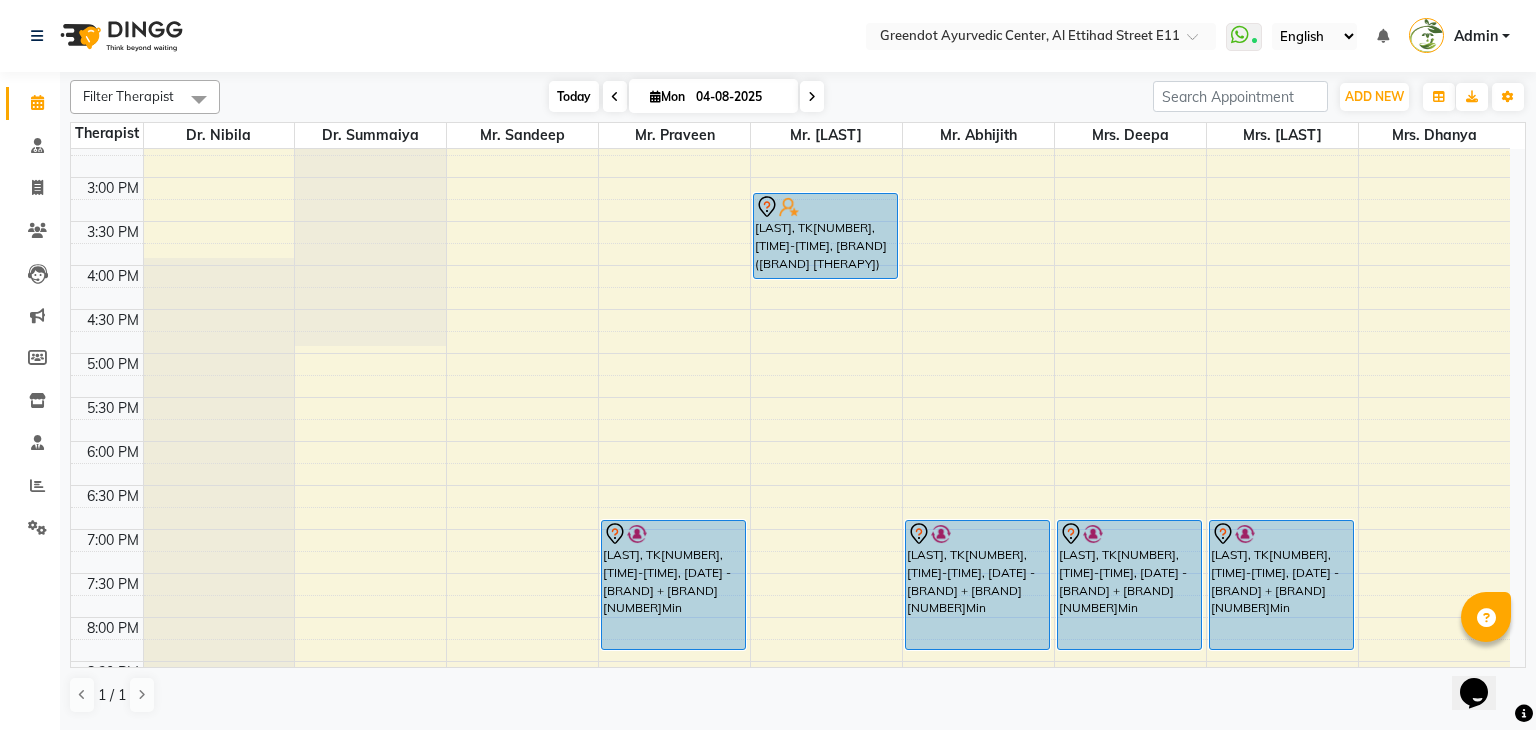 click on "Today" at bounding box center (574, 96) 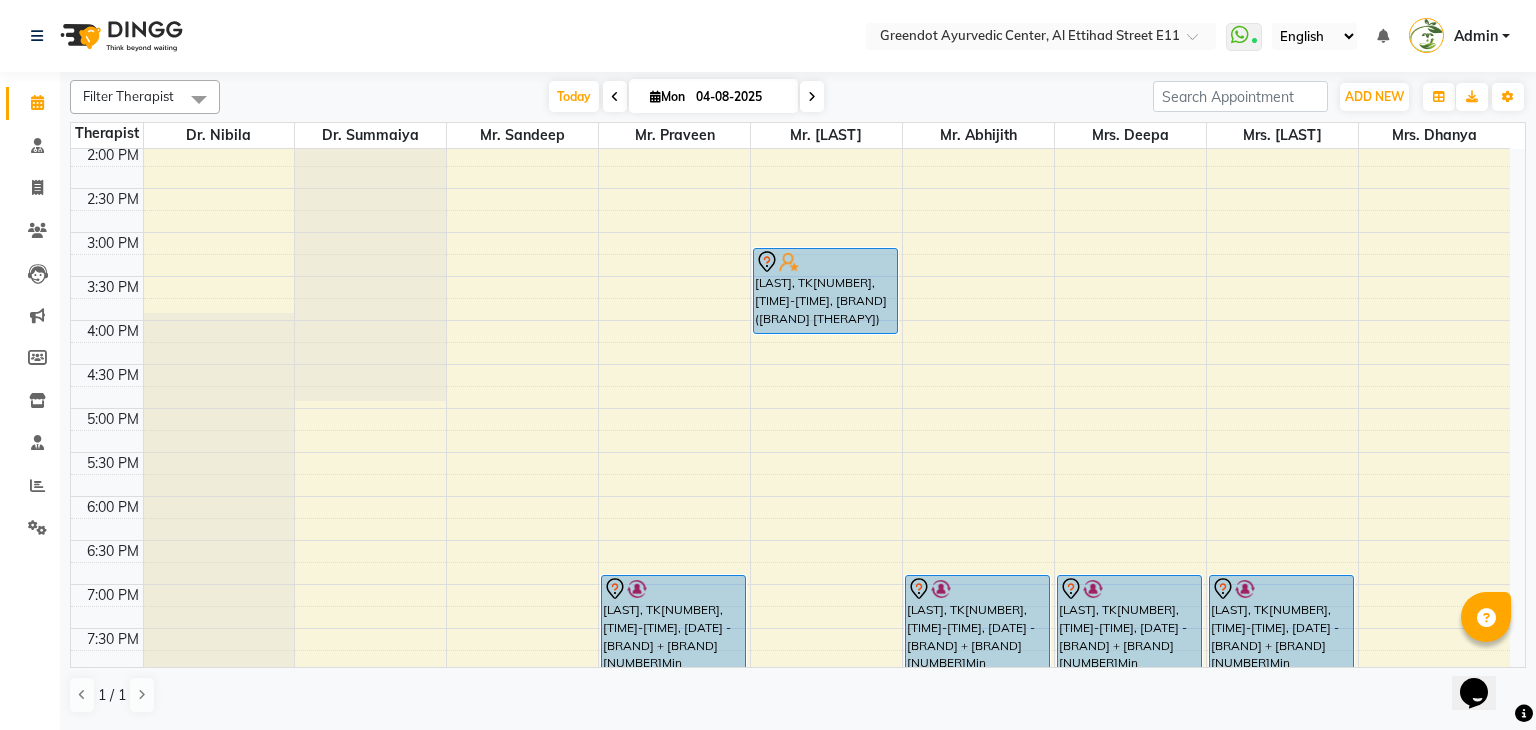 scroll, scrollTop: 600, scrollLeft: 0, axis: vertical 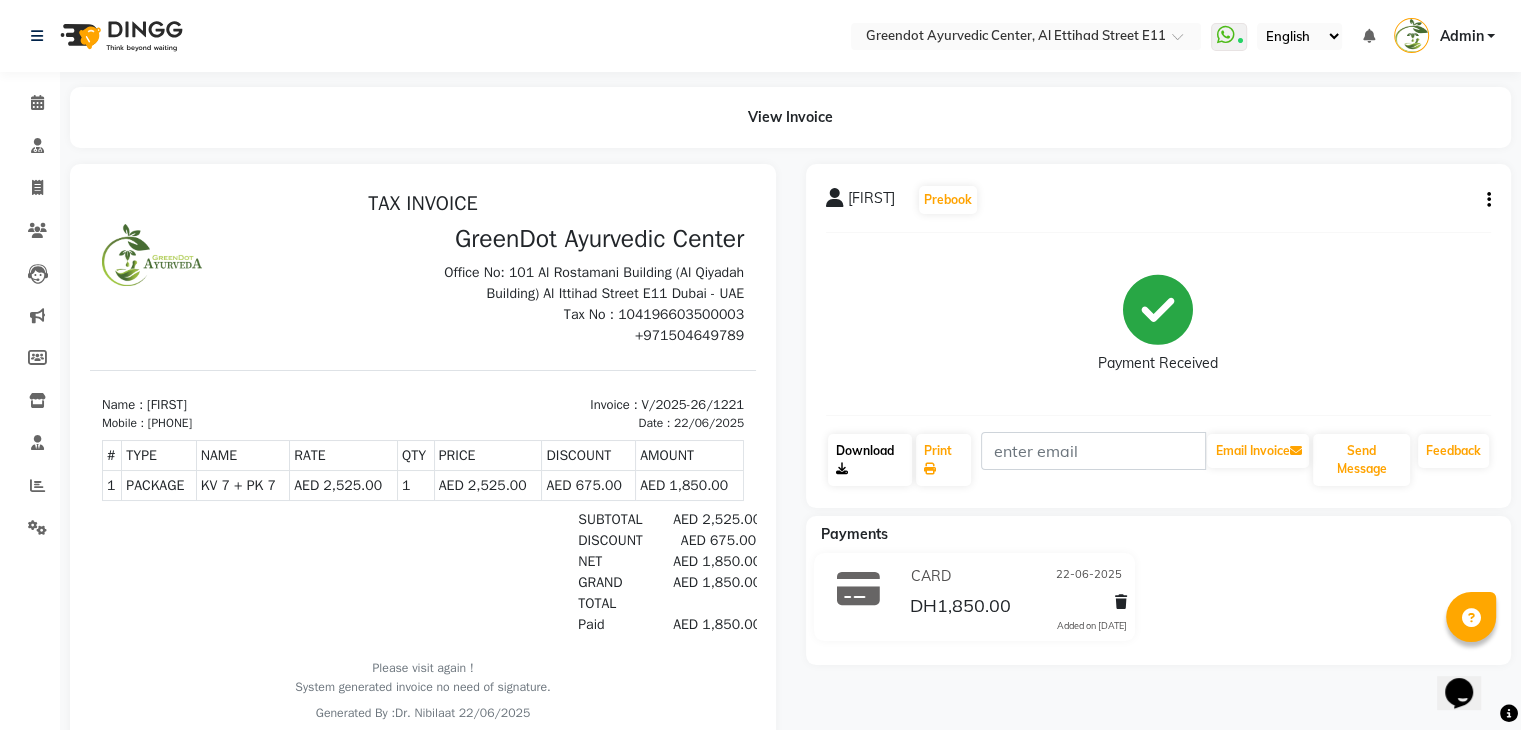 click on "Download" 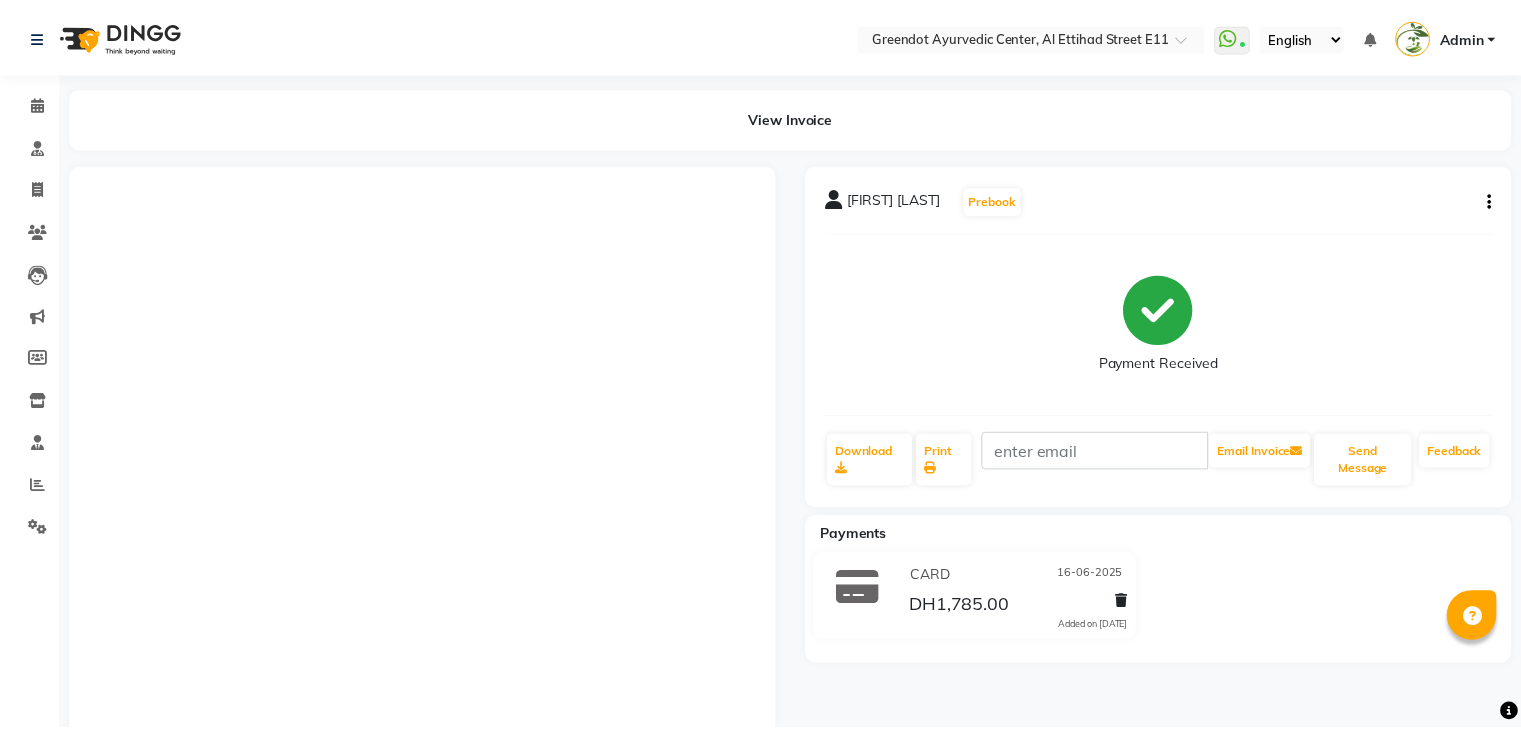 scroll, scrollTop: 0, scrollLeft: 0, axis: both 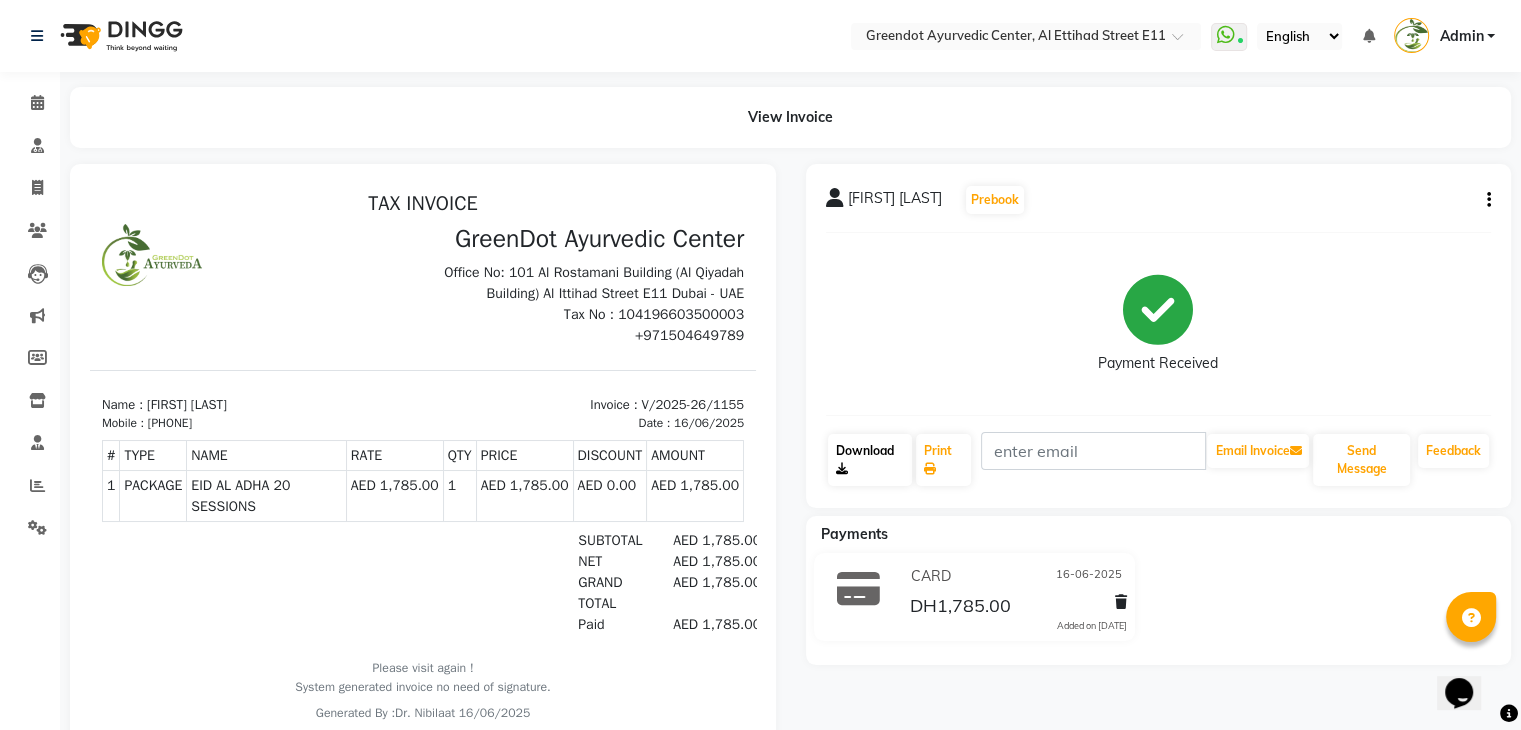 click on "Download" 